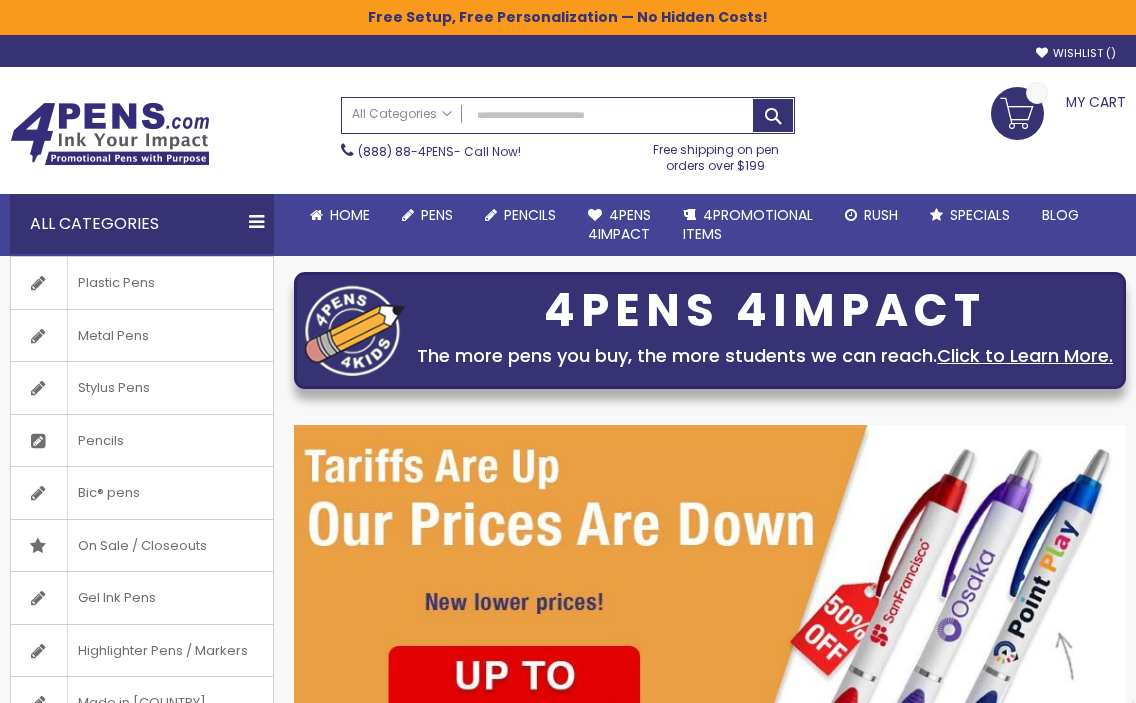 scroll, scrollTop: 0, scrollLeft: 0, axis: both 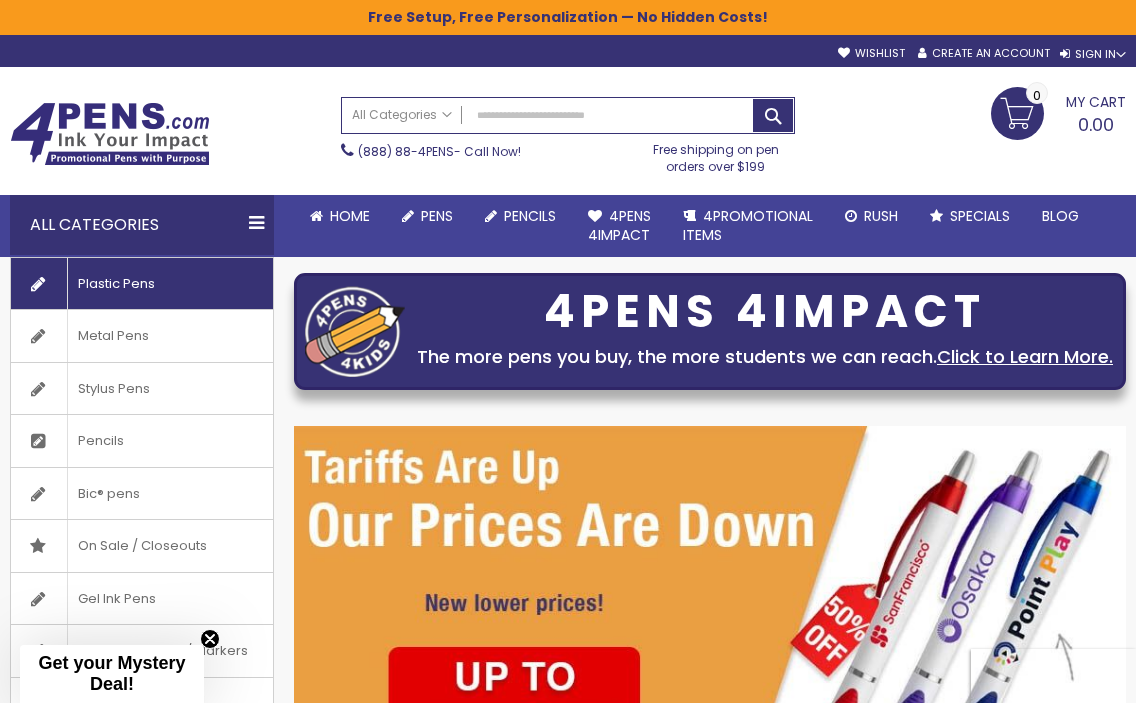 click on "Plastic Pens" at bounding box center (142, 284) 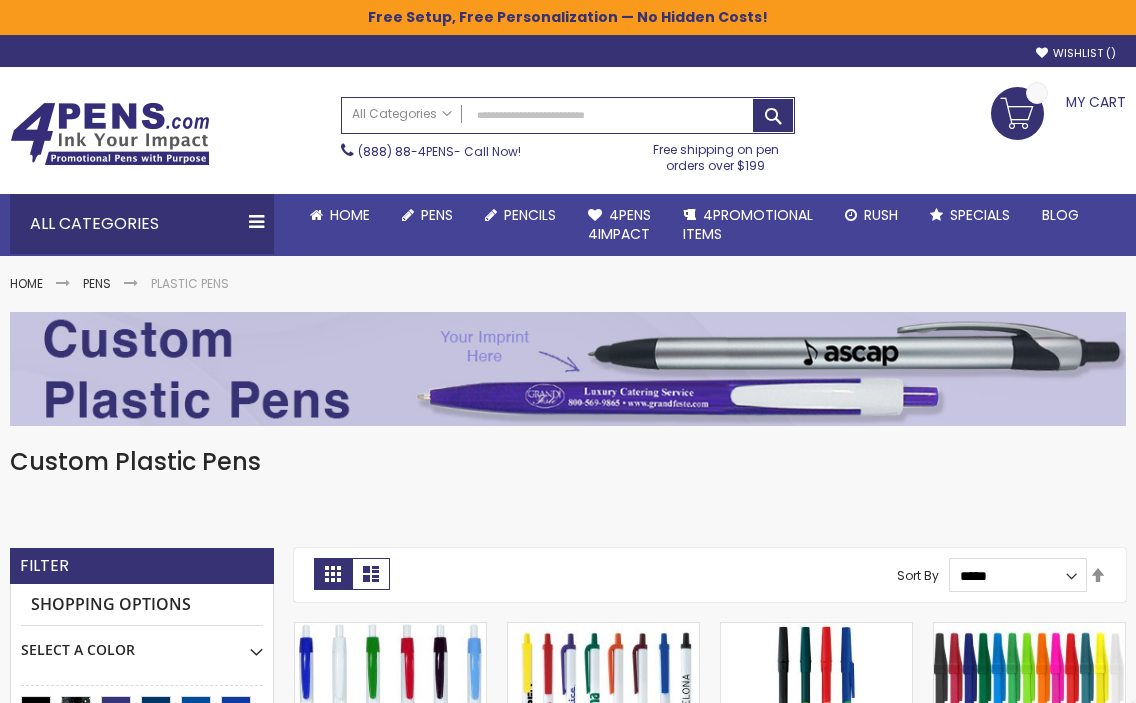 scroll, scrollTop: 0, scrollLeft: 0, axis: both 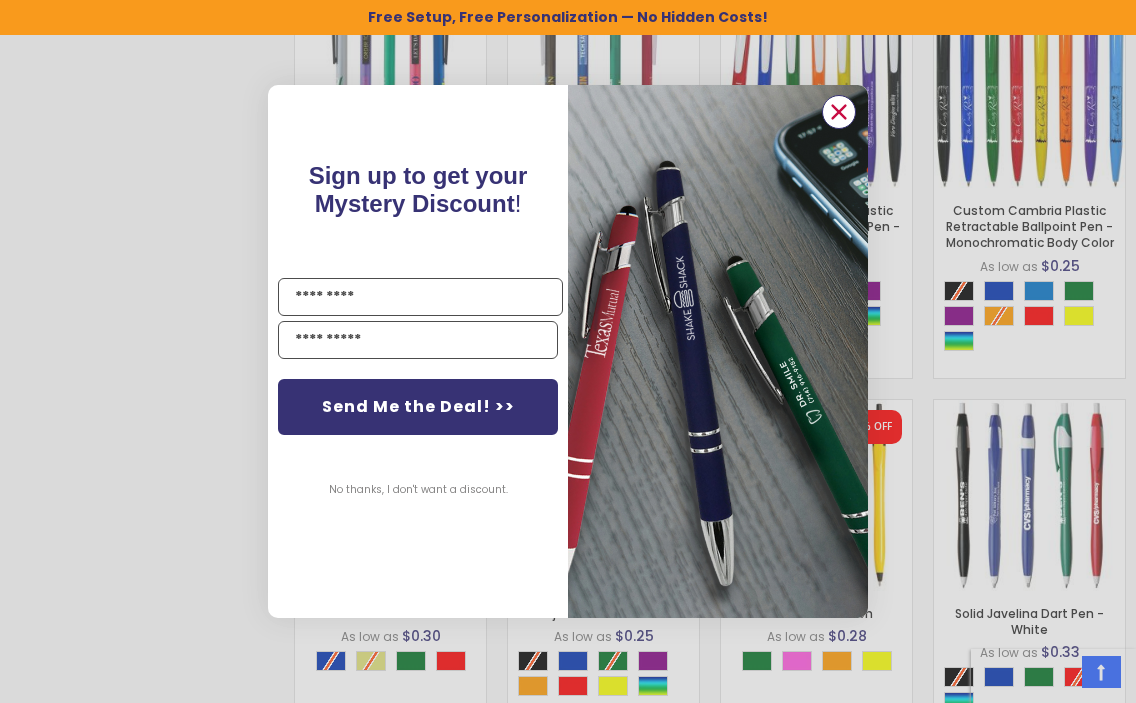 click 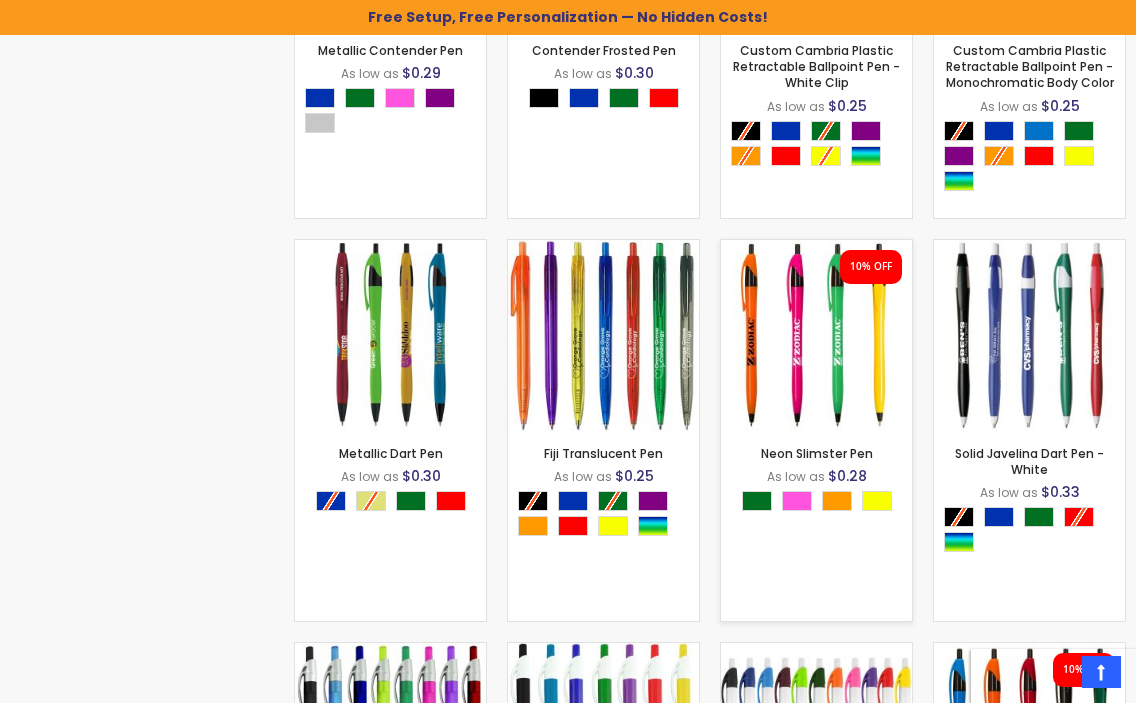 scroll, scrollTop: 1592, scrollLeft: 0, axis: vertical 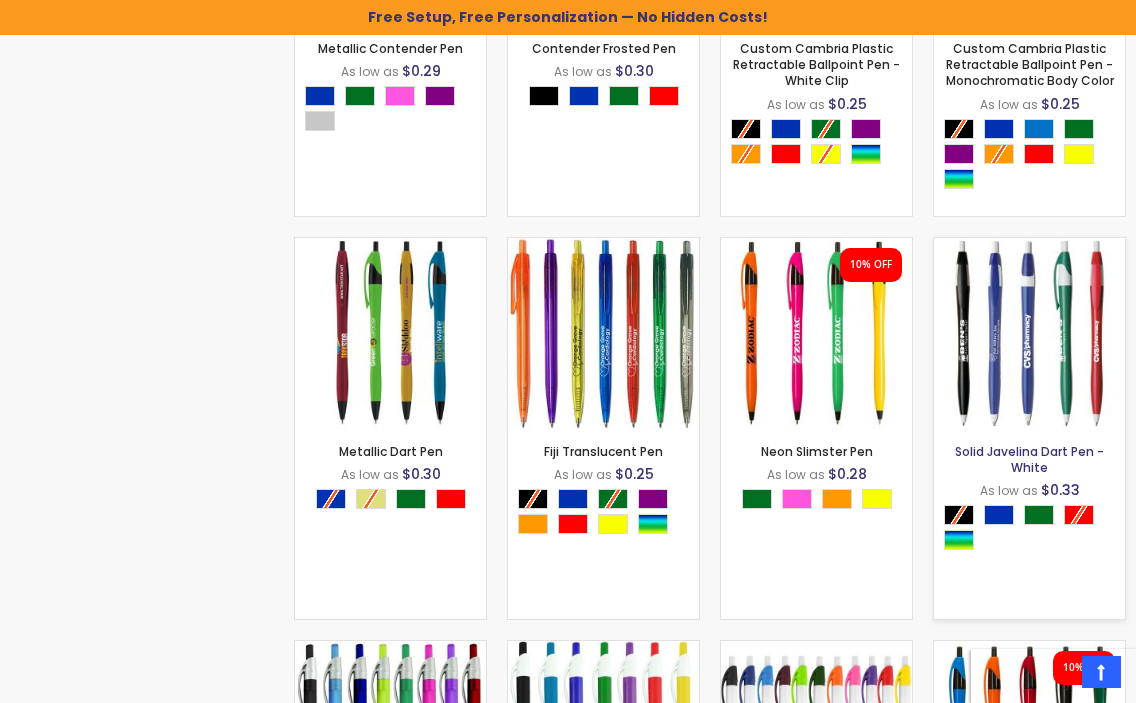 click on "Solid Javelina Dart Pen - White" at bounding box center (1029, 459) 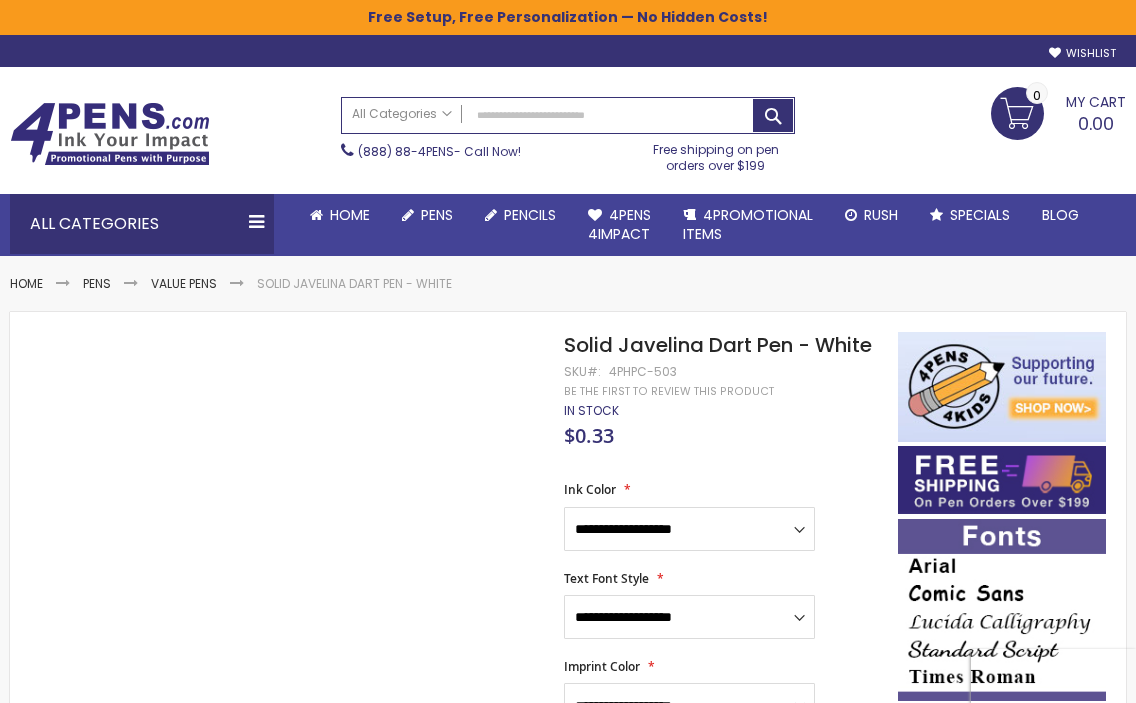 scroll, scrollTop: 0, scrollLeft: 0, axis: both 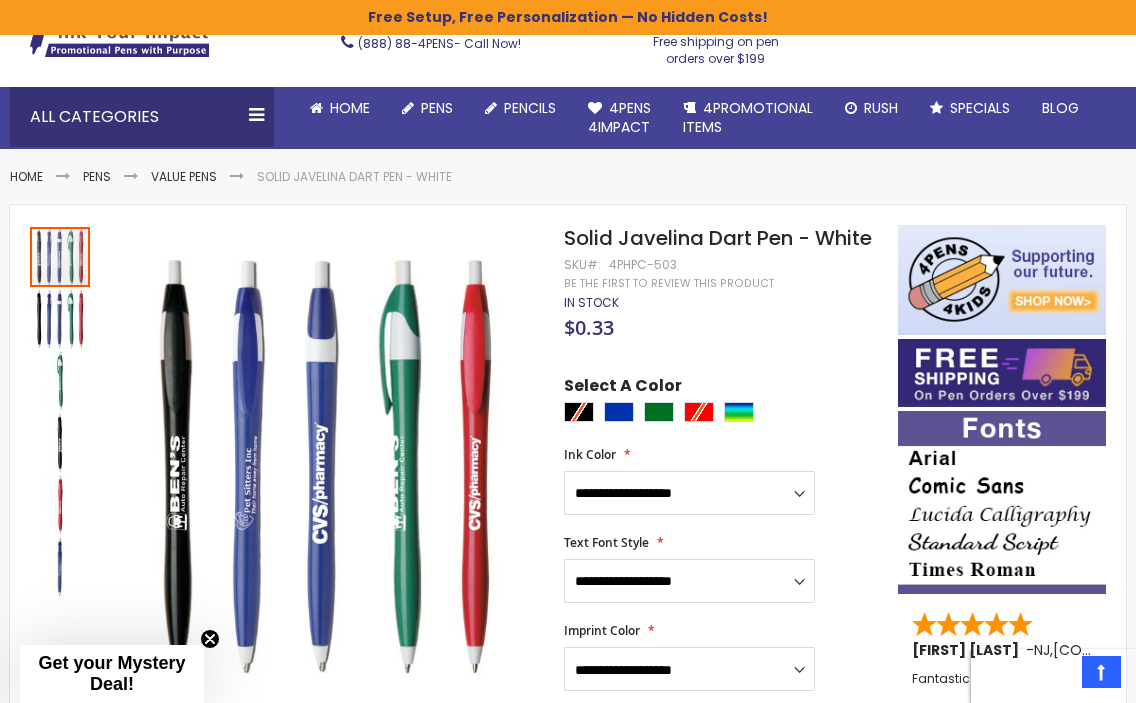 click at bounding box center (726, 414) 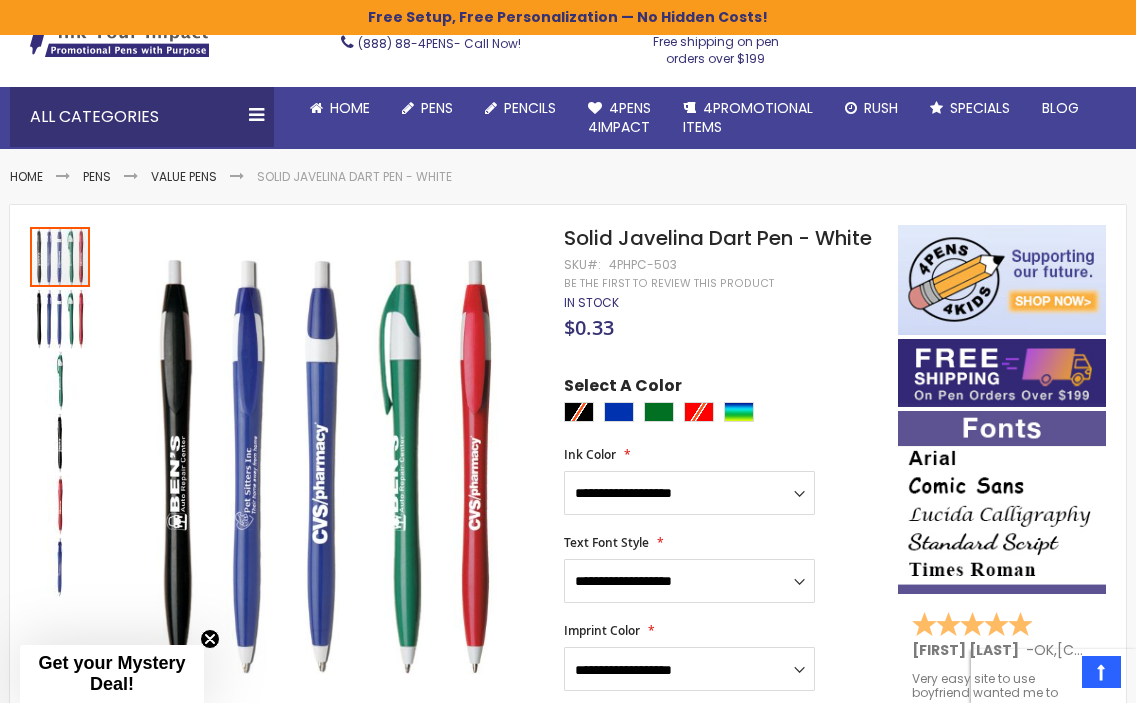 click at bounding box center [726, 414] 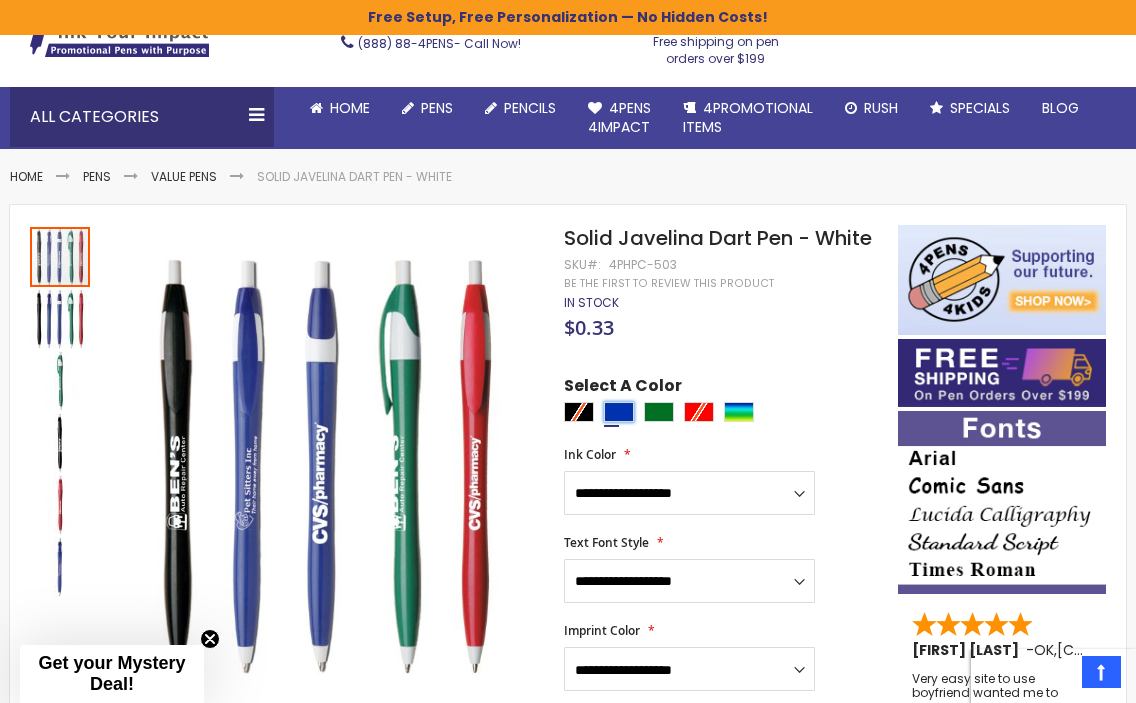 click at bounding box center (619, 412) 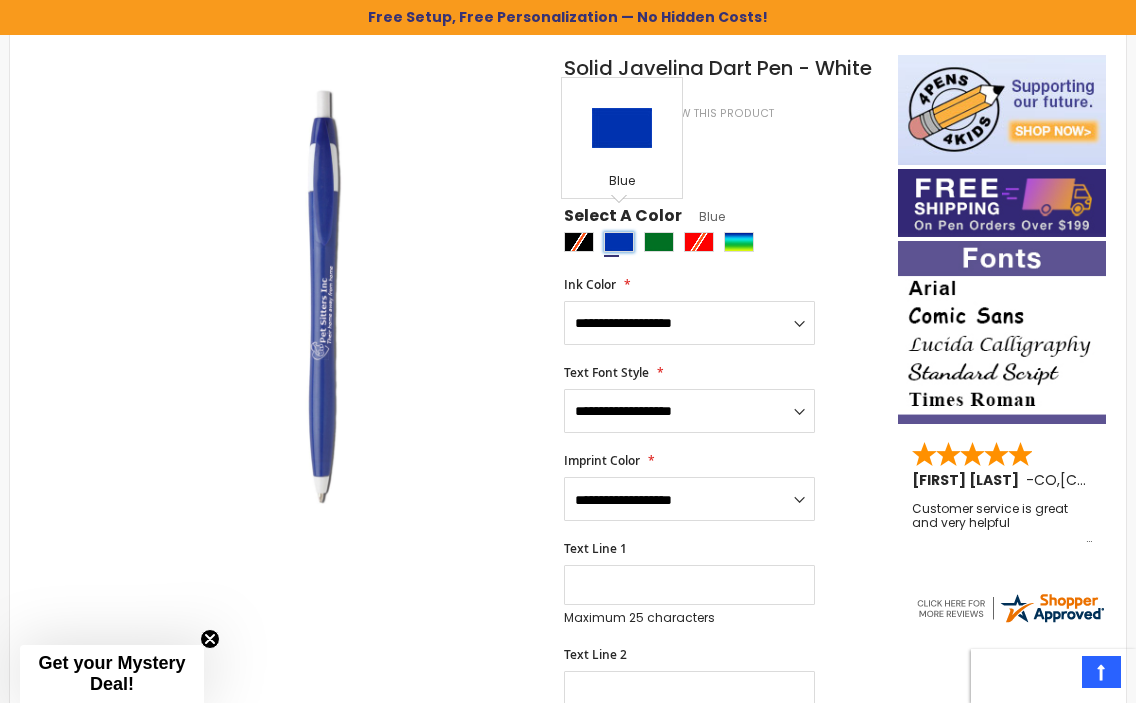 scroll, scrollTop: 278, scrollLeft: 0, axis: vertical 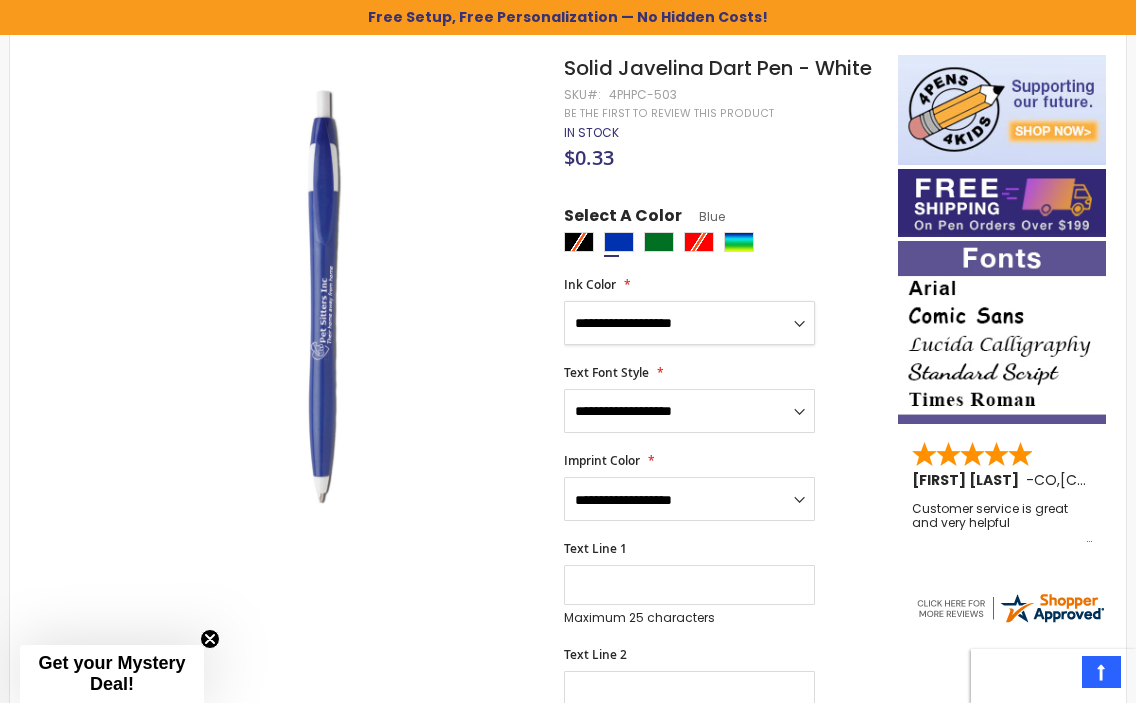 select on "*****" 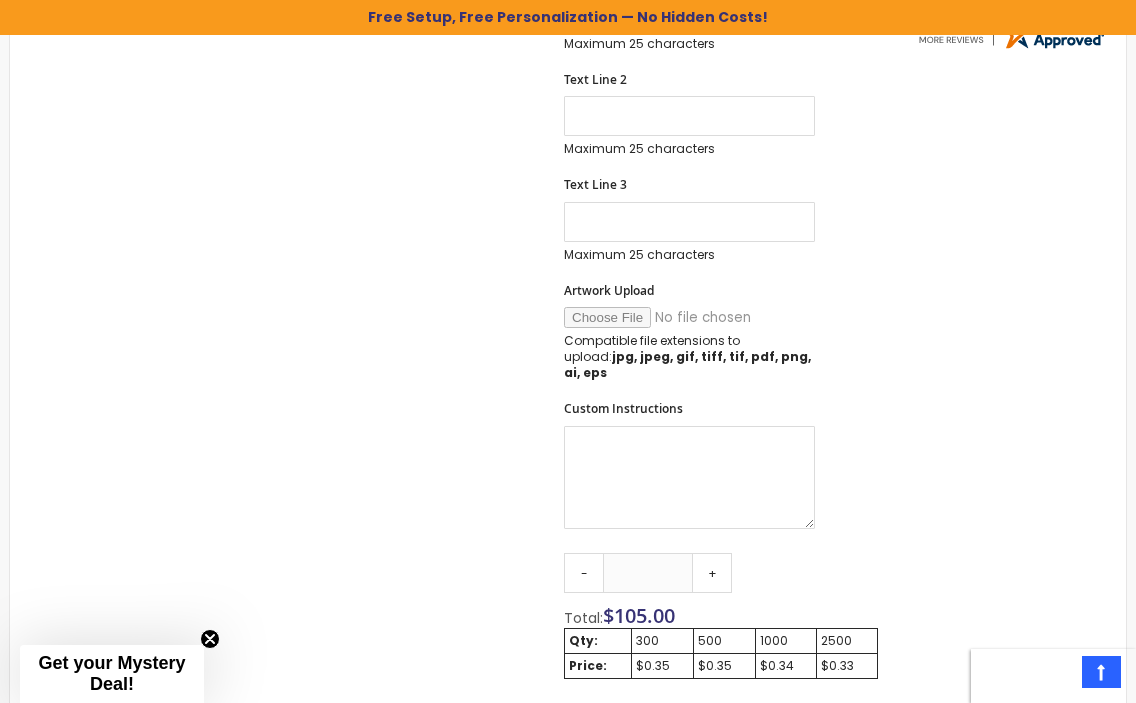 scroll, scrollTop: 878, scrollLeft: 0, axis: vertical 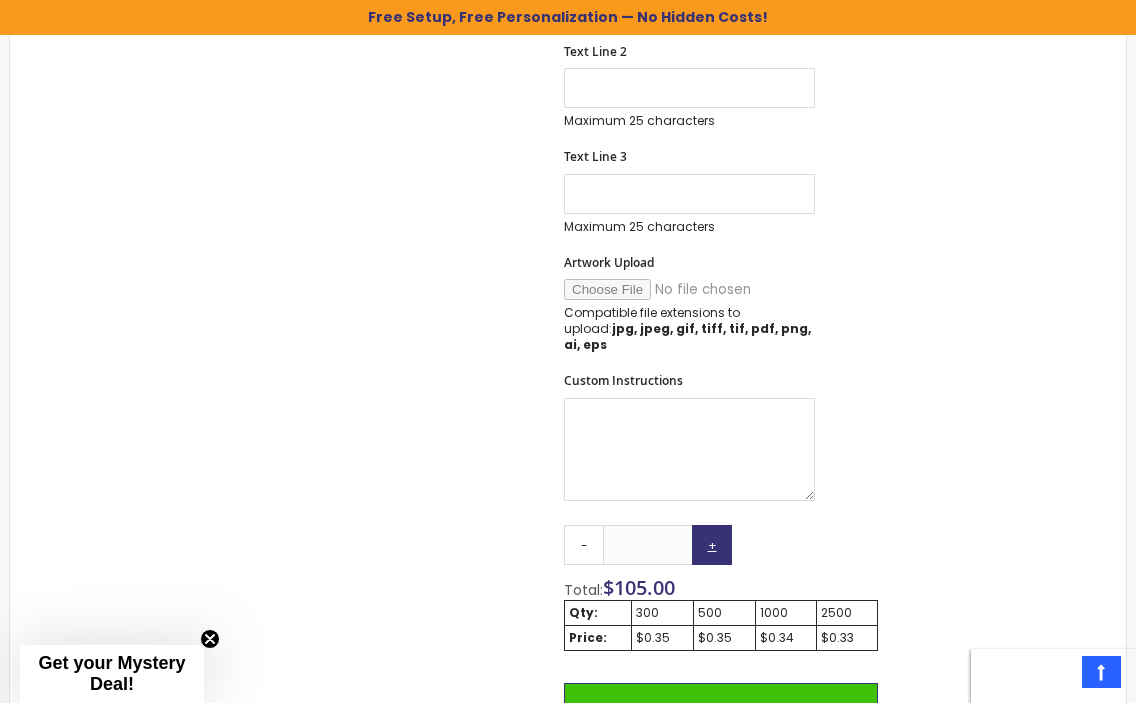 click on "+" at bounding box center [712, 545] 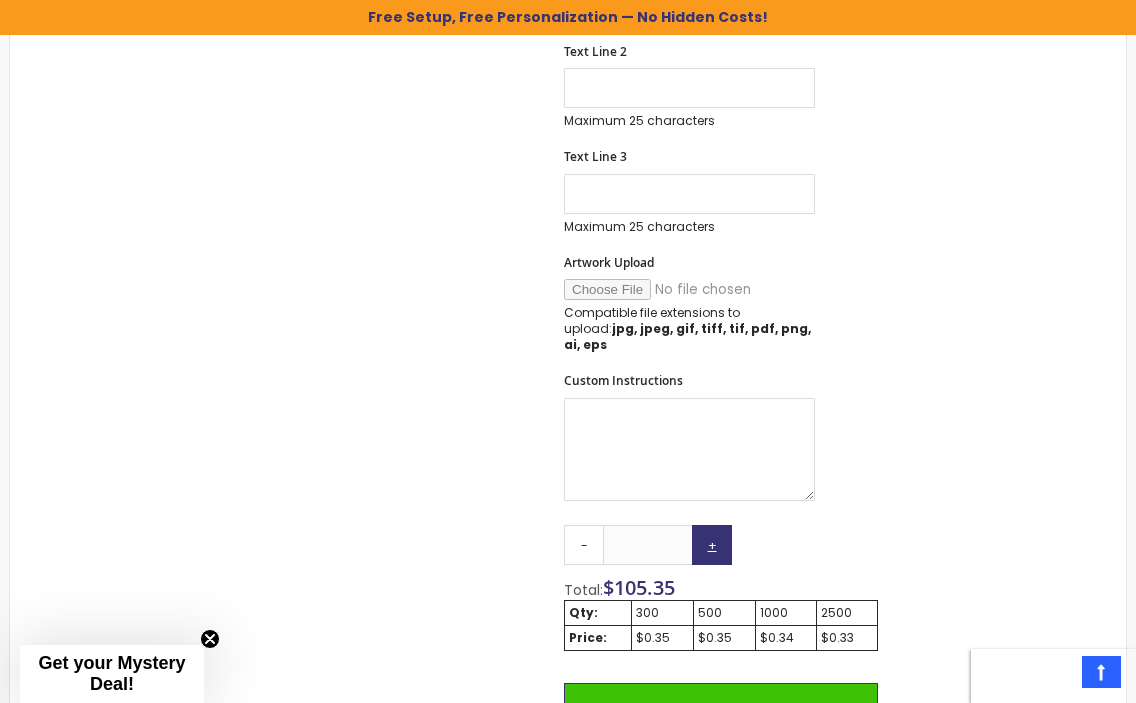 click on "+" at bounding box center (712, 545) 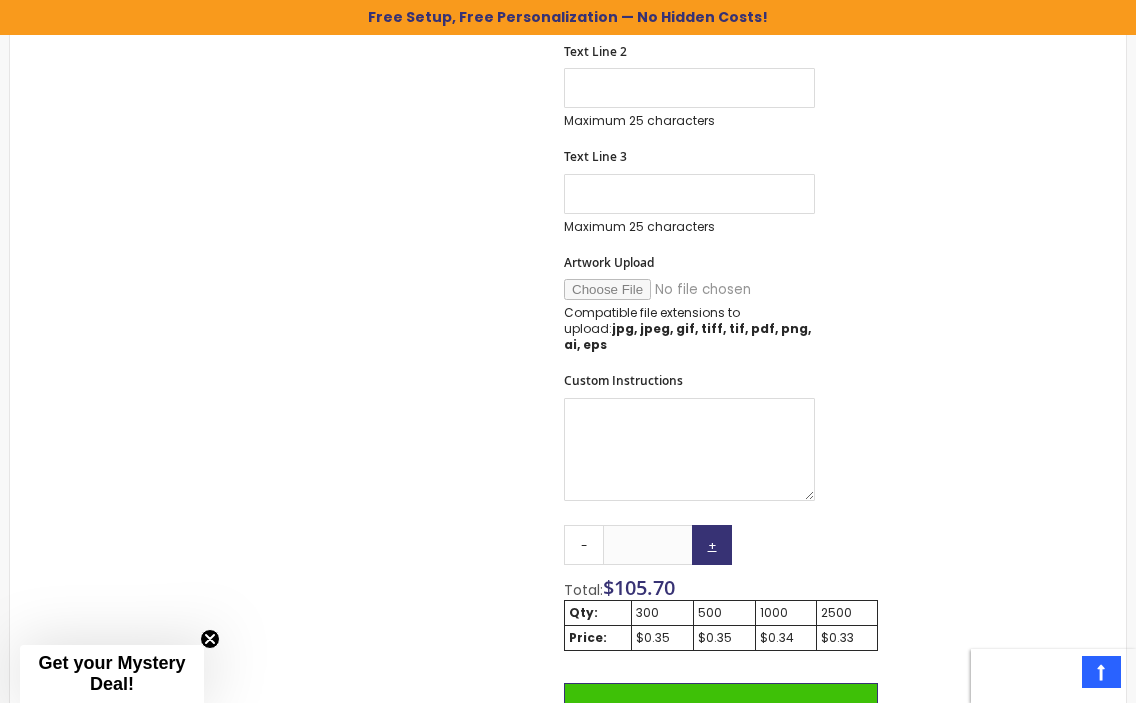 click on "+" at bounding box center (712, 545) 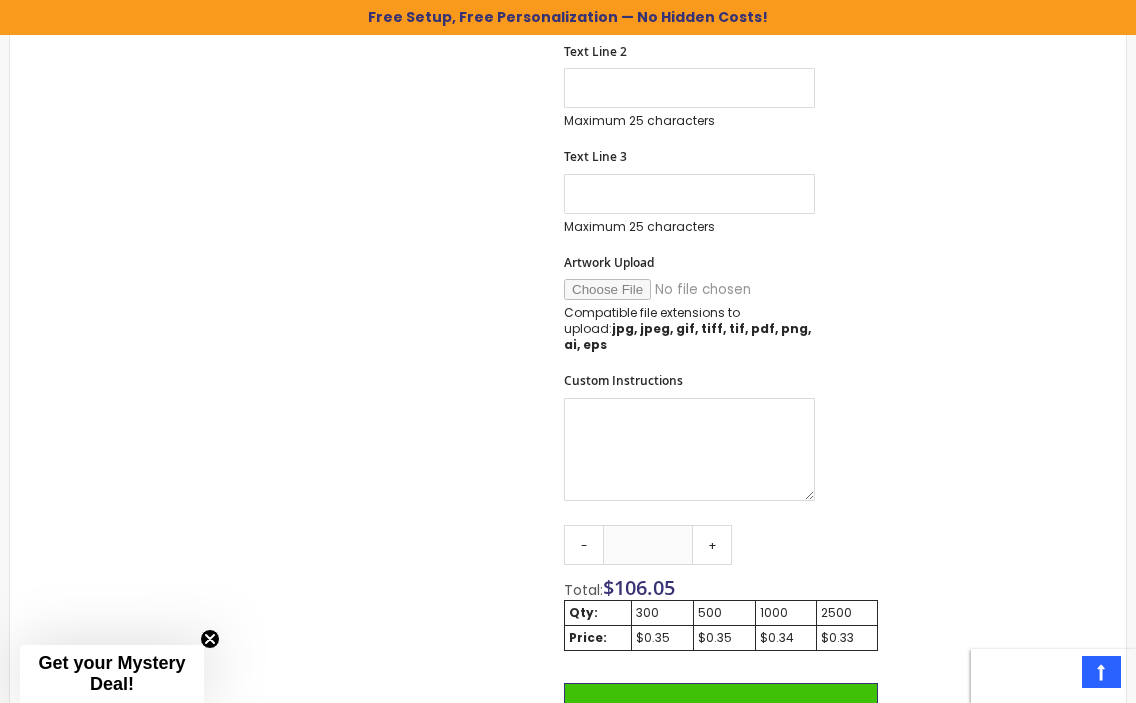 click on "500" at bounding box center [724, 613] 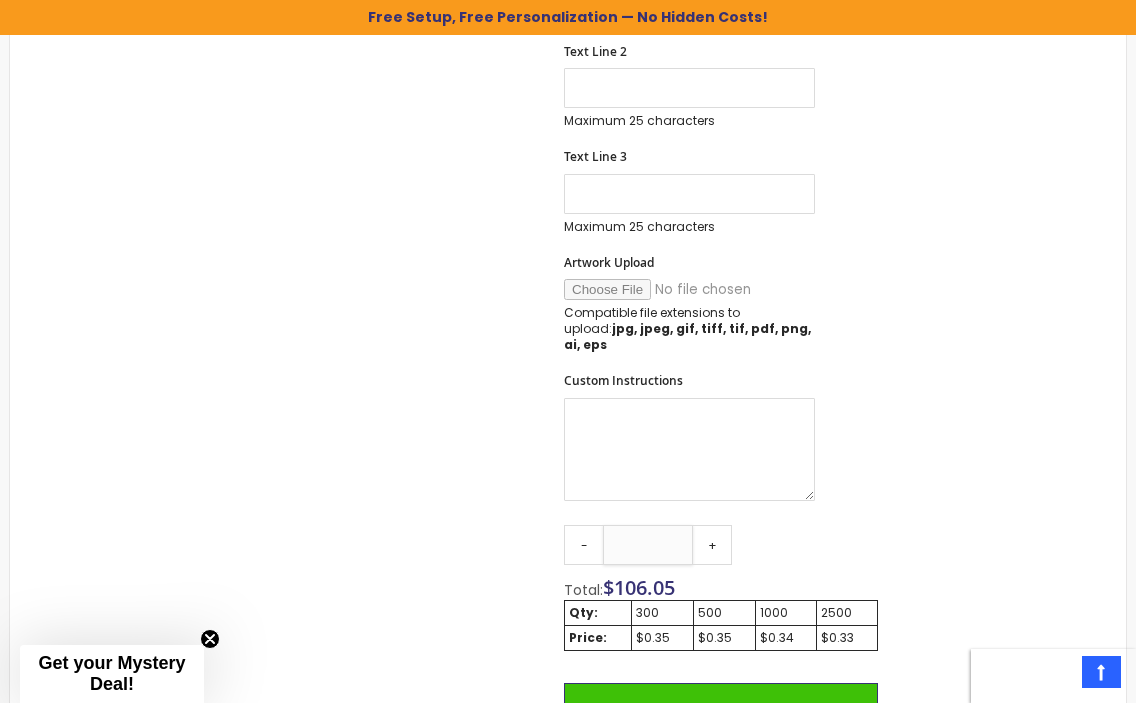 click on "***" at bounding box center [648, 545] 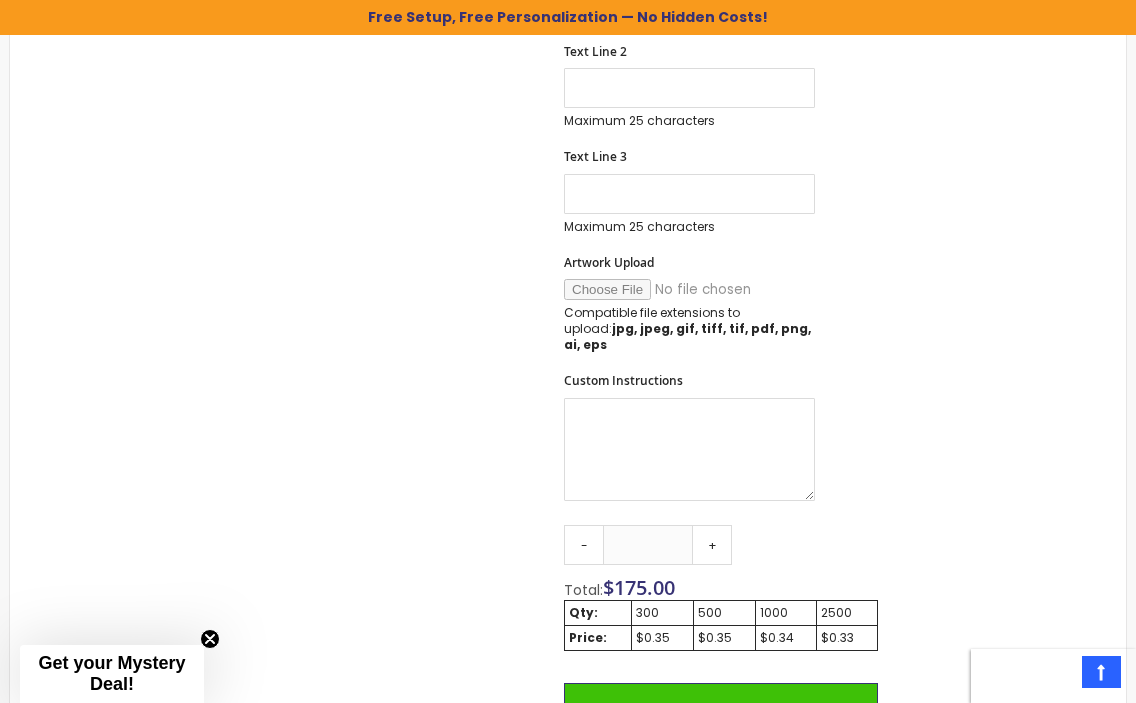 click on "Qty
-
***
+
Total:  $ 175.00
Qty:
300
500
1000
2500
Price:
$0.35
$0.35
$0.34
$0.33
Add to Cart
@import url(//fonts.googleapis.com/css?family=Google+Sans_old:500) ••••••" at bounding box center [721, 719] 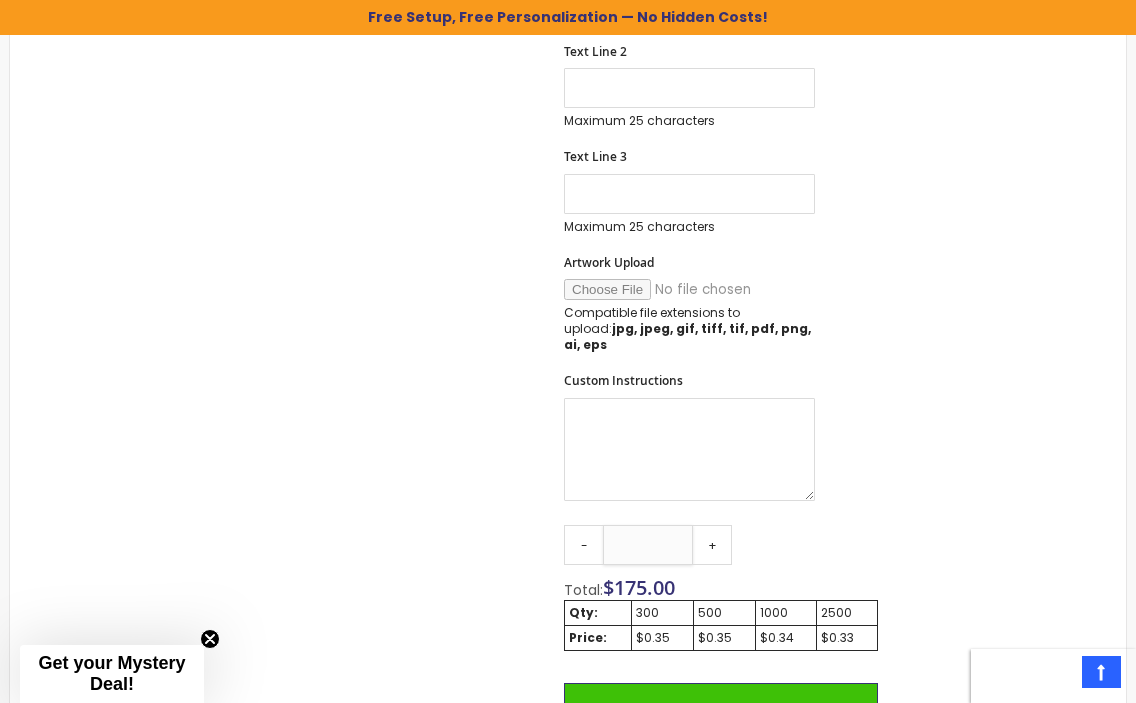 click on "***" at bounding box center (648, 545) 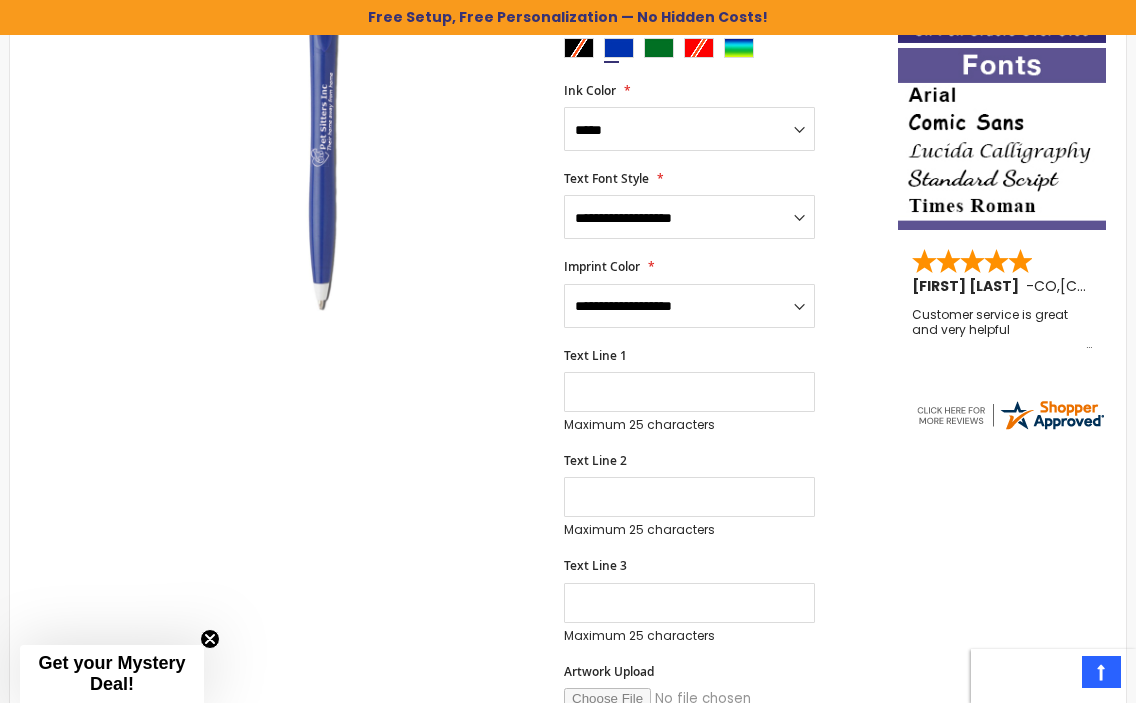 type on "****" 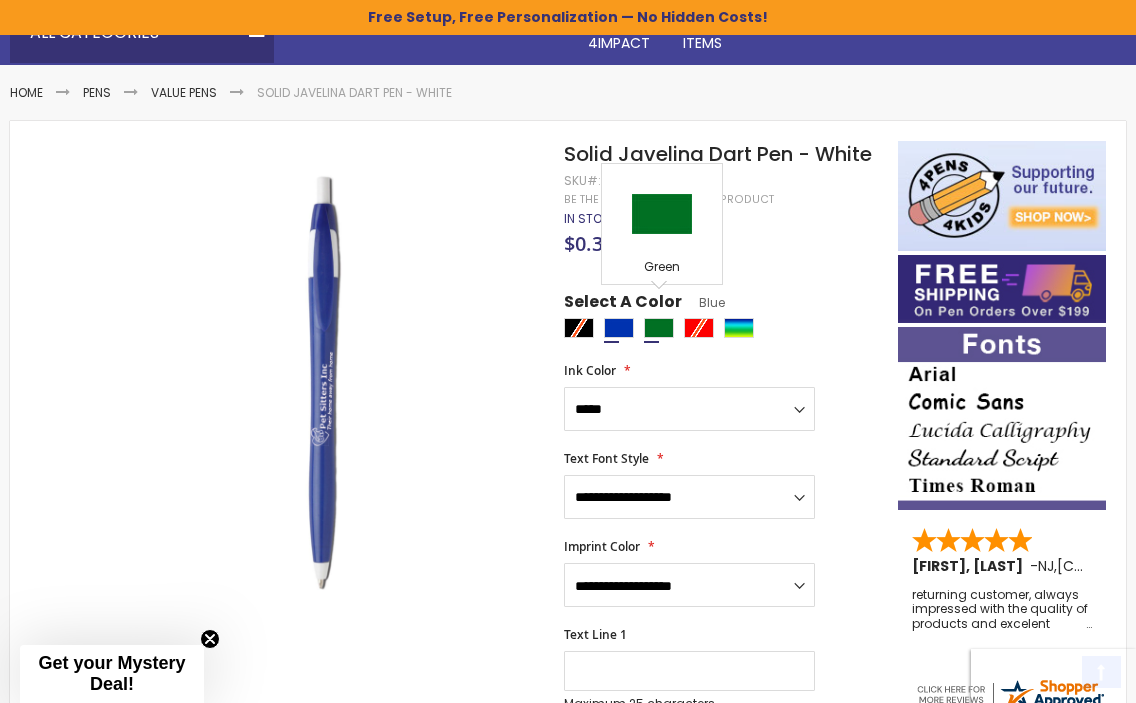 scroll, scrollTop: 197, scrollLeft: 0, axis: vertical 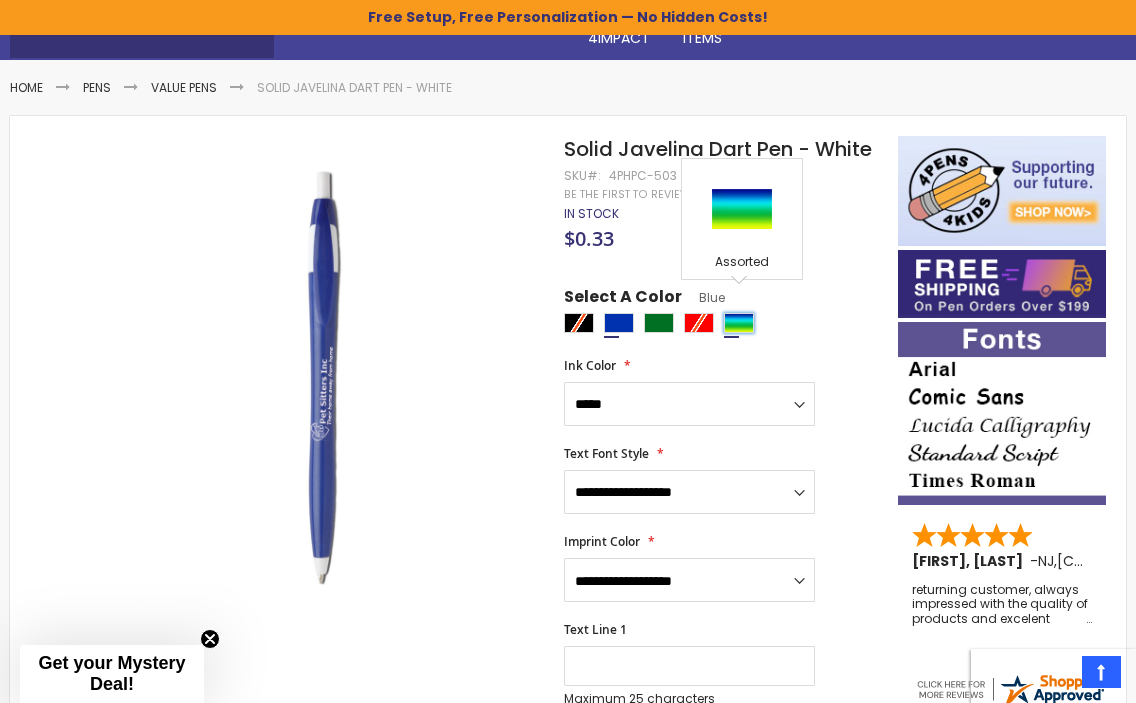 click at bounding box center (739, 323) 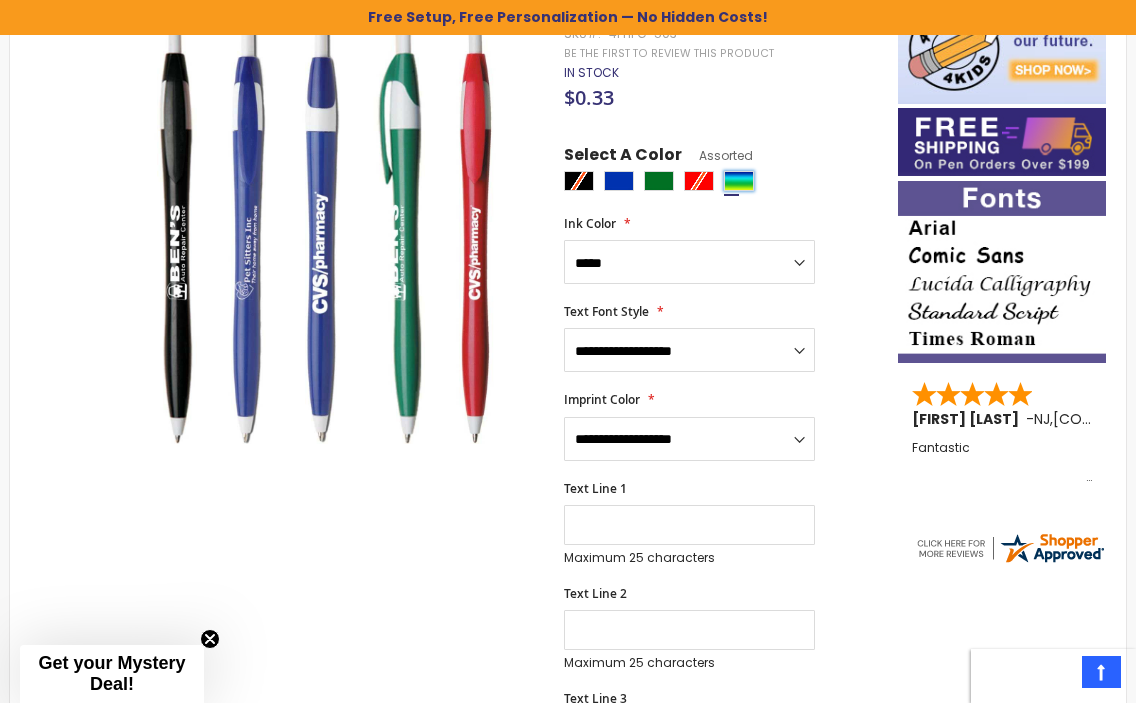 scroll, scrollTop: 346, scrollLeft: 0, axis: vertical 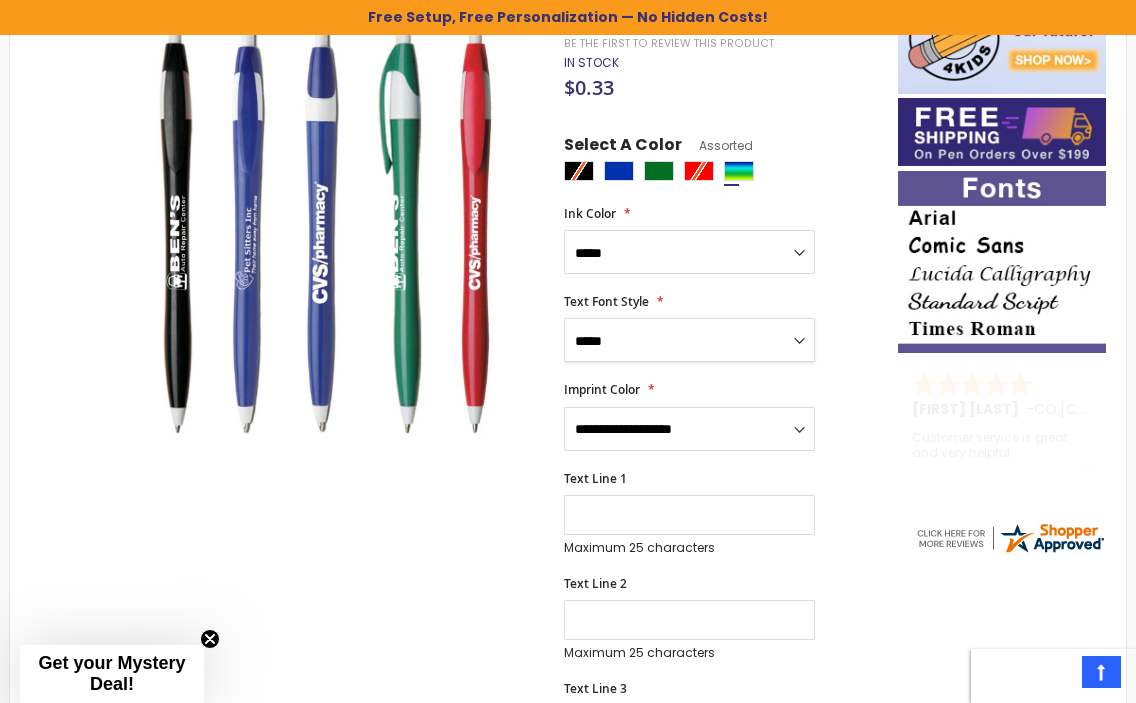 select on "*****" 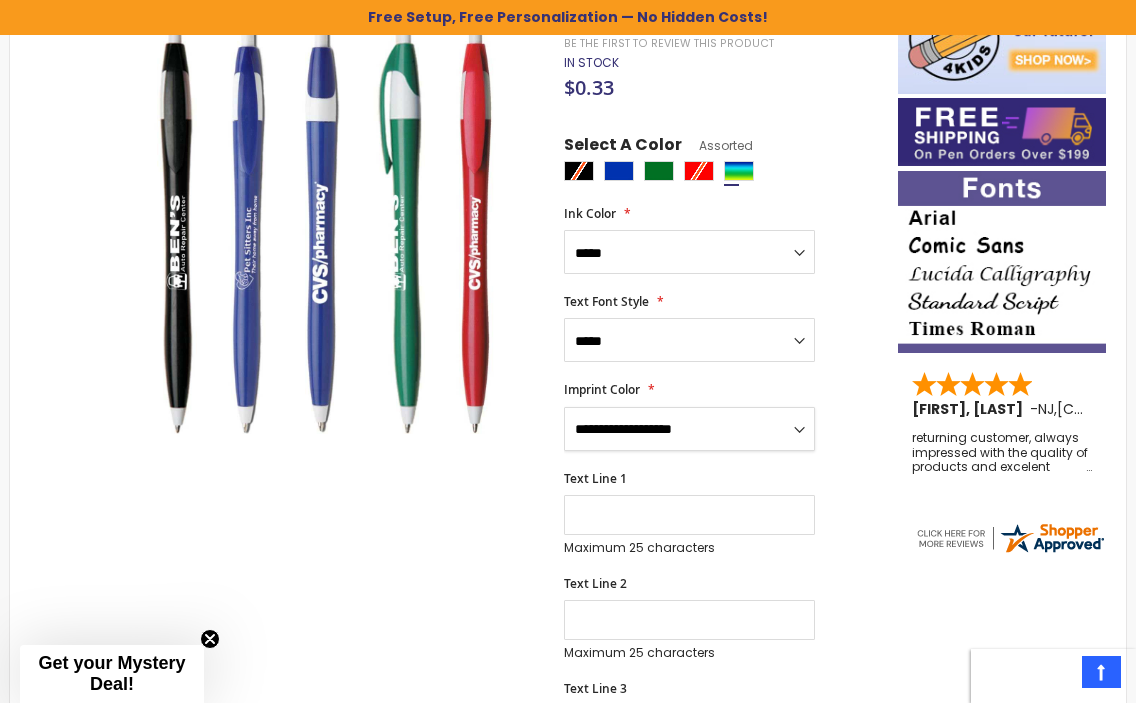 select on "*****" 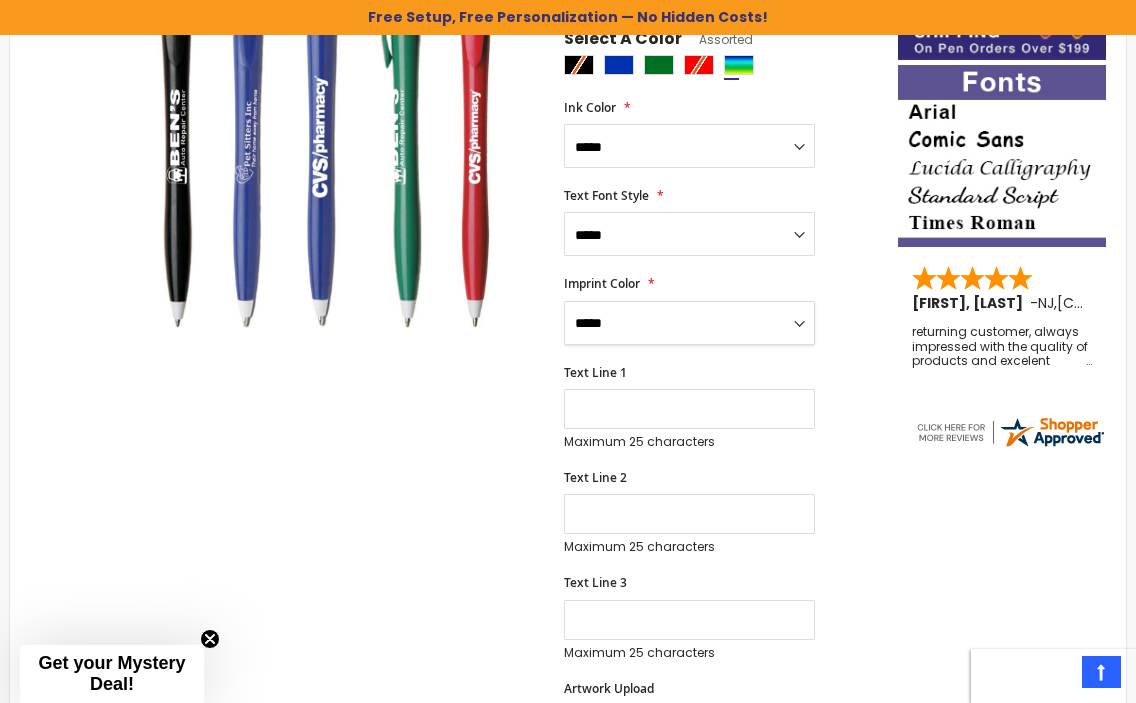 scroll, scrollTop: 481, scrollLeft: 0, axis: vertical 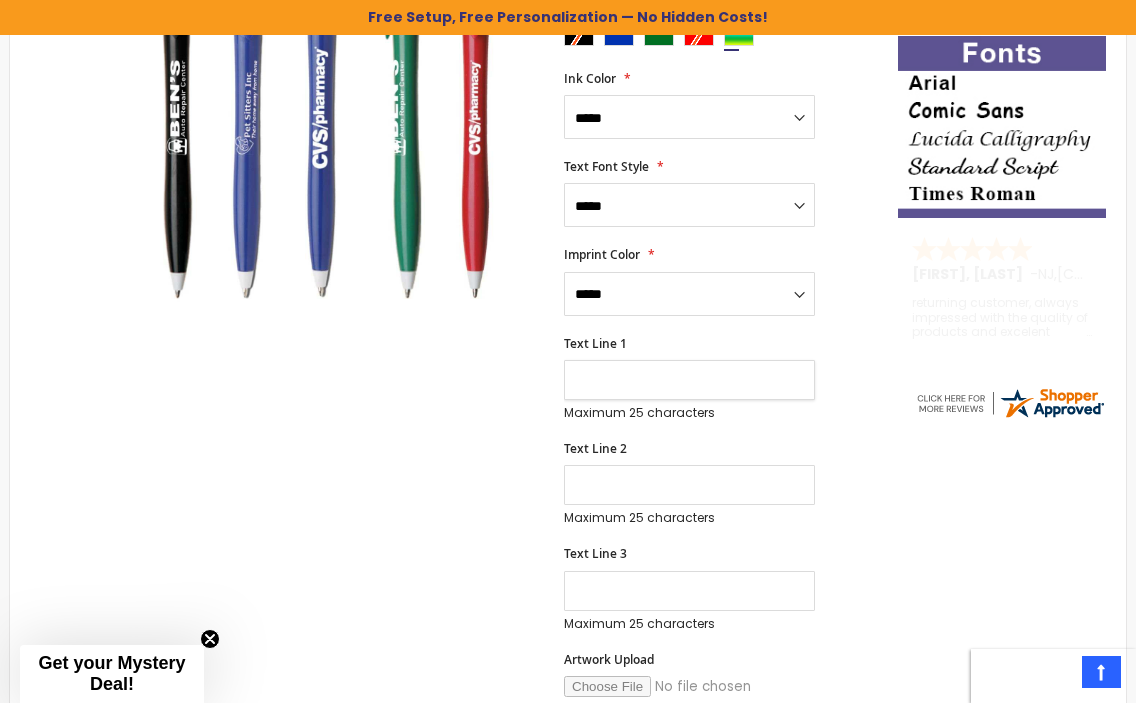 click on "Text Line 1" at bounding box center (689, 380) 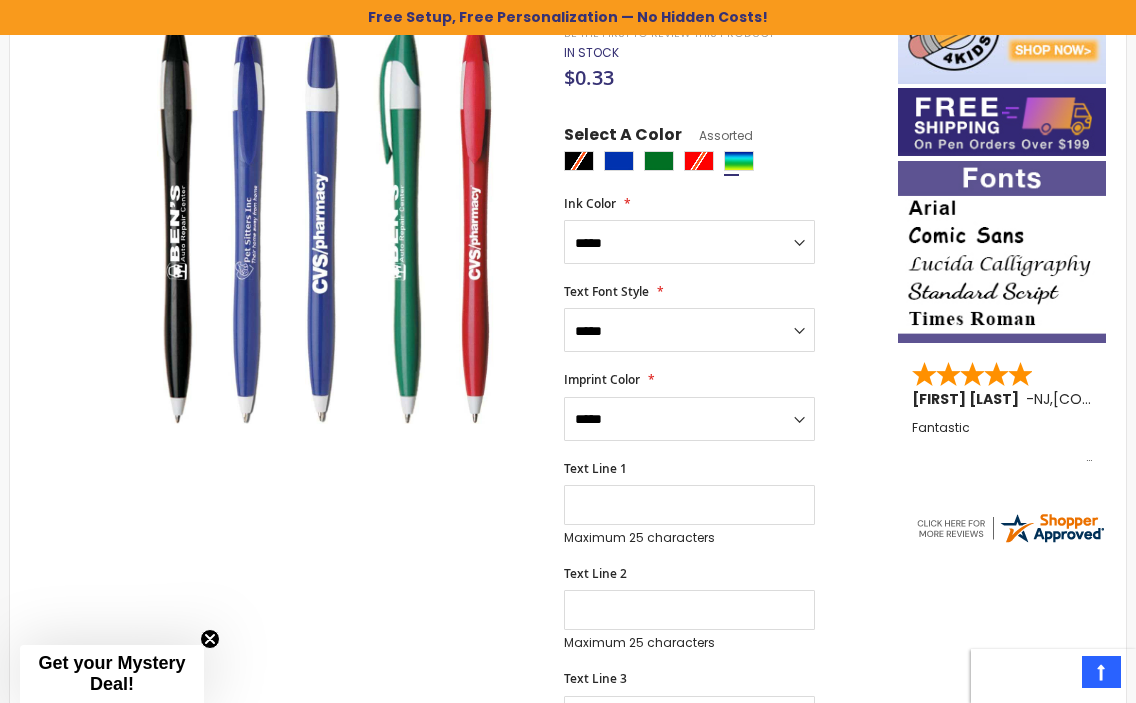 scroll, scrollTop: 419, scrollLeft: 0, axis: vertical 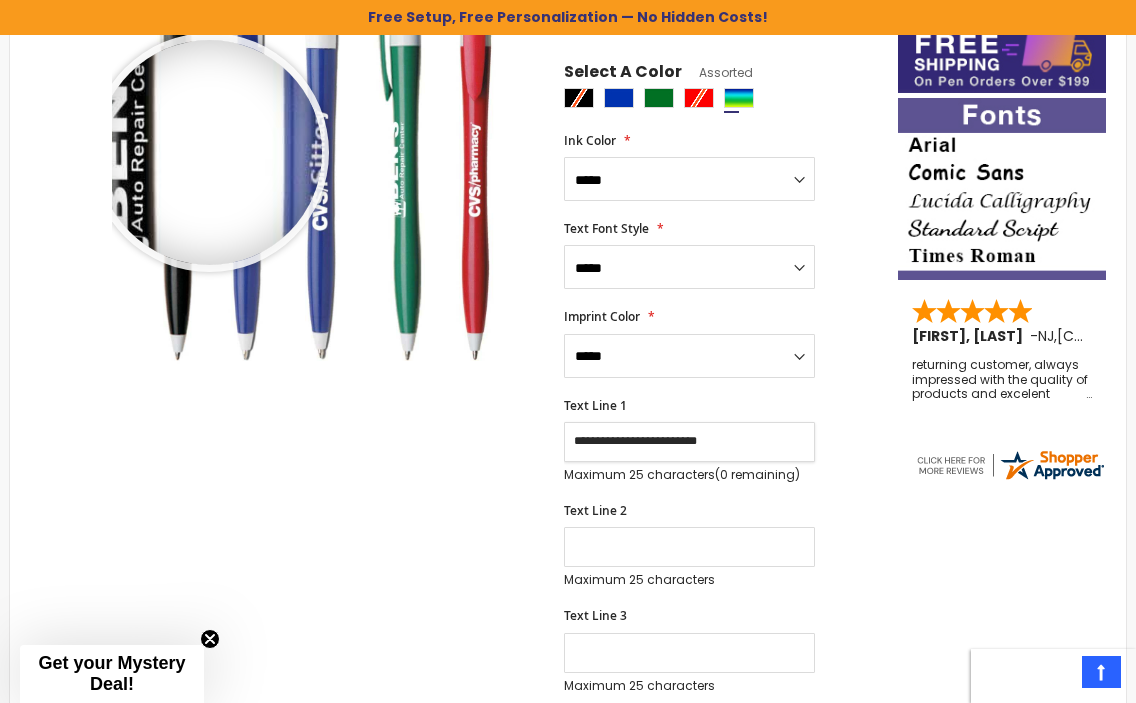 drag, startPoint x: 210, startPoint y: 152, endPoint x: 234, endPoint y: 153, distance: 24.020824 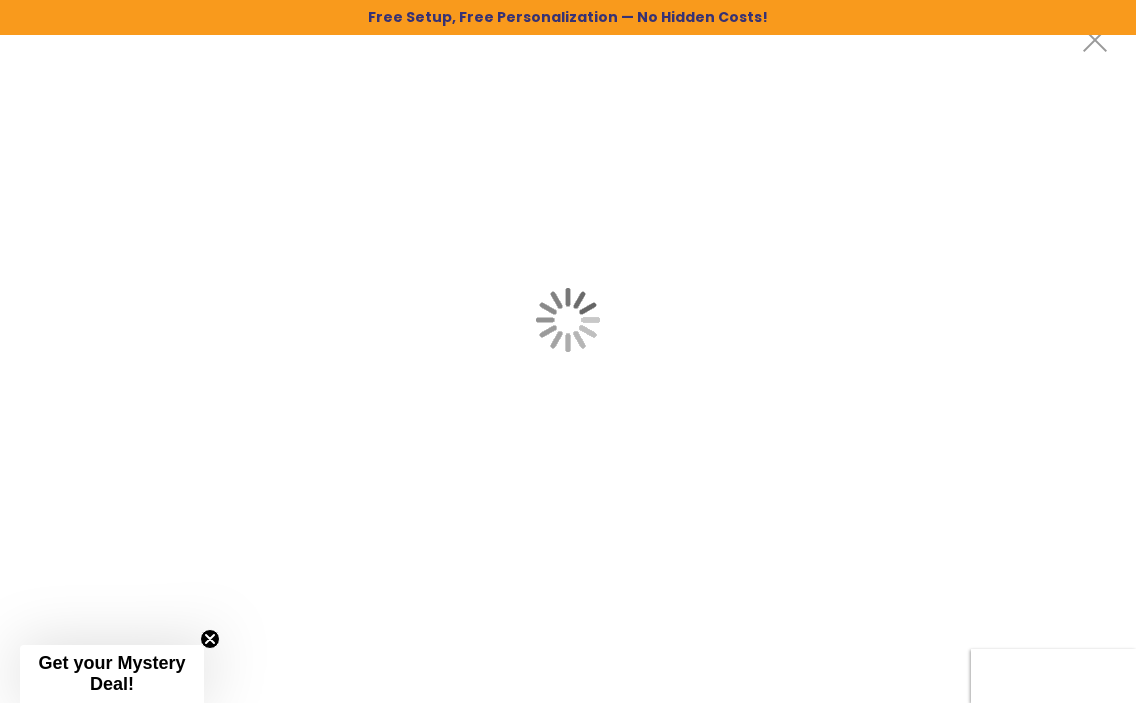 scroll, scrollTop: 0, scrollLeft: 0, axis: both 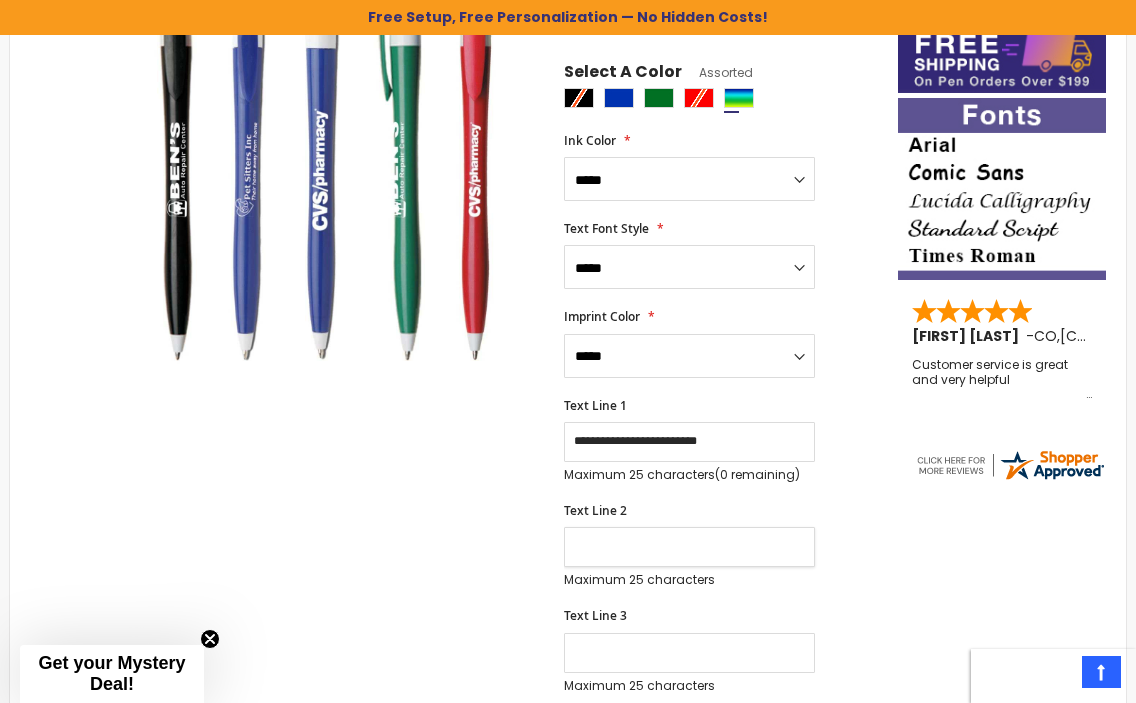 click on "Text Line 2" at bounding box center [689, 547] 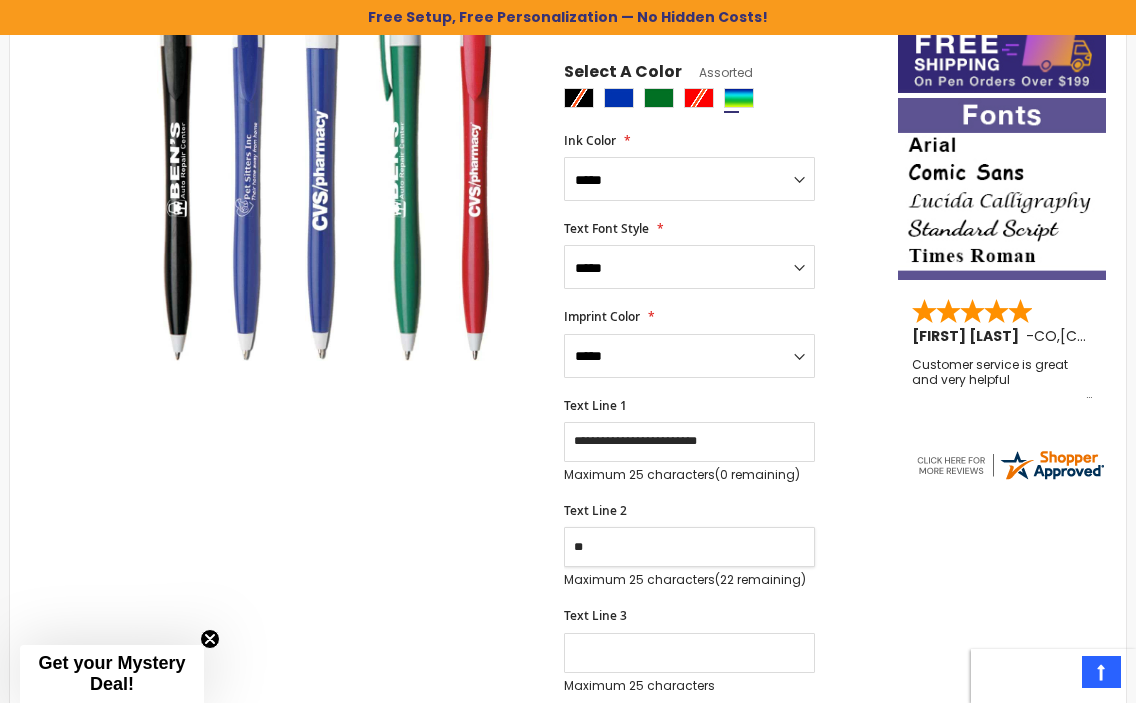 type on "*" 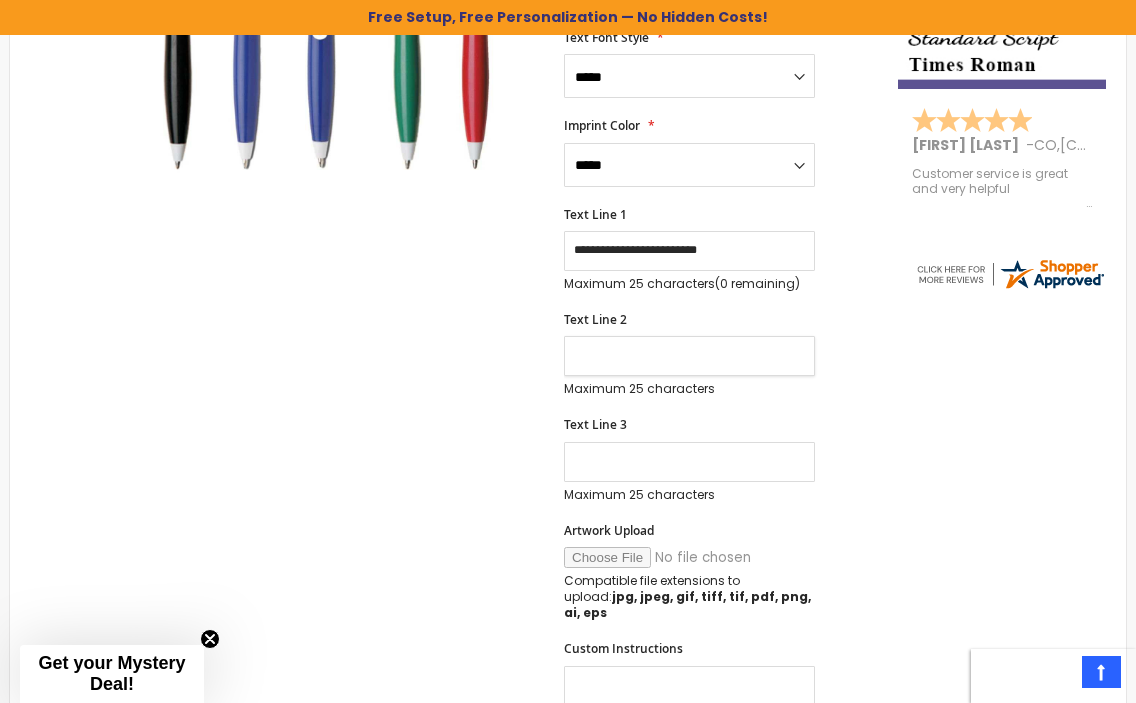 scroll, scrollTop: 610, scrollLeft: 0, axis: vertical 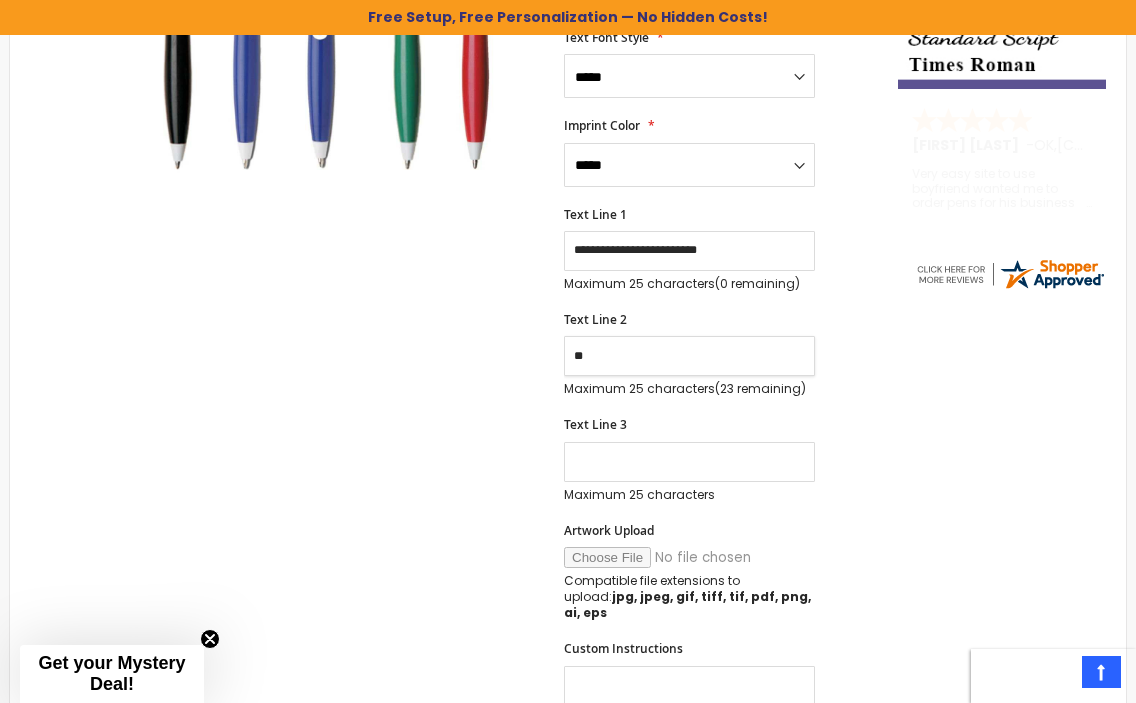 type on "*" 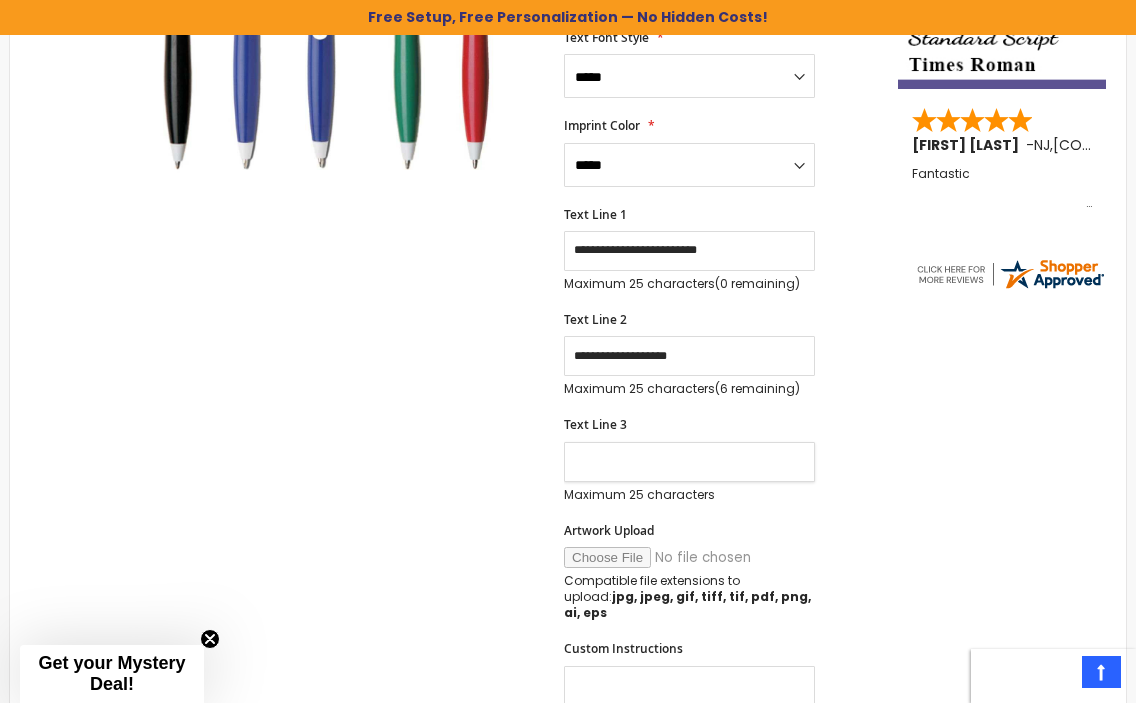 click on "Text Line 3" at bounding box center (689, 462) 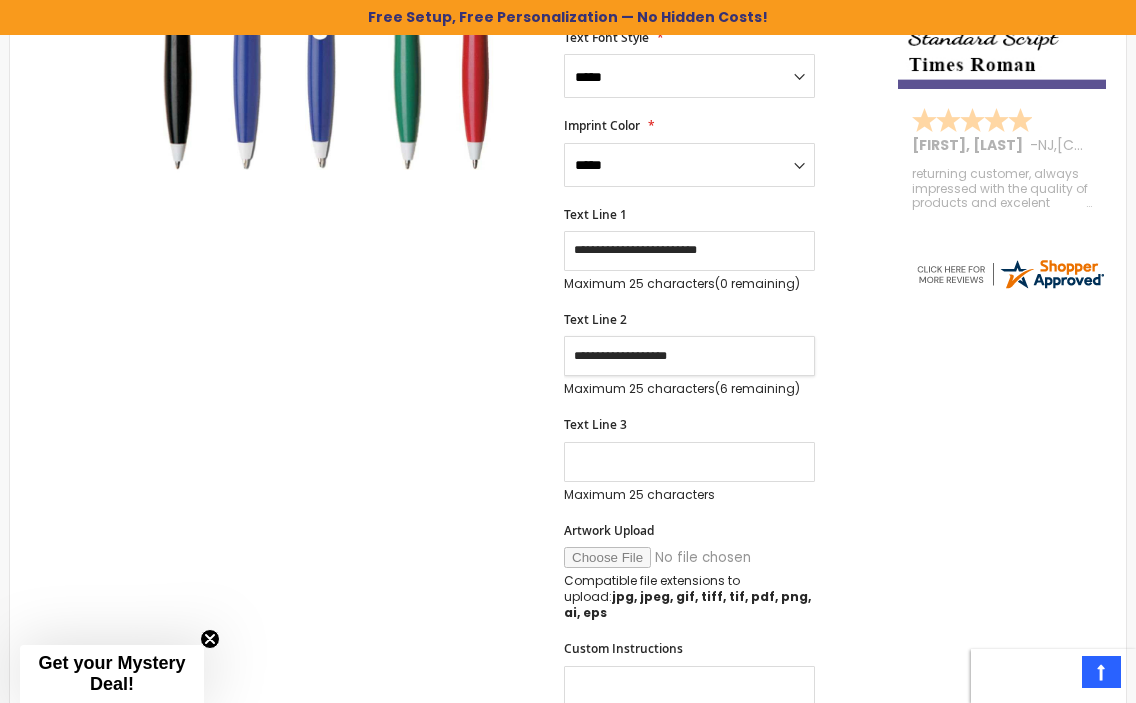 click on "**********" at bounding box center (689, 356) 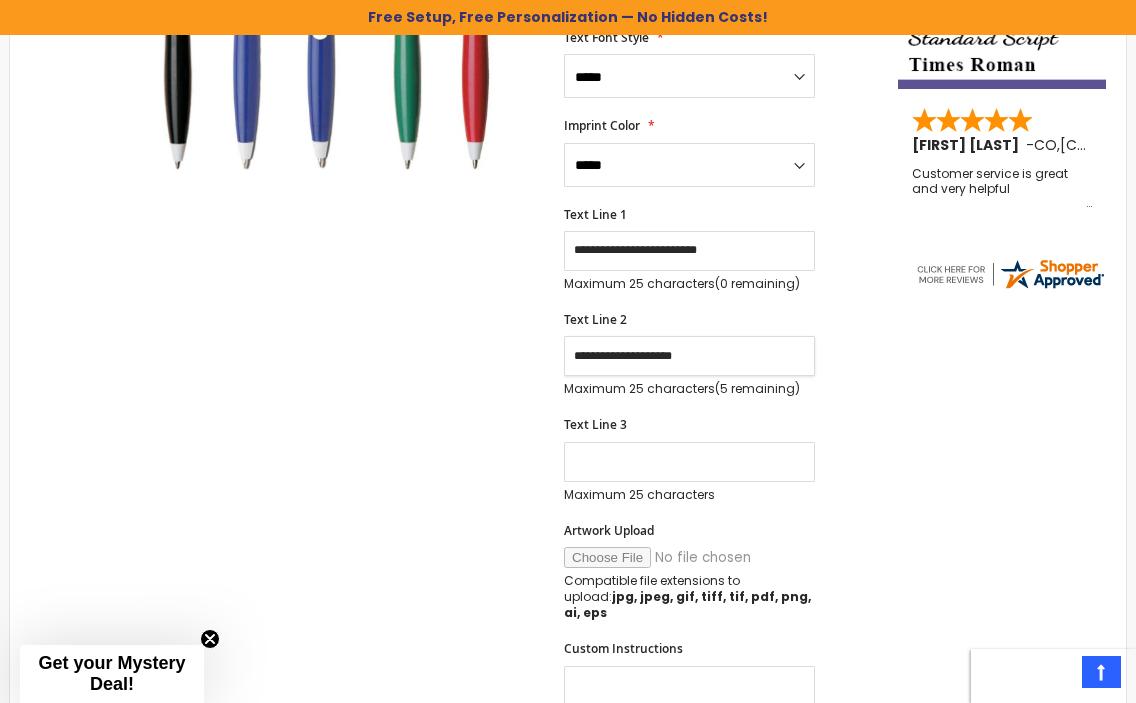 type on "**********" 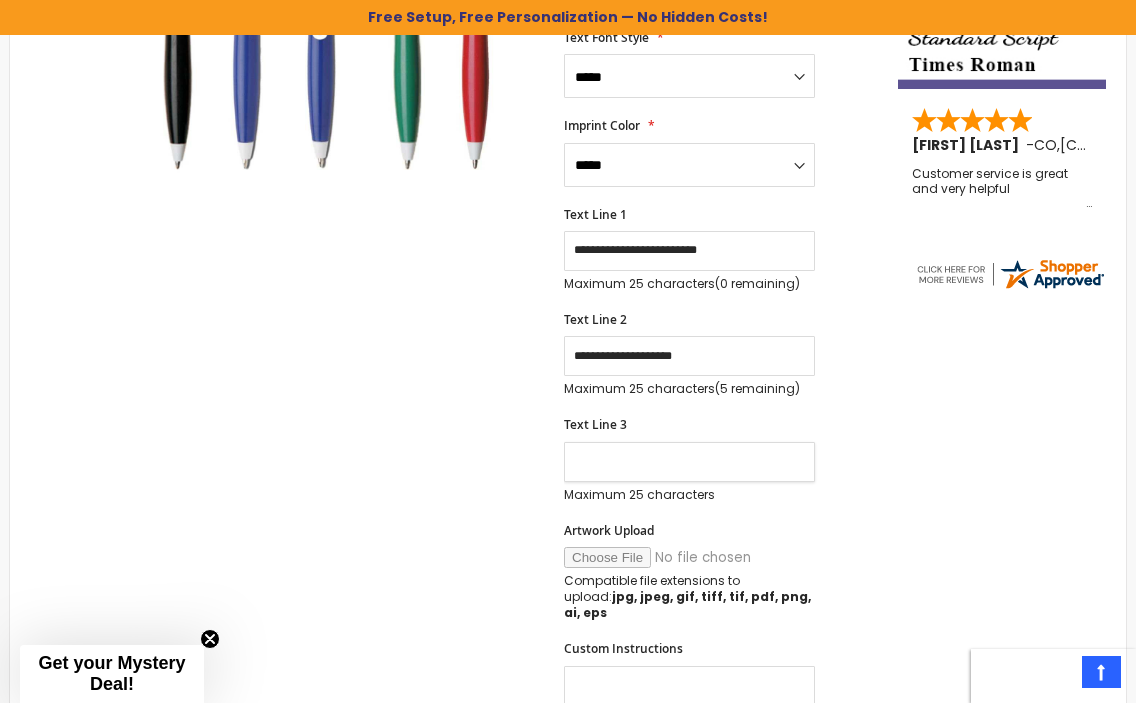 click on "Text Line 3" at bounding box center (689, 462) 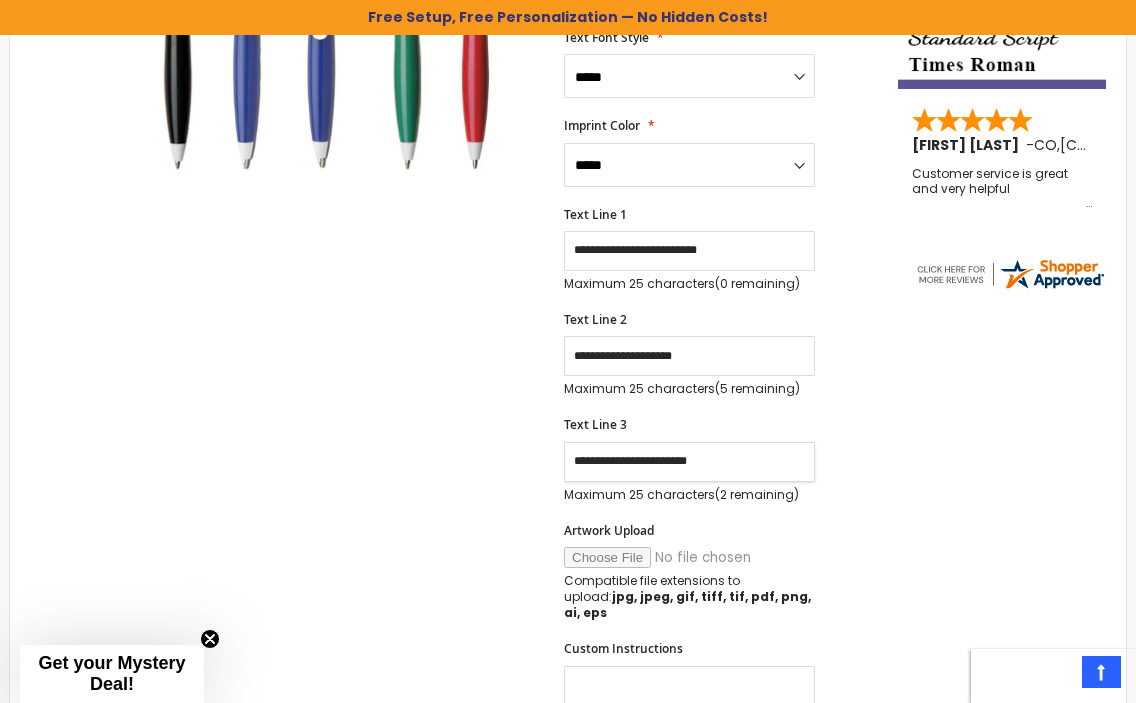 click on "**********" at bounding box center [689, 462] 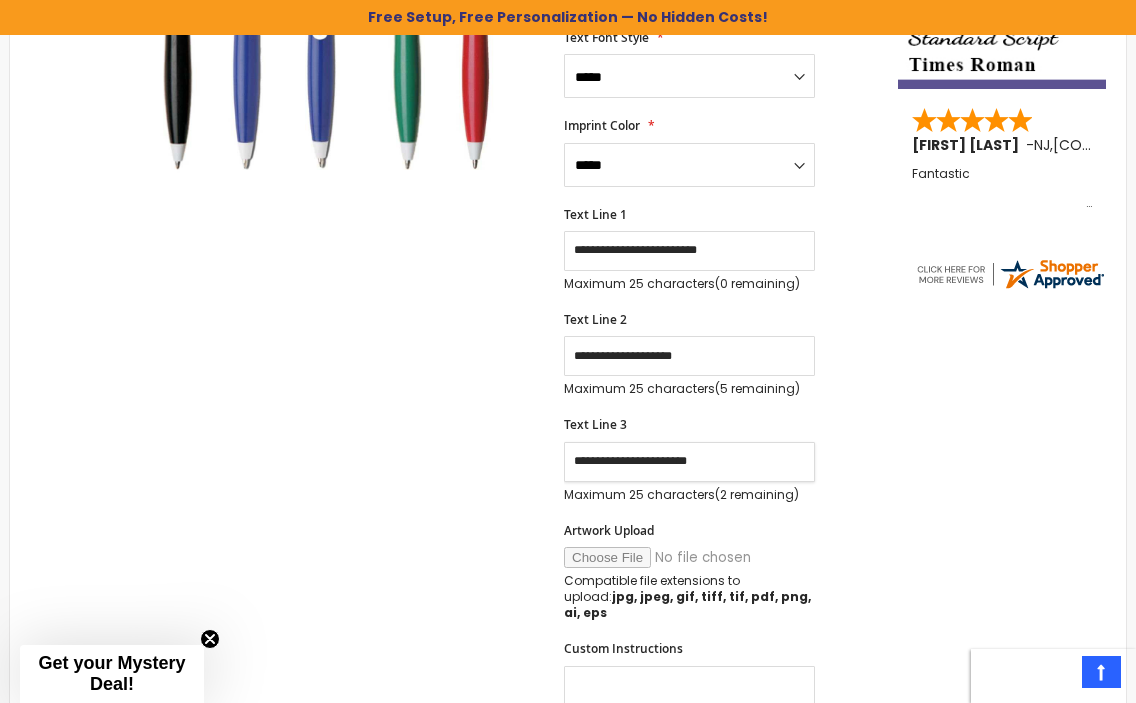 type on "**********" 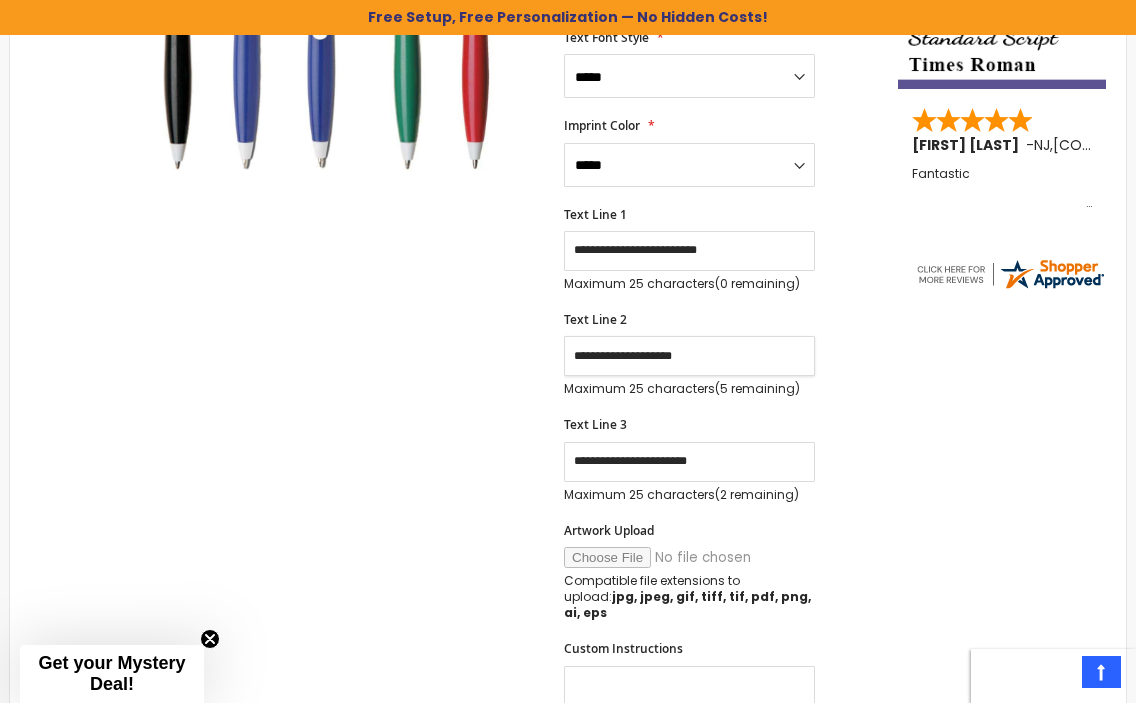 click on "**********" at bounding box center (689, 356) 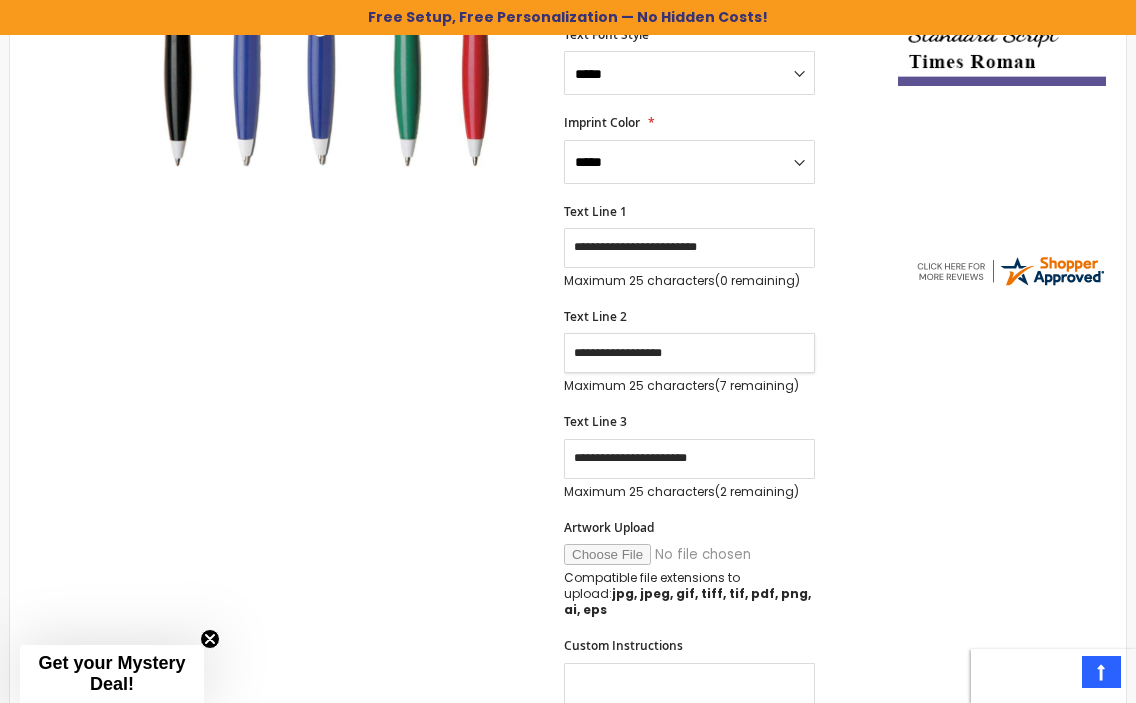 scroll, scrollTop: 626, scrollLeft: 0, axis: vertical 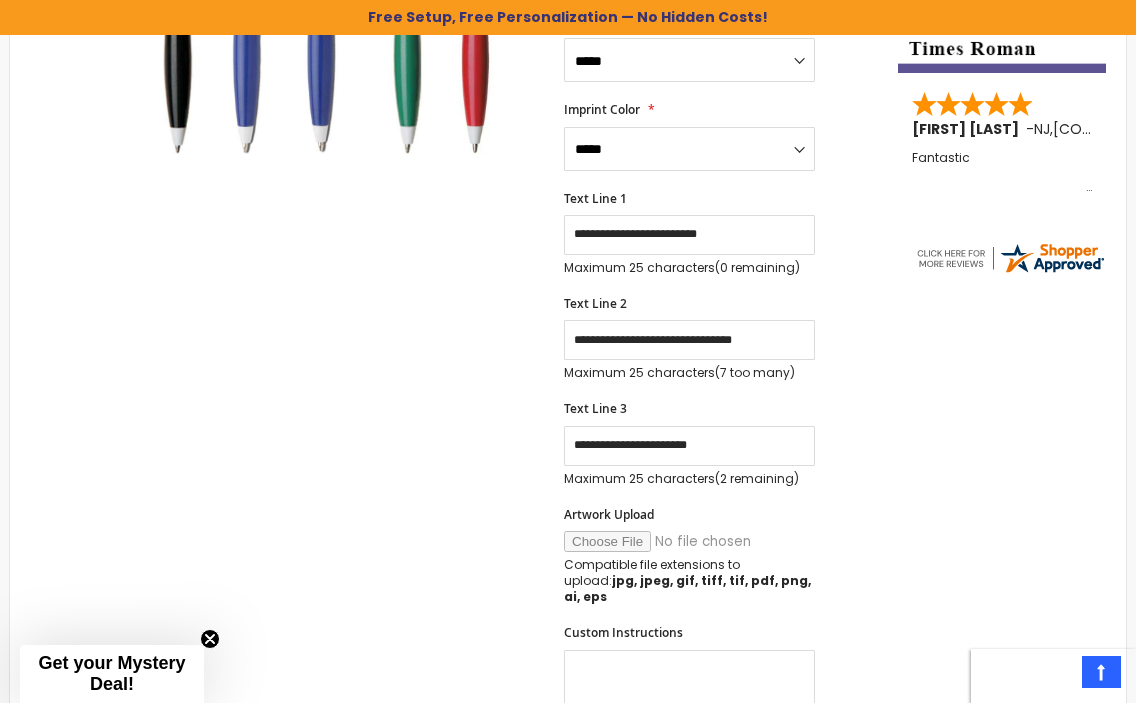 click on "**********" at bounding box center (689, 350) 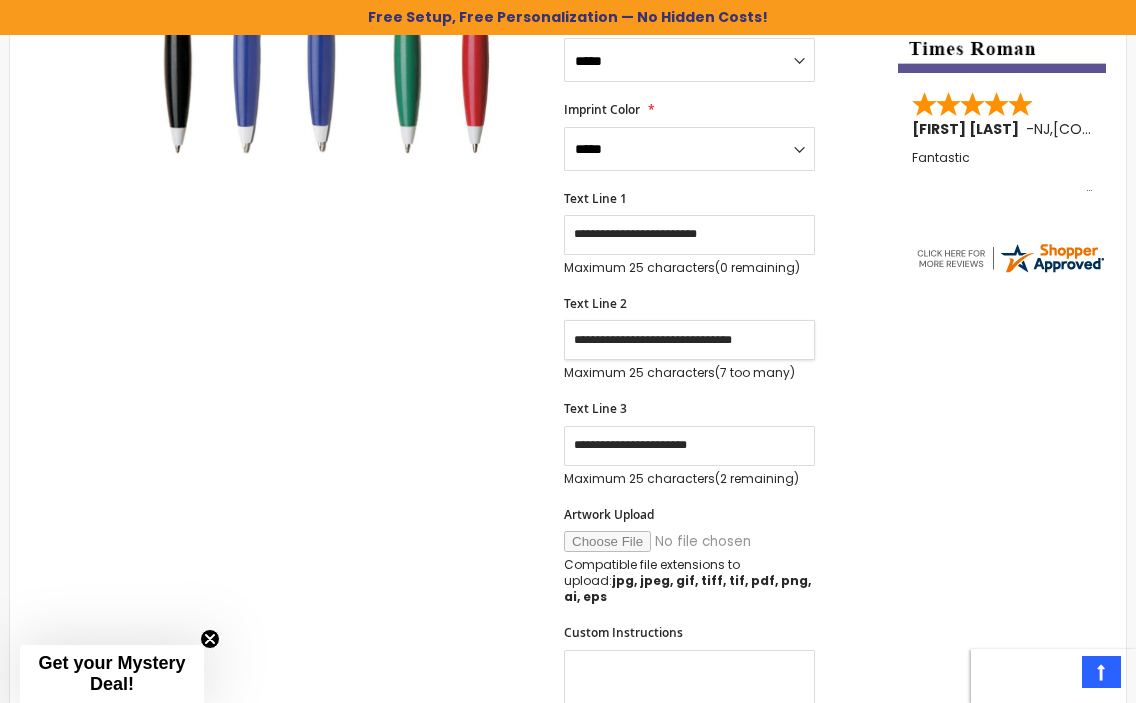 click on "**********" at bounding box center (689, 340) 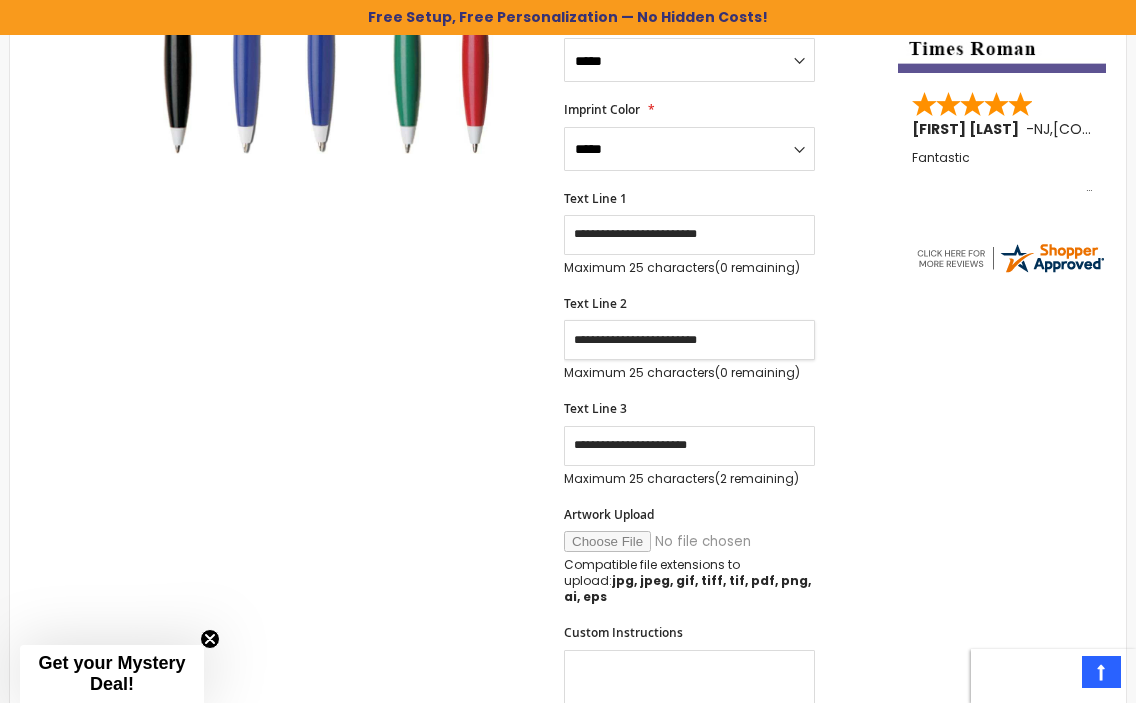 type on "**********" 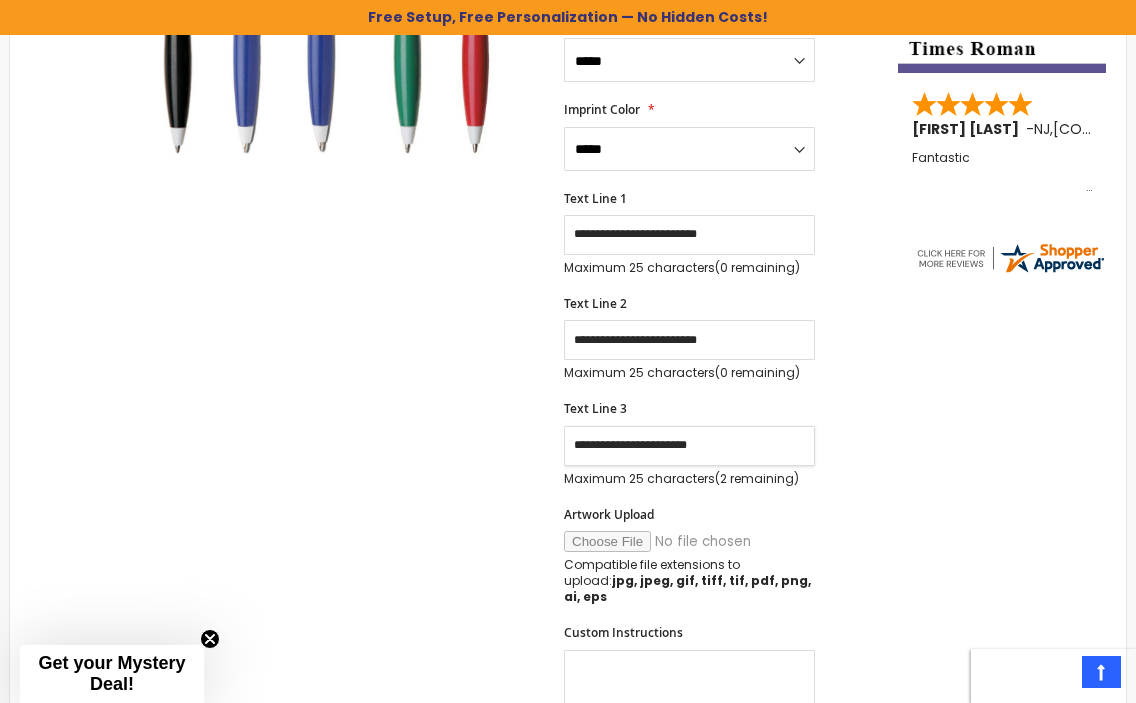 click on "**********" at bounding box center (689, 446) 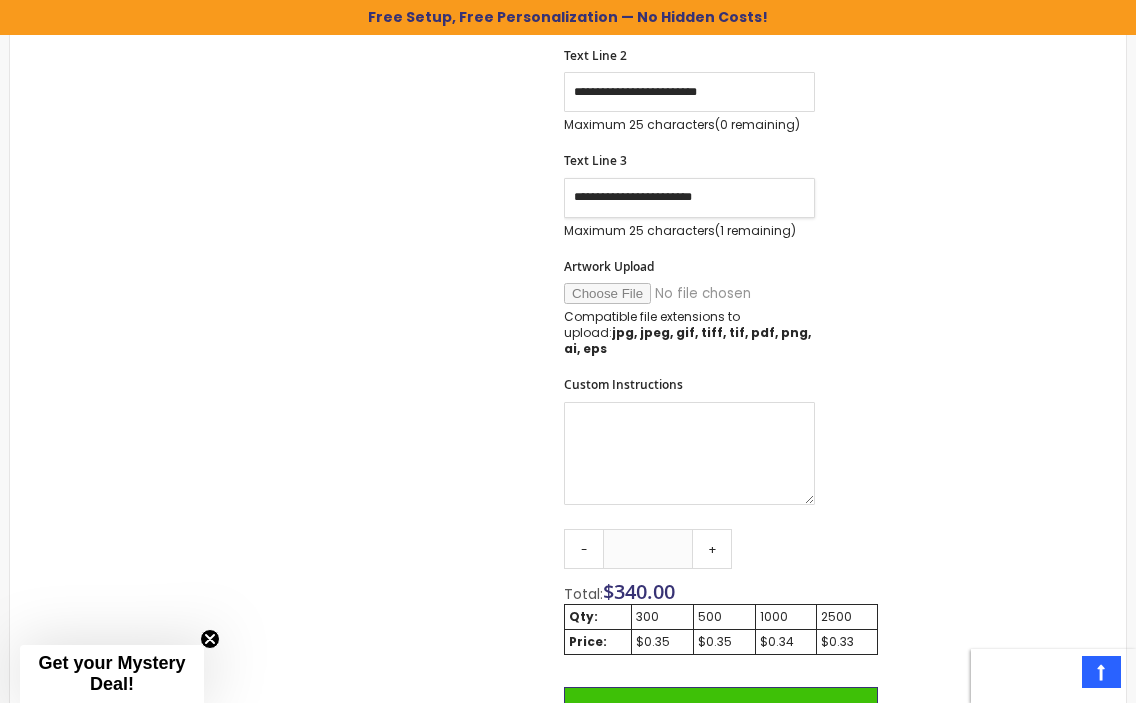 scroll, scrollTop: 875, scrollLeft: 0, axis: vertical 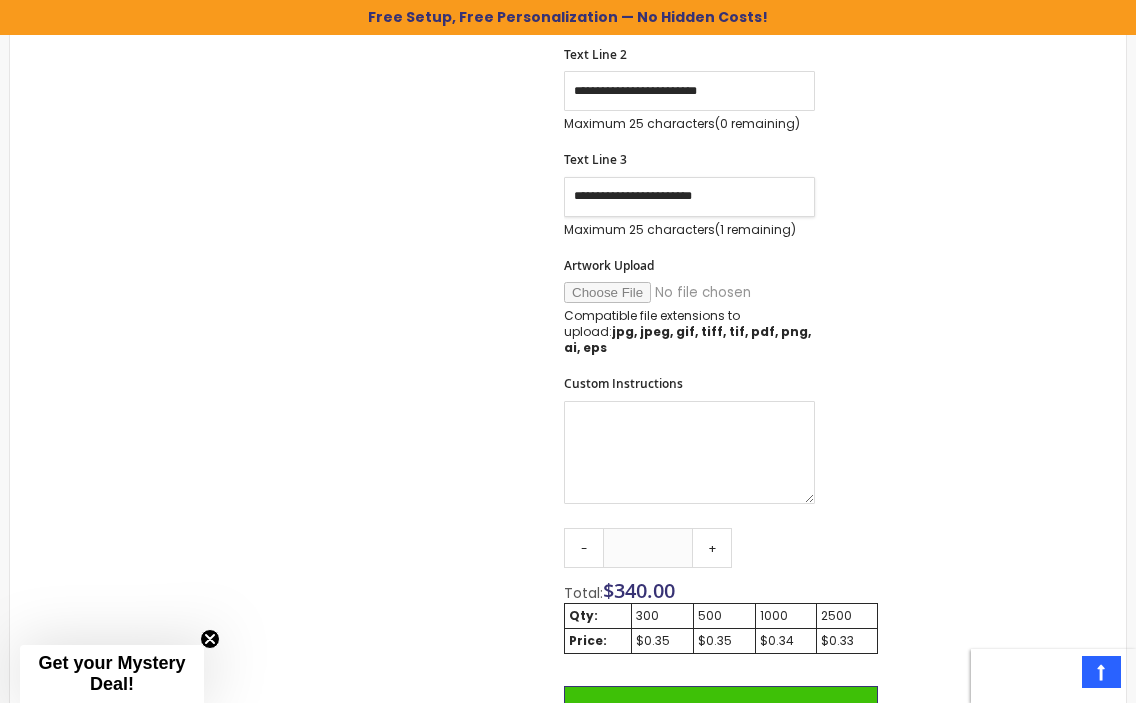 type on "**********" 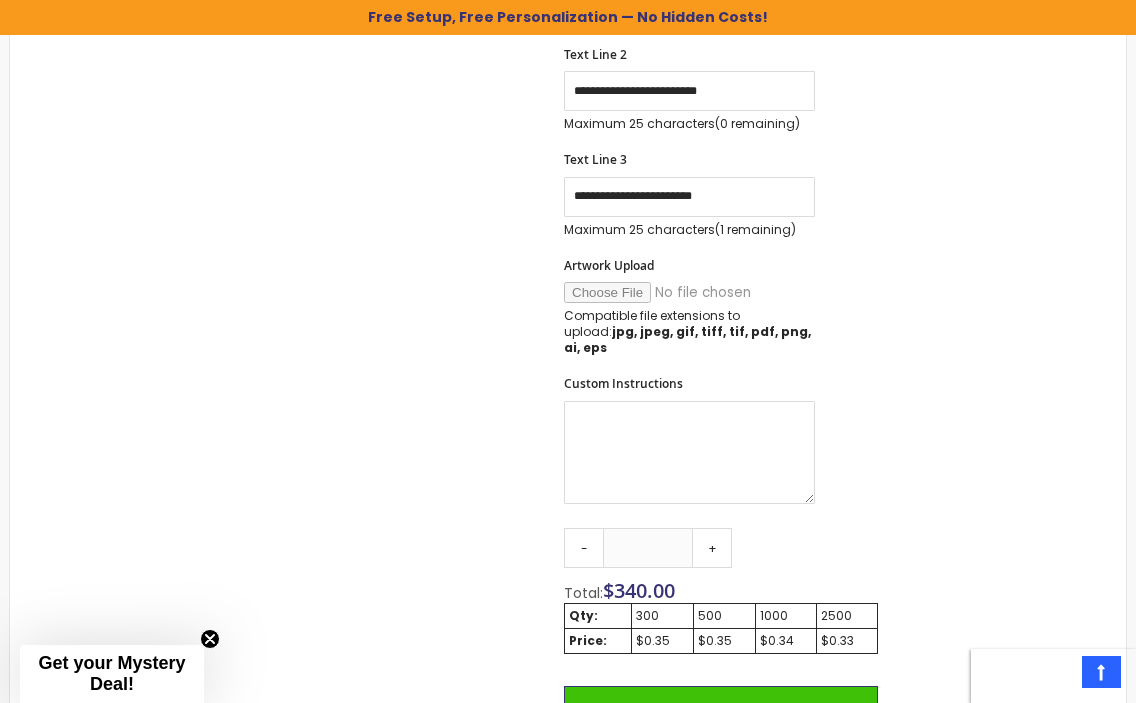 click on "Artwork Upload
Compatible file extensions to upload:
jpg, jpeg, gif, tiff, tif, pdf, png, ai, eps" at bounding box center [721, 307] 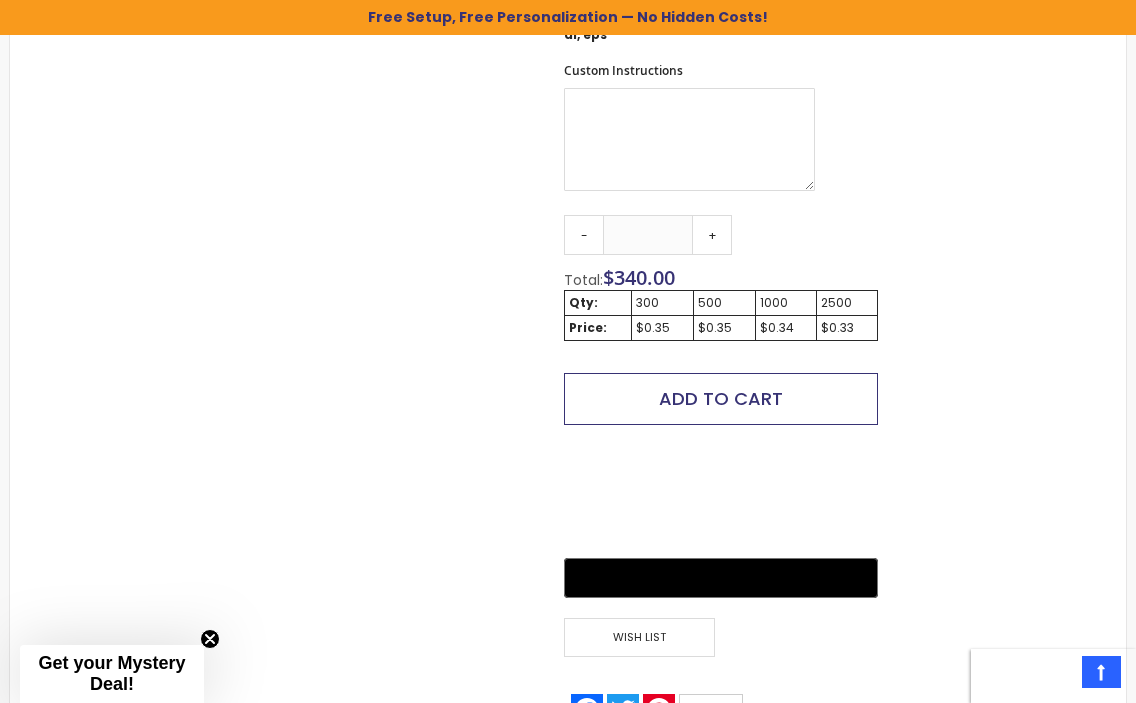 scroll, scrollTop: 1188, scrollLeft: 0, axis: vertical 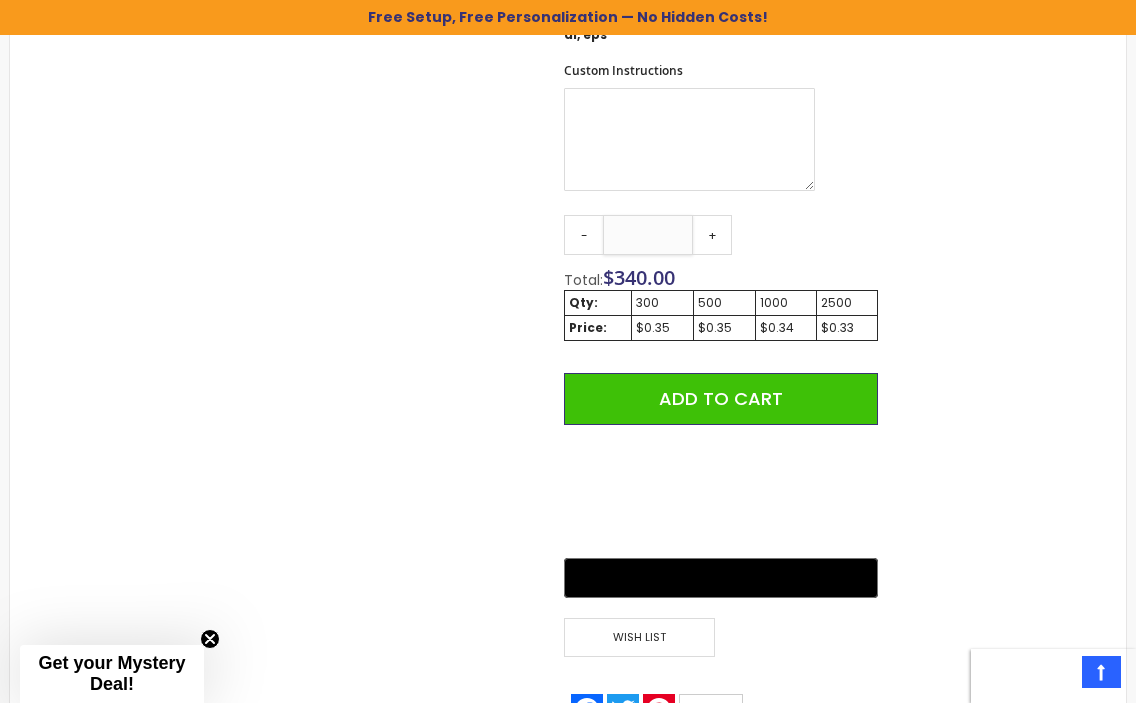 click on "****" at bounding box center (648, 235) 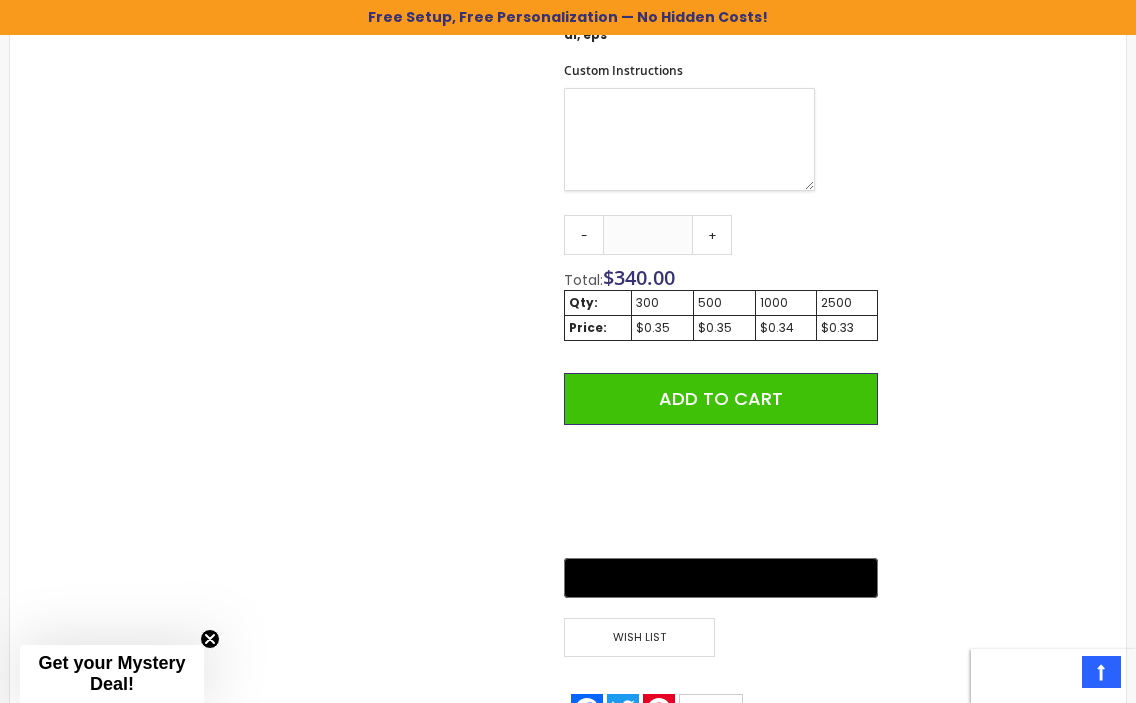 click on "Custom Instructions" at bounding box center (689, 139) 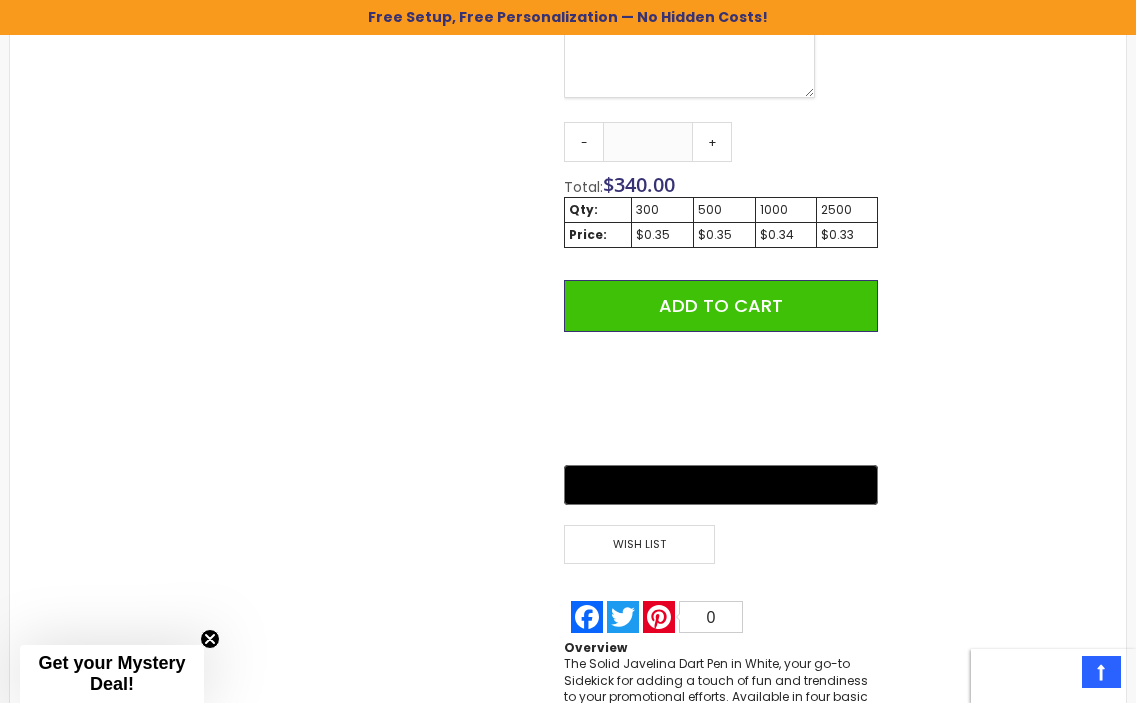 scroll, scrollTop: 1294, scrollLeft: 0, axis: vertical 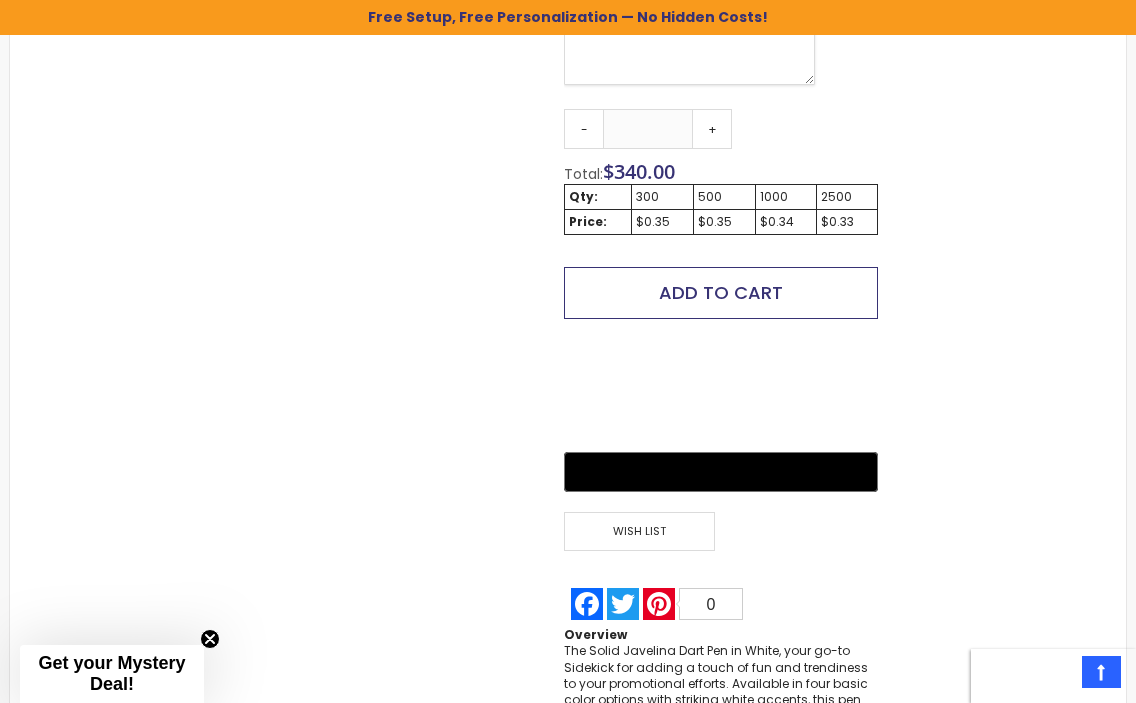 type on "**********" 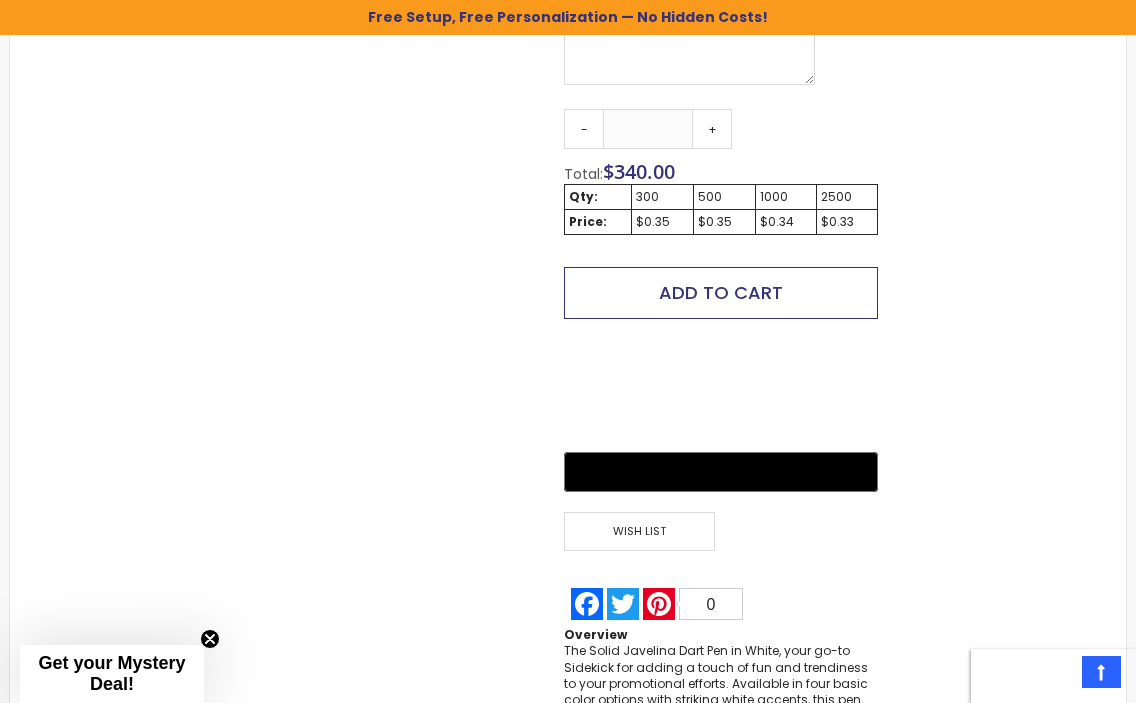 click on "Add to Cart" at bounding box center [721, 292] 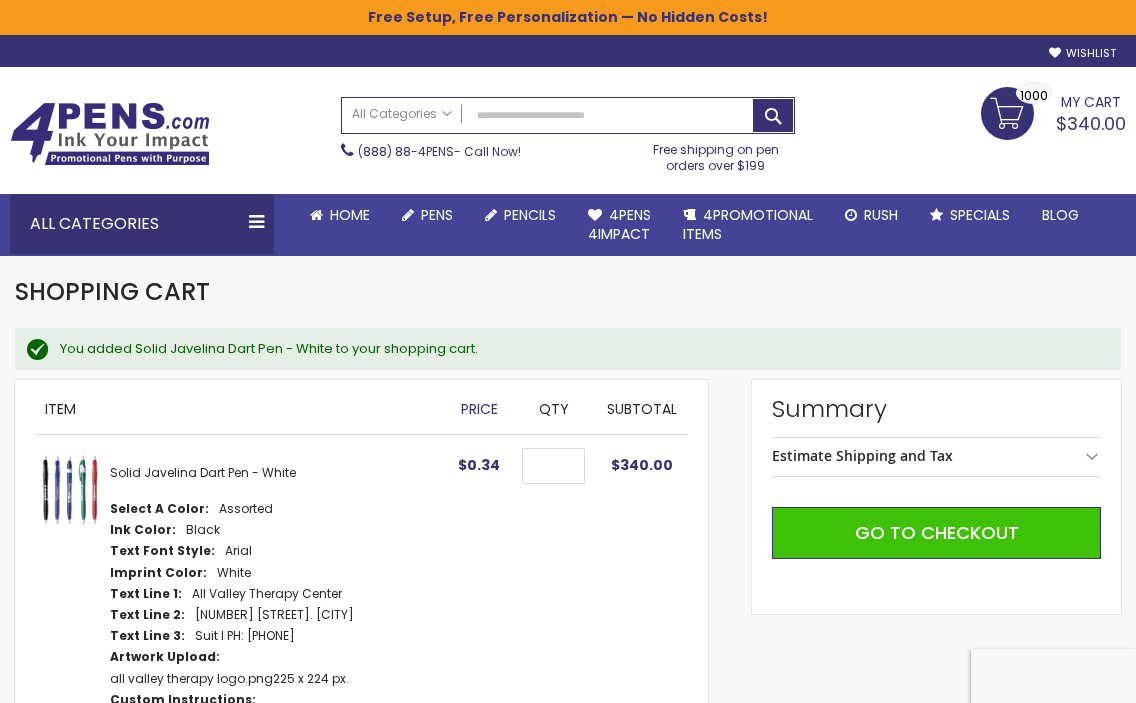 scroll, scrollTop: 0, scrollLeft: 0, axis: both 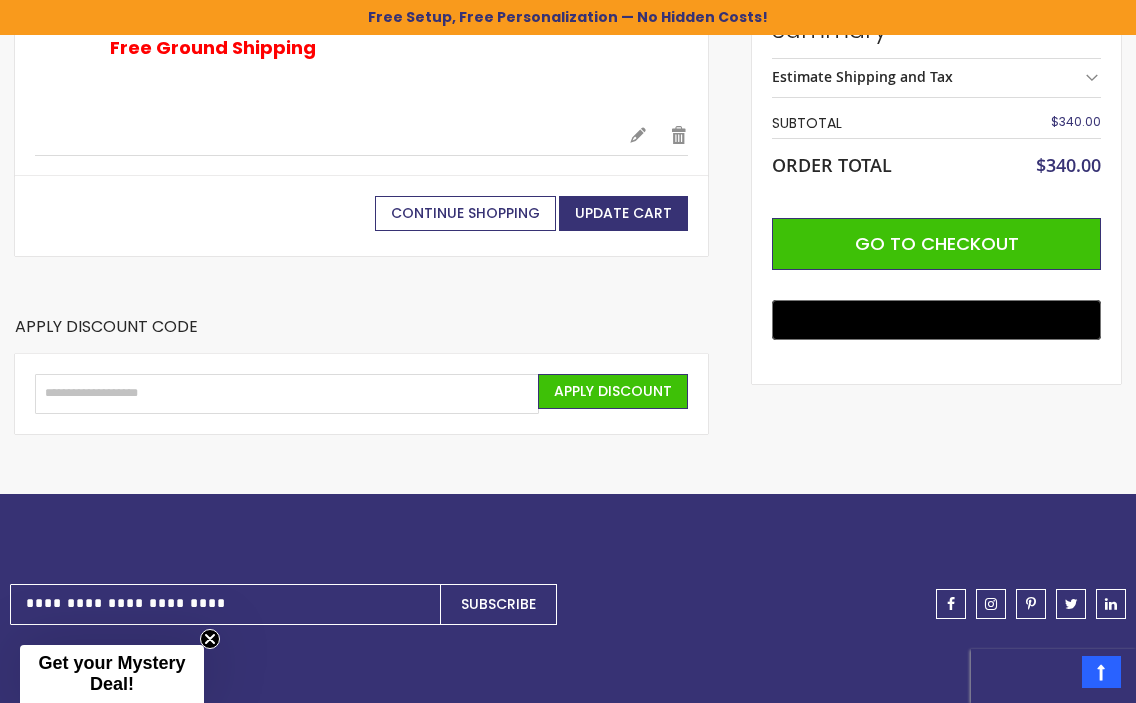 click on "Continue Shopping" at bounding box center [465, 213] 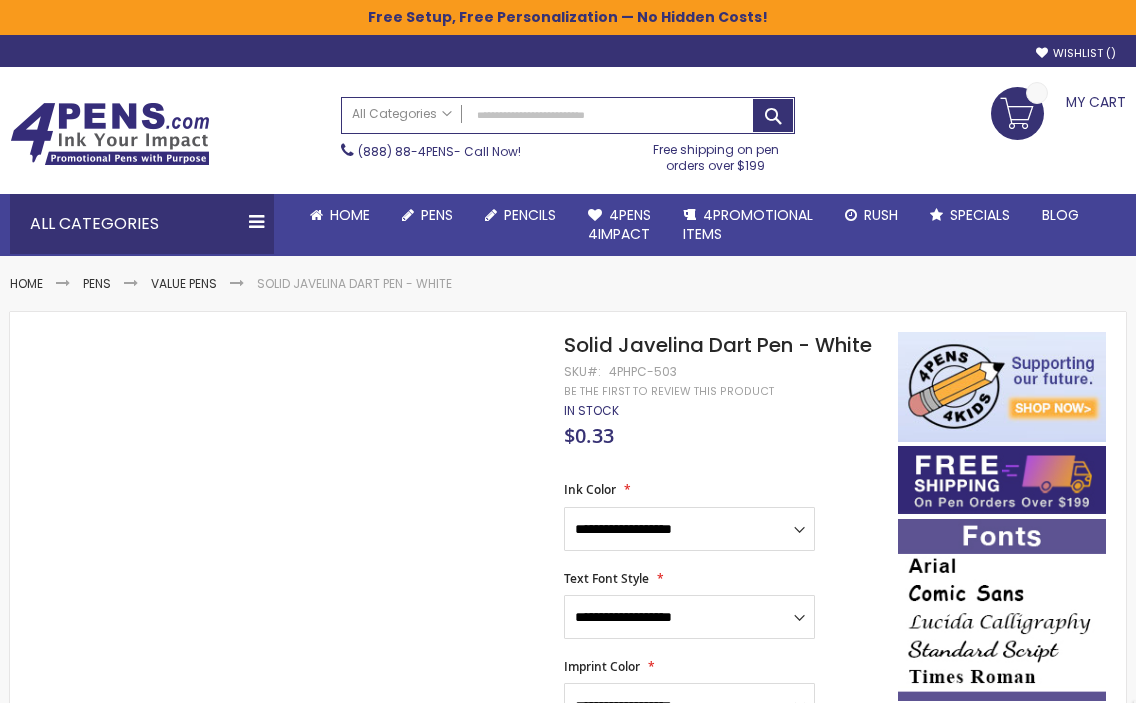 scroll, scrollTop: 0, scrollLeft: 0, axis: both 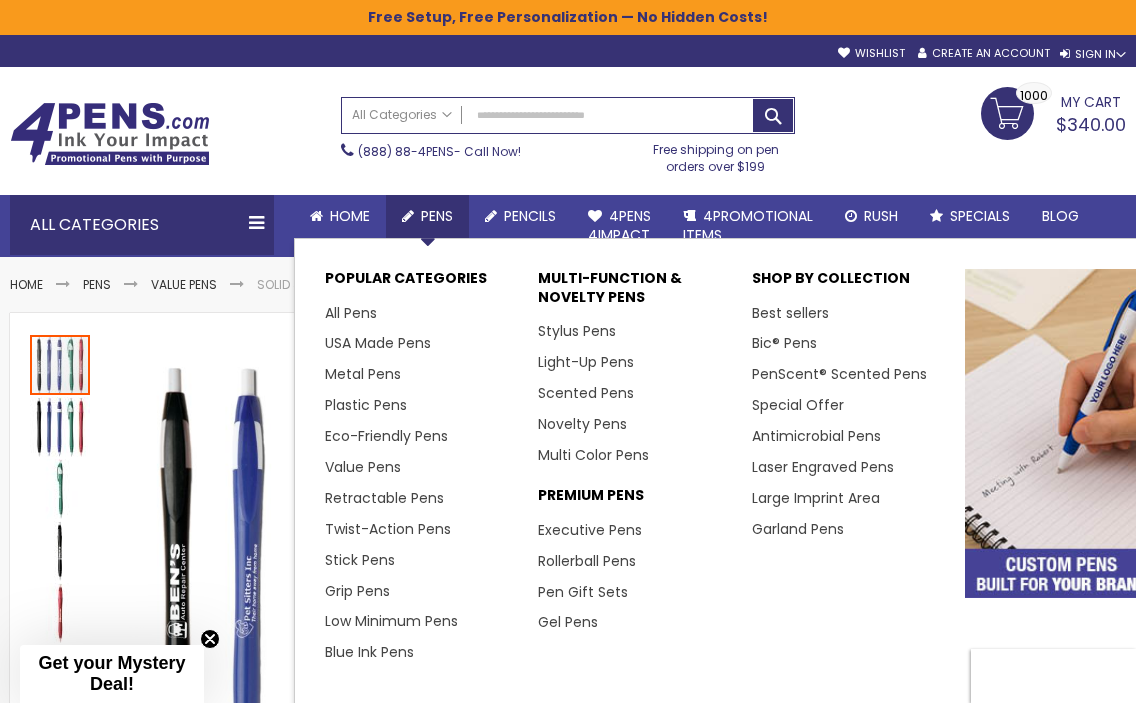 click on "Pens" at bounding box center (437, 216) 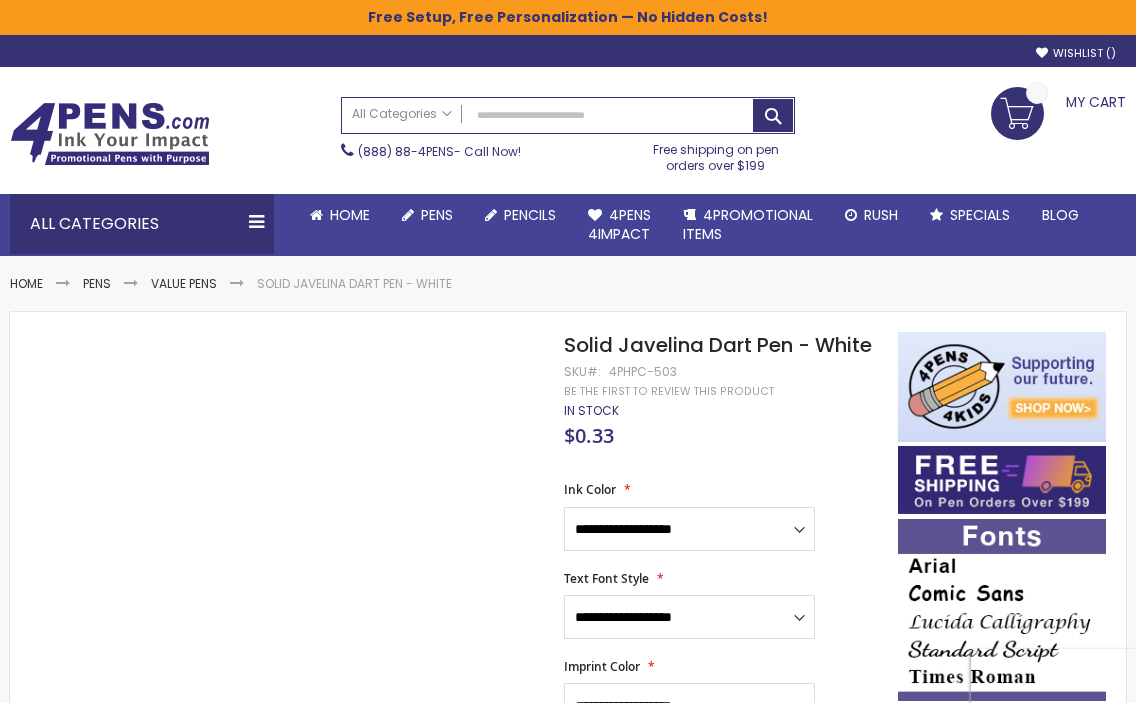 scroll, scrollTop: 0, scrollLeft: 0, axis: both 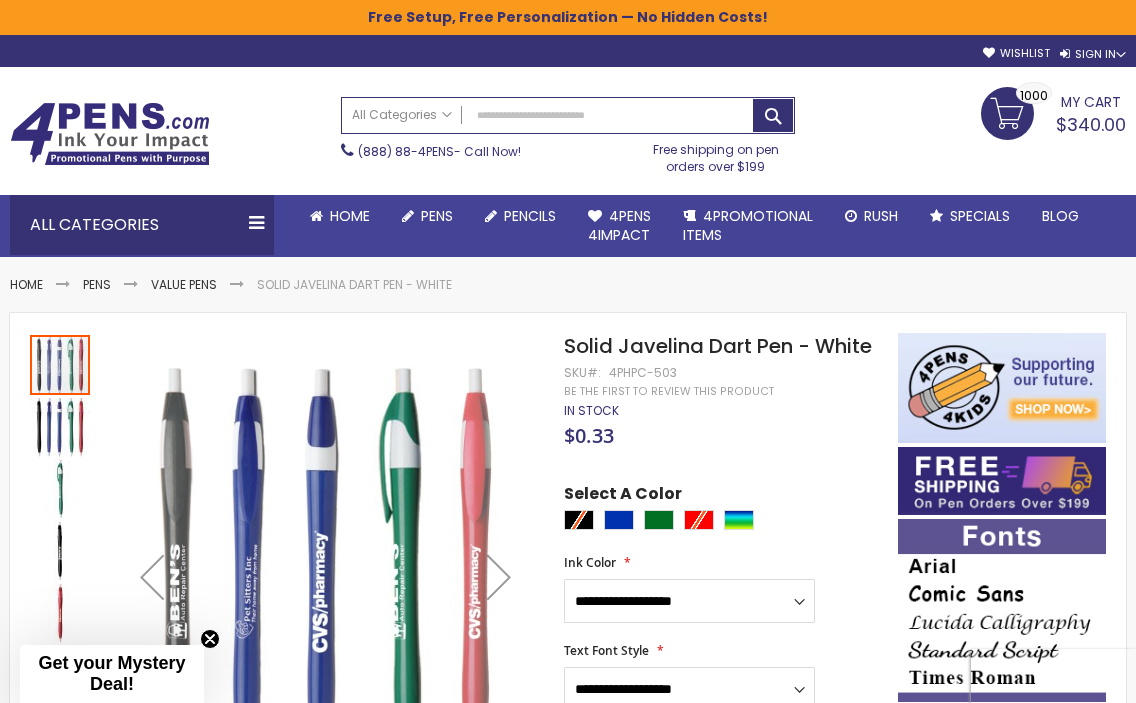 click on "Pens" at bounding box center (437, 216) 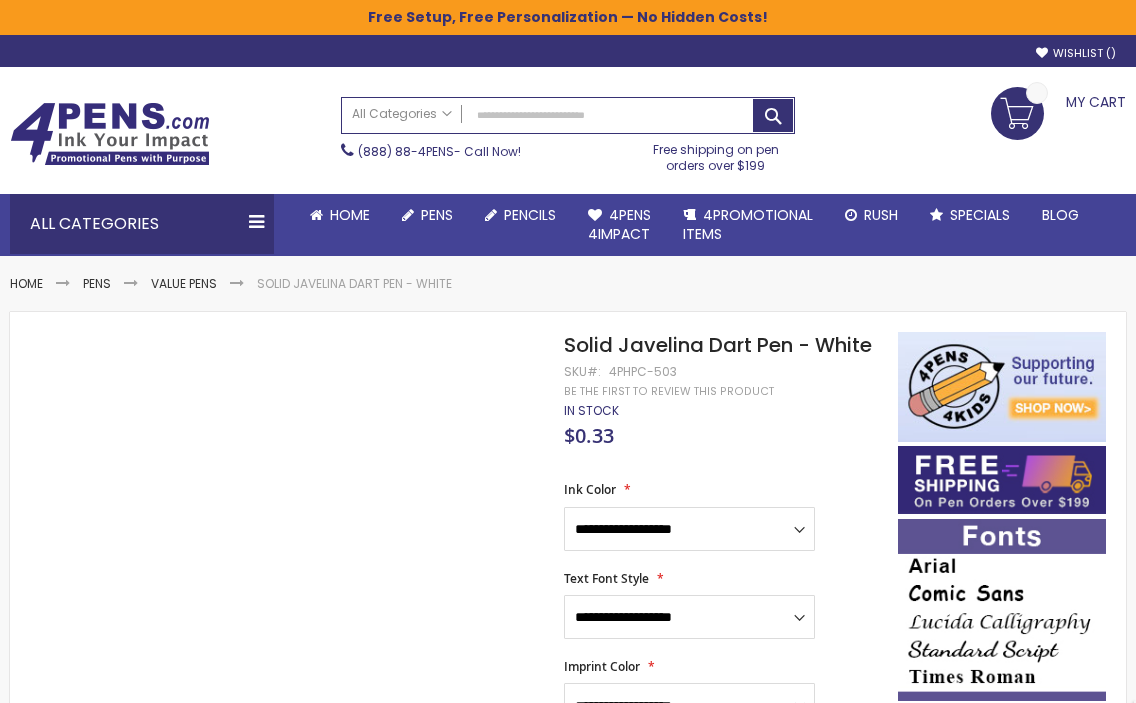 scroll, scrollTop: 0, scrollLeft: 0, axis: both 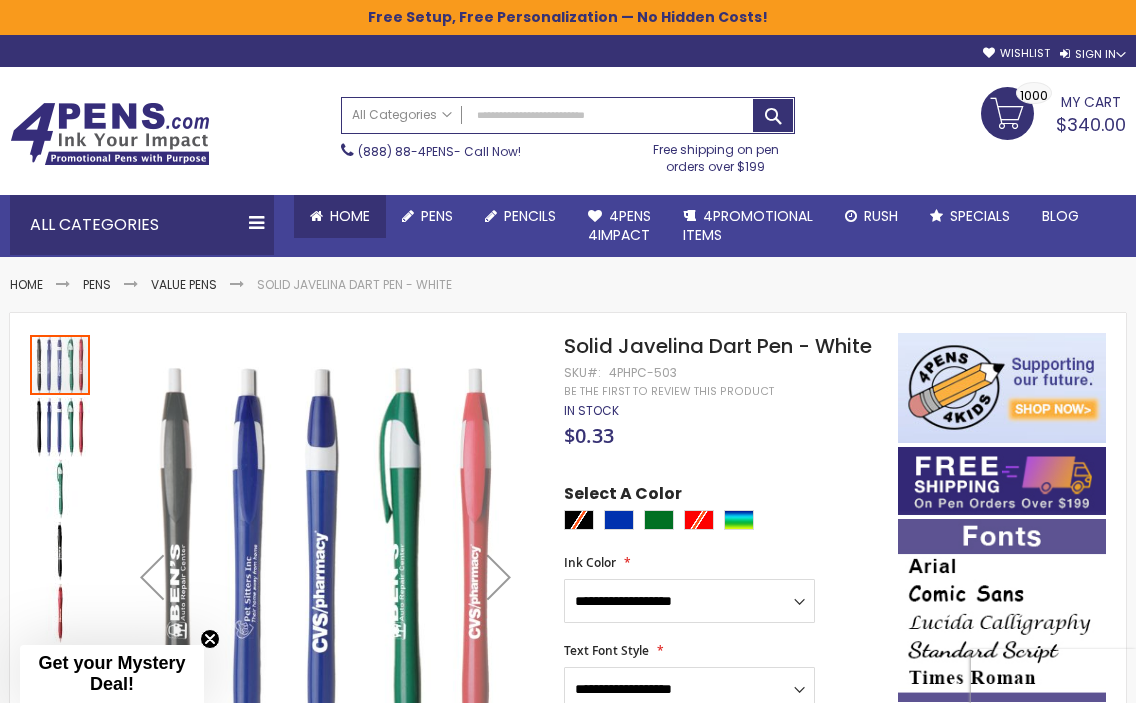 click on "Home" at bounding box center (350, 216) 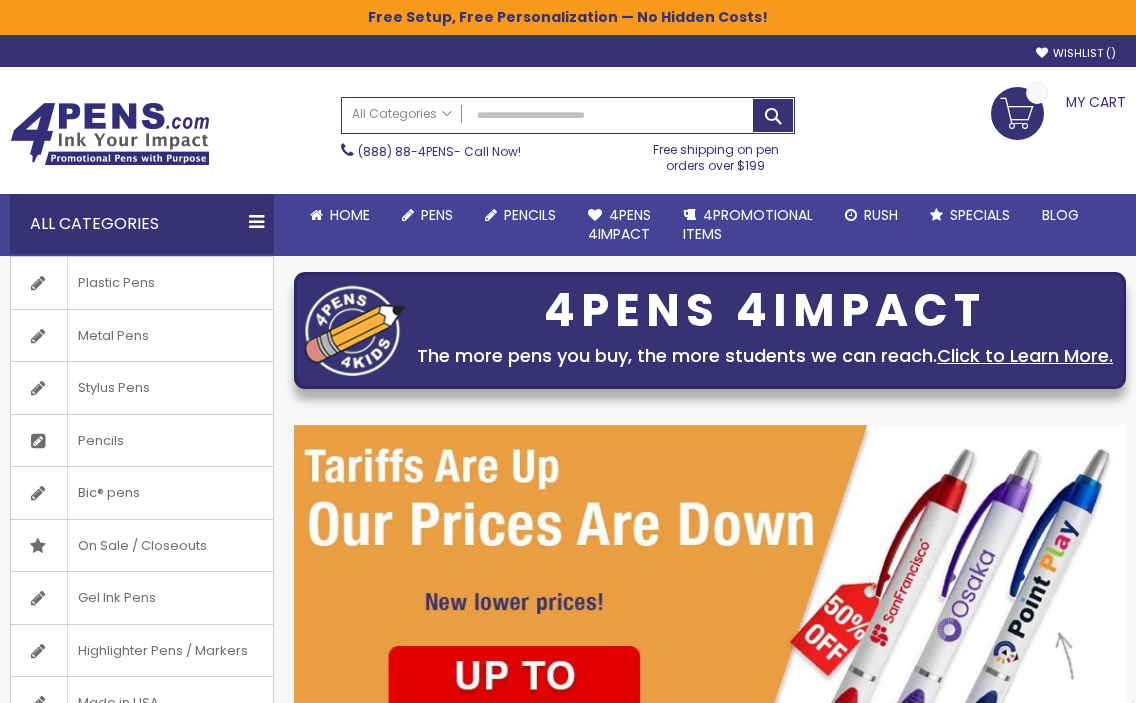 scroll, scrollTop: 0, scrollLeft: 0, axis: both 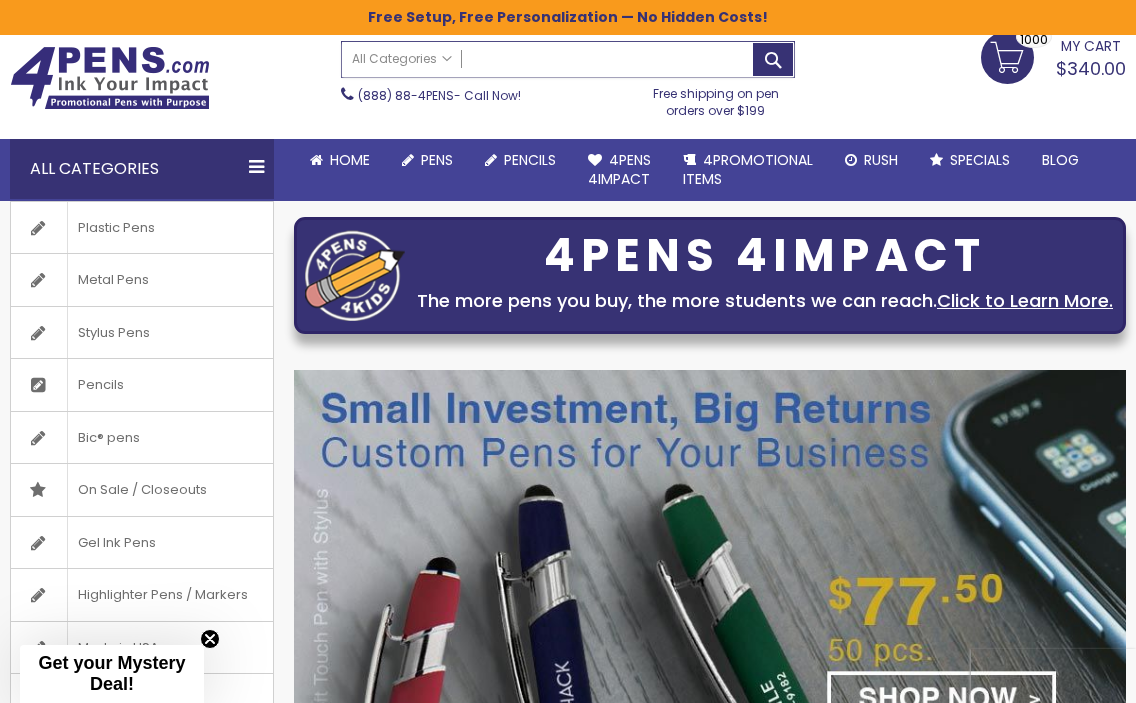 click on "Search" at bounding box center [567, 59] 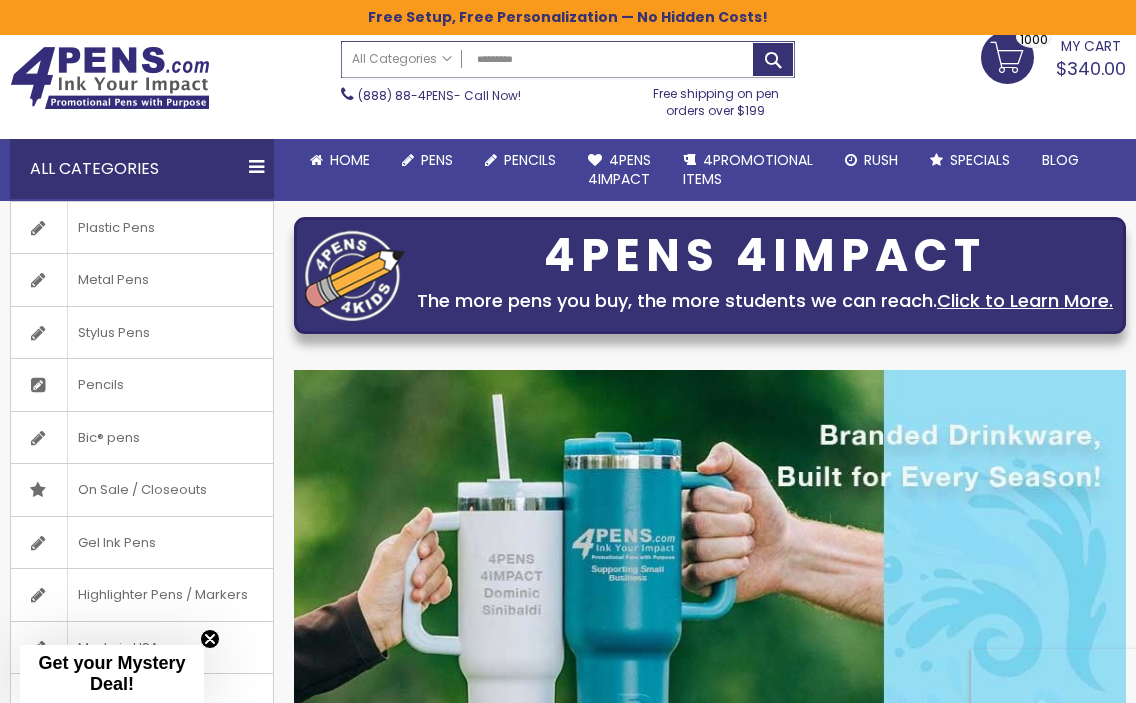 type on "*********" 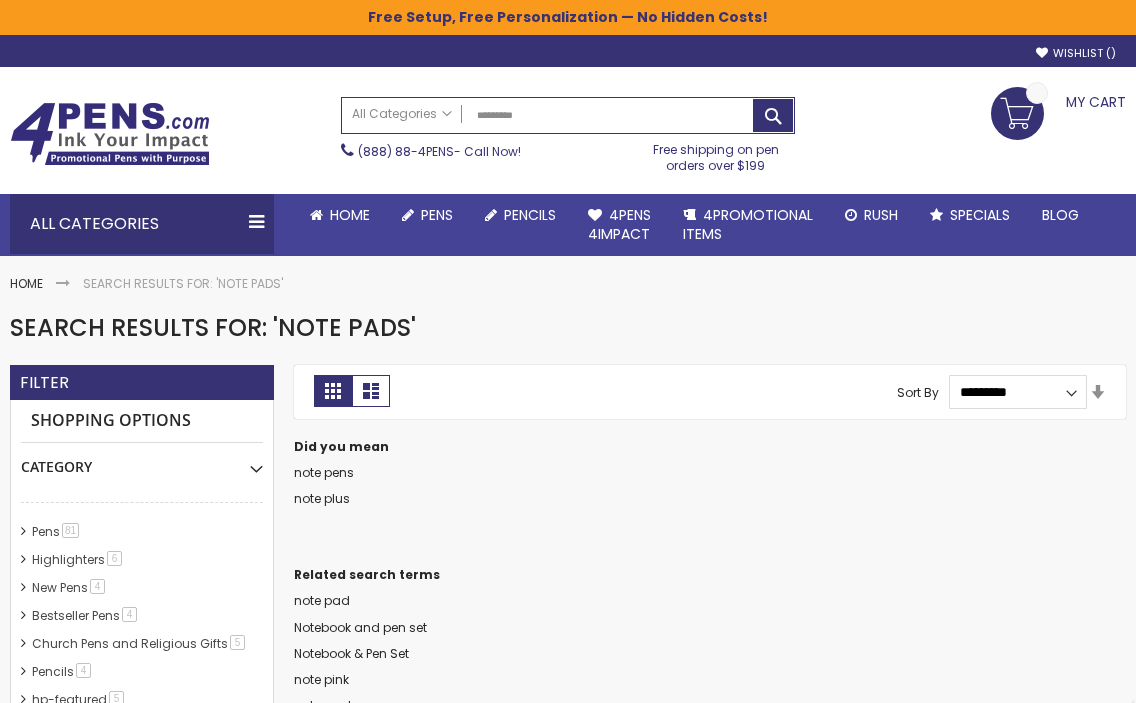 scroll, scrollTop: 0, scrollLeft: 0, axis: both 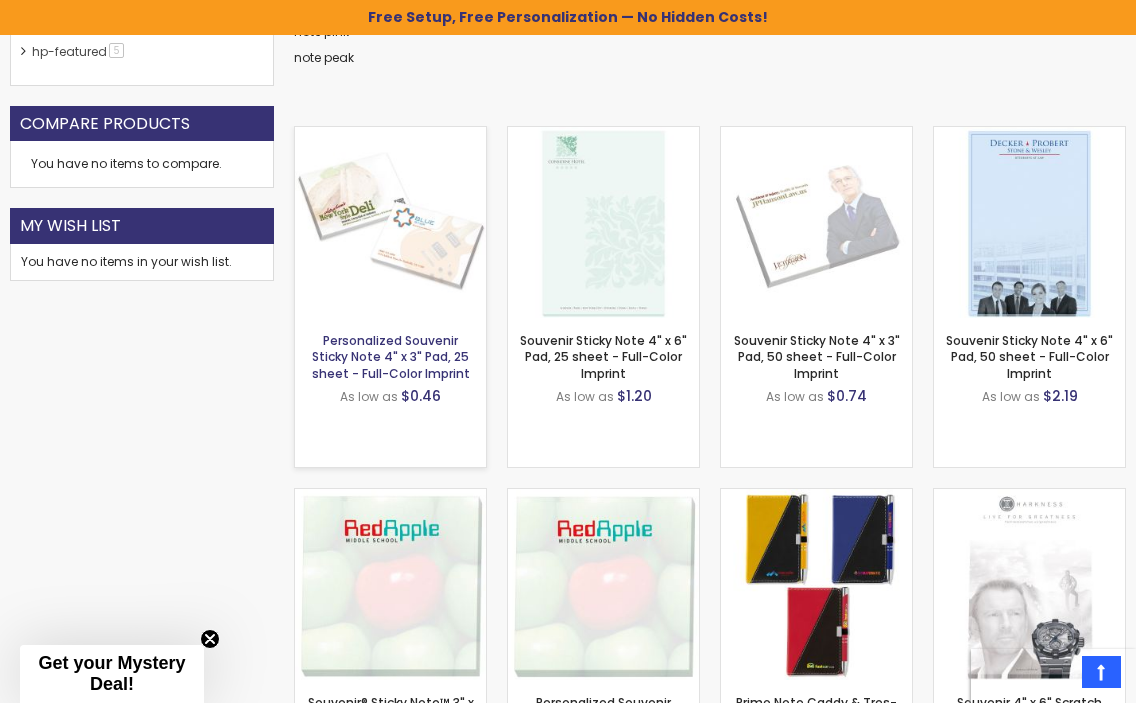 click on "Personalized Souvenir Sticky Note 4" x 3" Pad, 25 sheet - Full-Color Imprint" at bounding box center (391, 356) 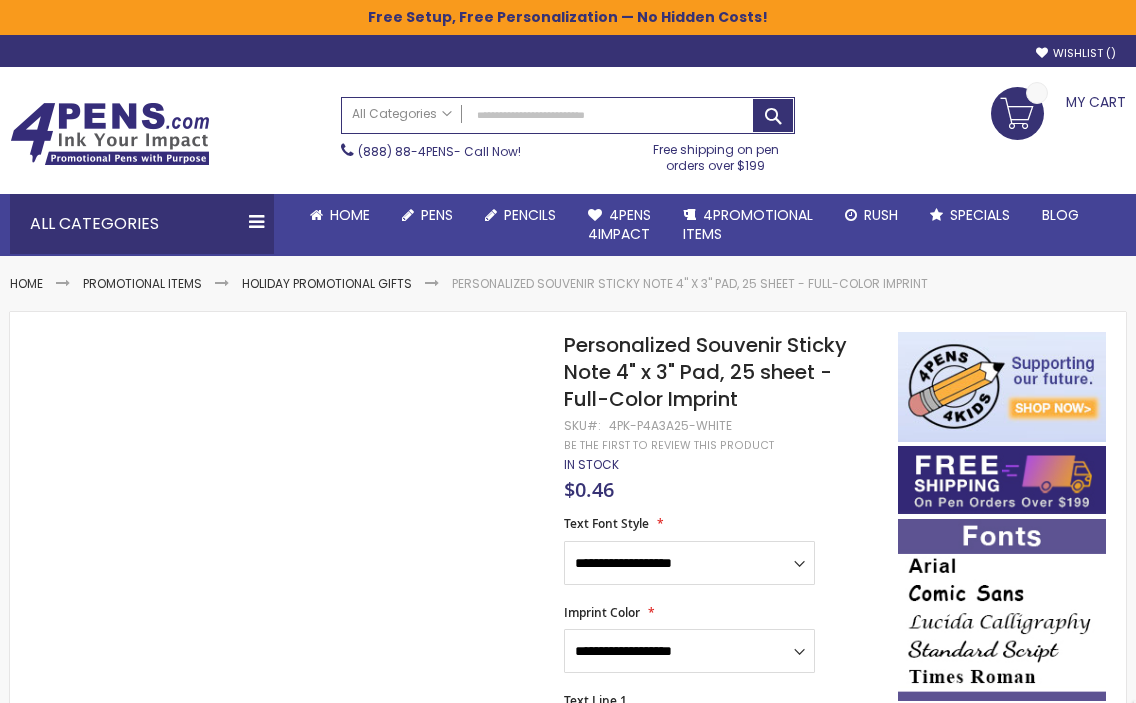 scroll, scrollTop: 0, scrollLeft: 0, axis: both 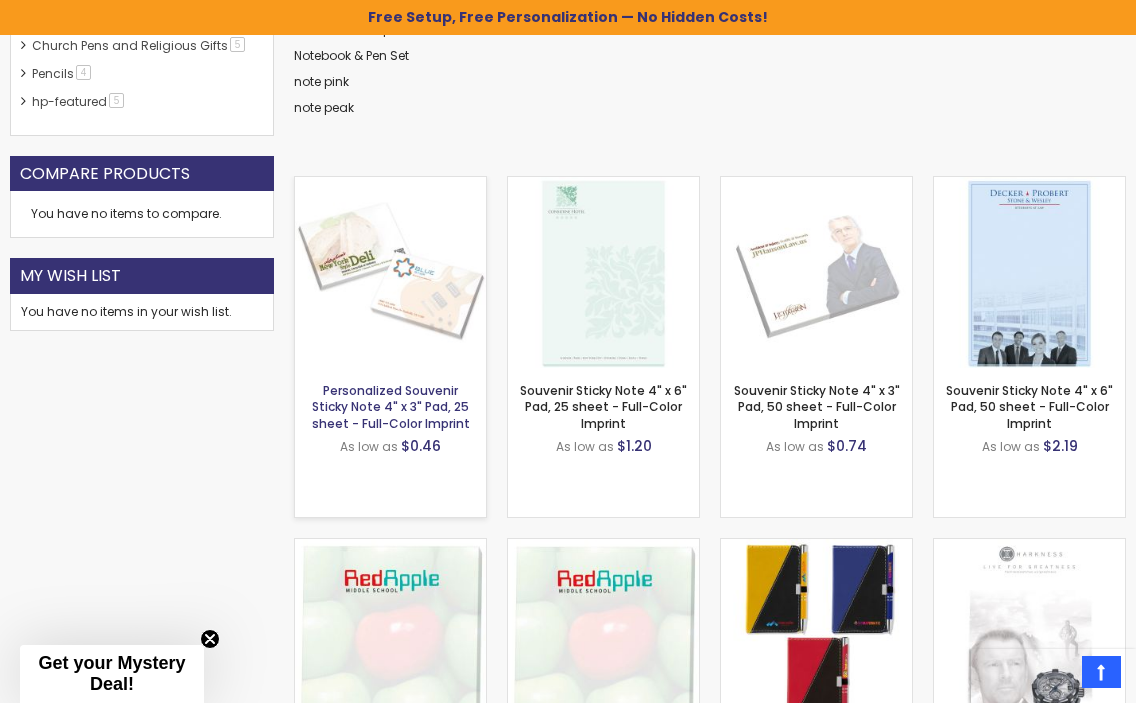click on "Personalized Souvenir Sticky Note 4" x 3" Pad, 25 sheet - Full-Color Imprint" at bounding box center [391, 406] 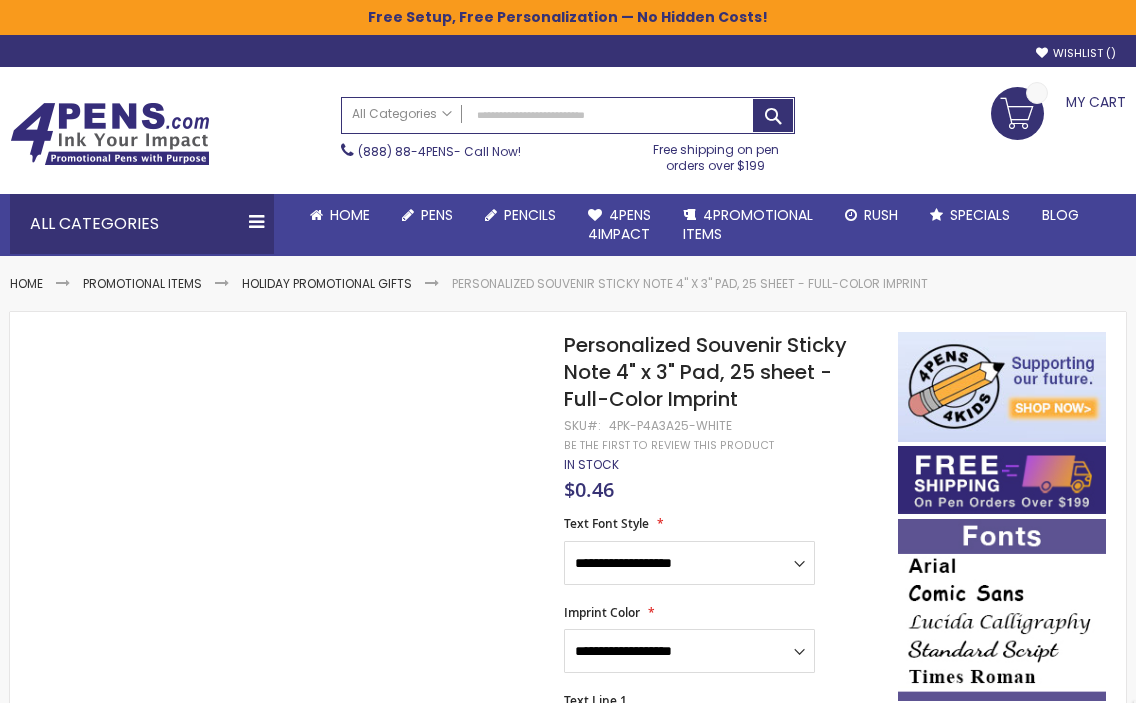 scroll, scrollTop: 0, scrollLeft: 0, axis: both 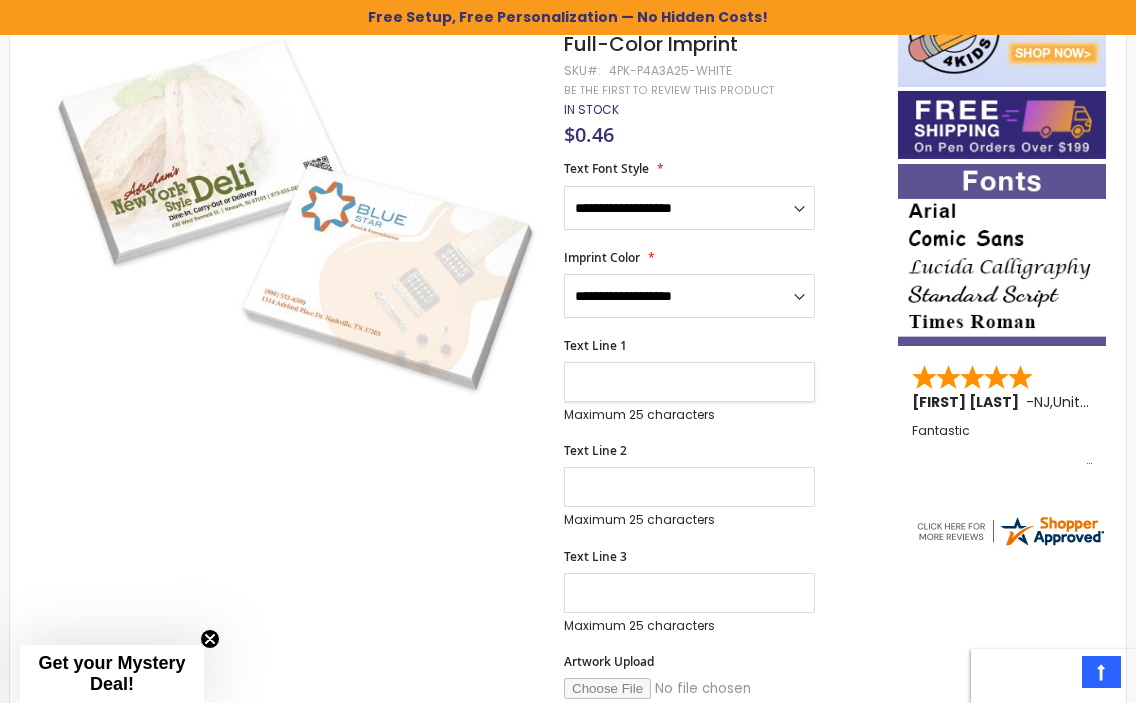 click on "Text Line 1" at bounding box center [689, 382] 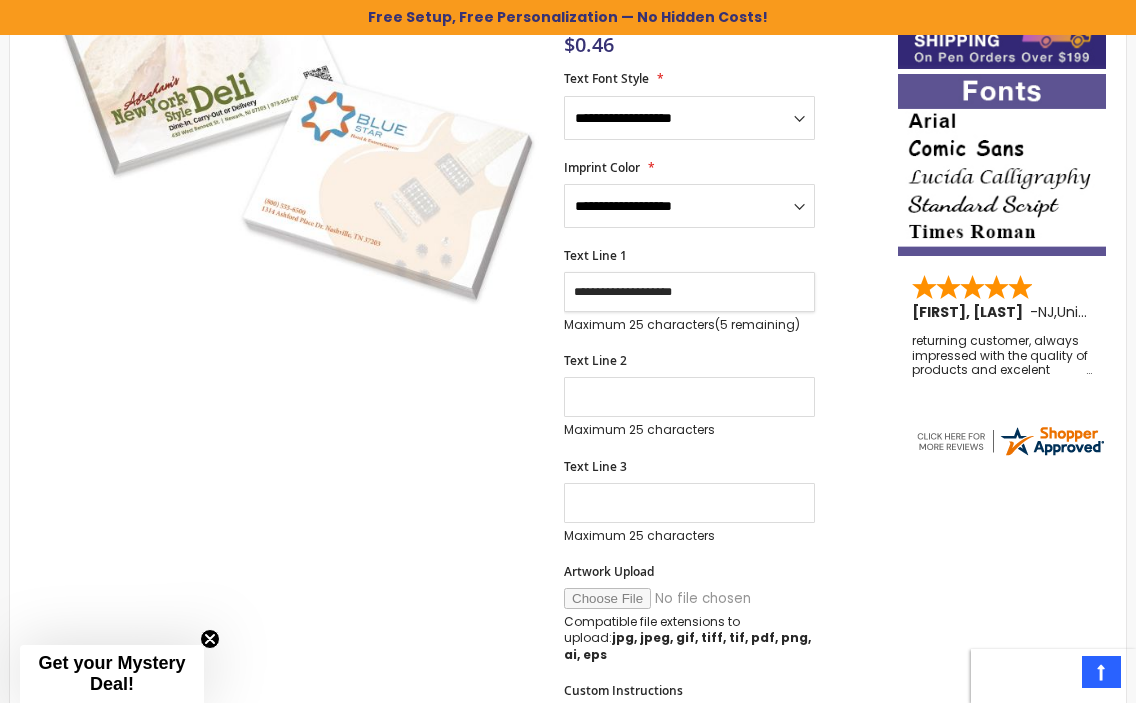 scroll, scrollTop: 442, scrollLeft: 0, axis: vertical 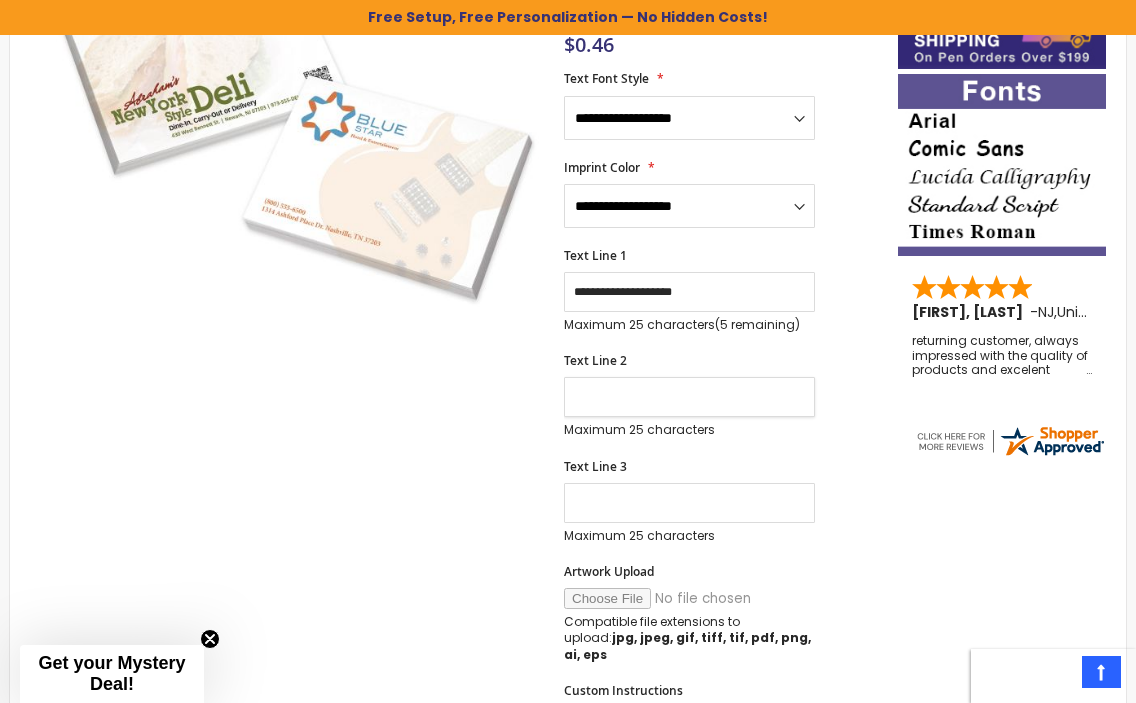 click on "Text Line 2" at bounding box center (689, 397) 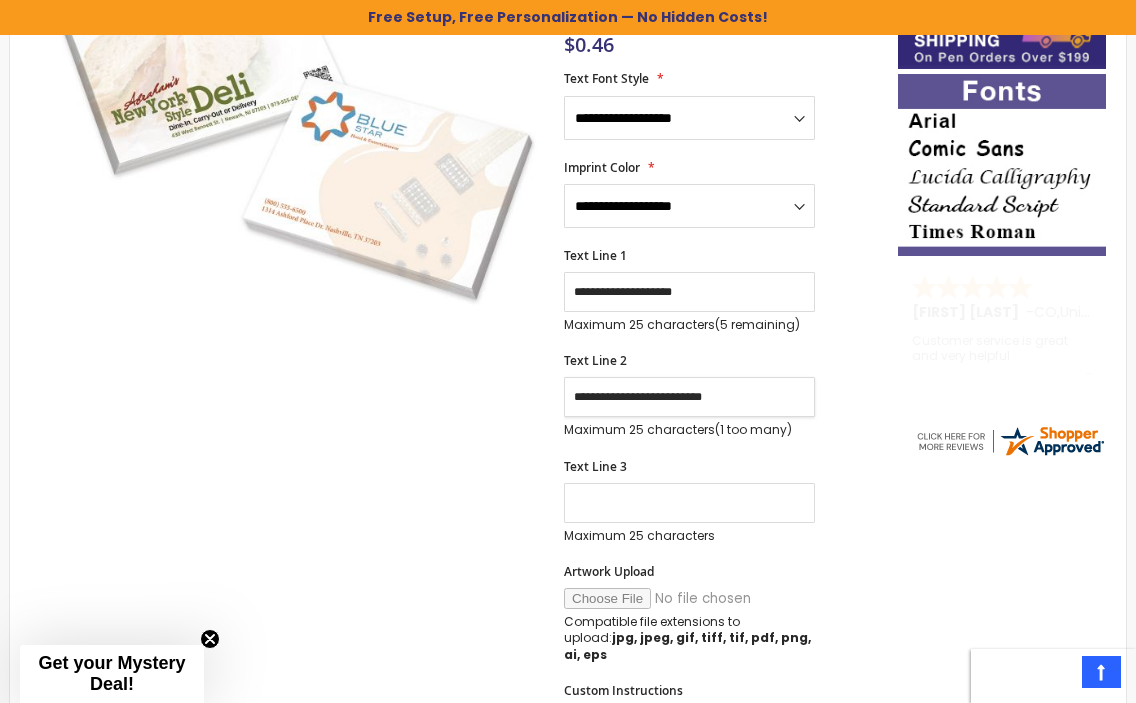 click on "**********" at bounding box center (689, 397) 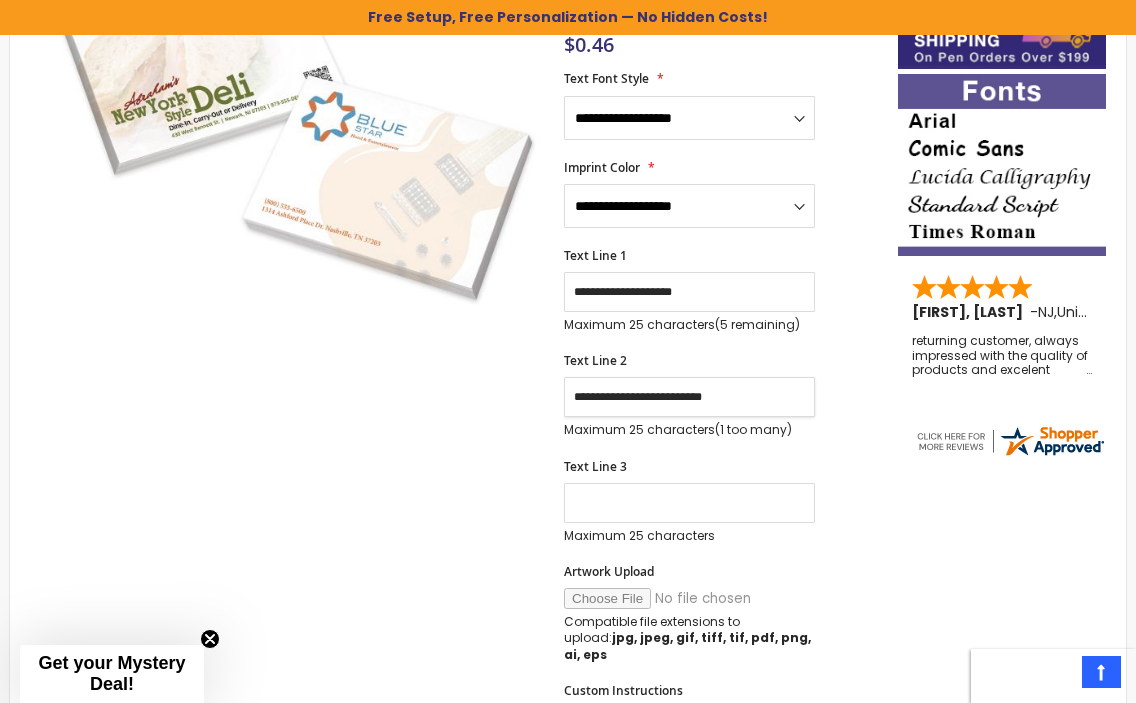 click on "**********" at bounding box center [689, 397] 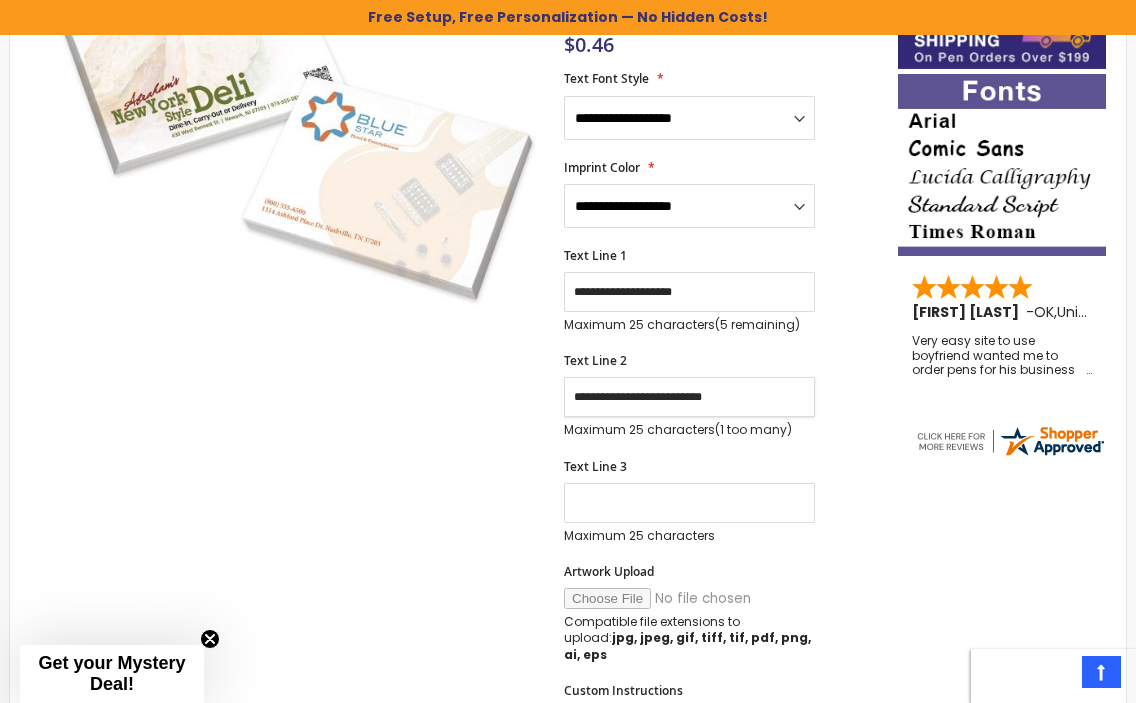 drag, startPoint x: 657, startPoint y: 395, endPoint x: 762, endPoint y: 395, distance: 105 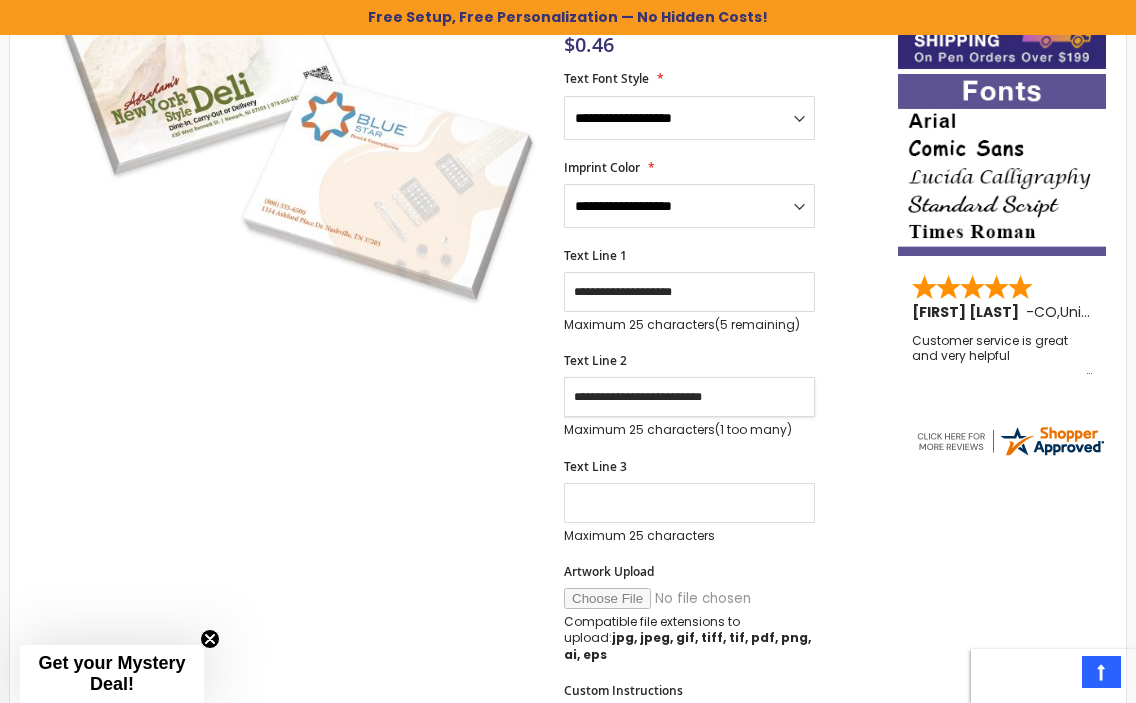 type on "**********" 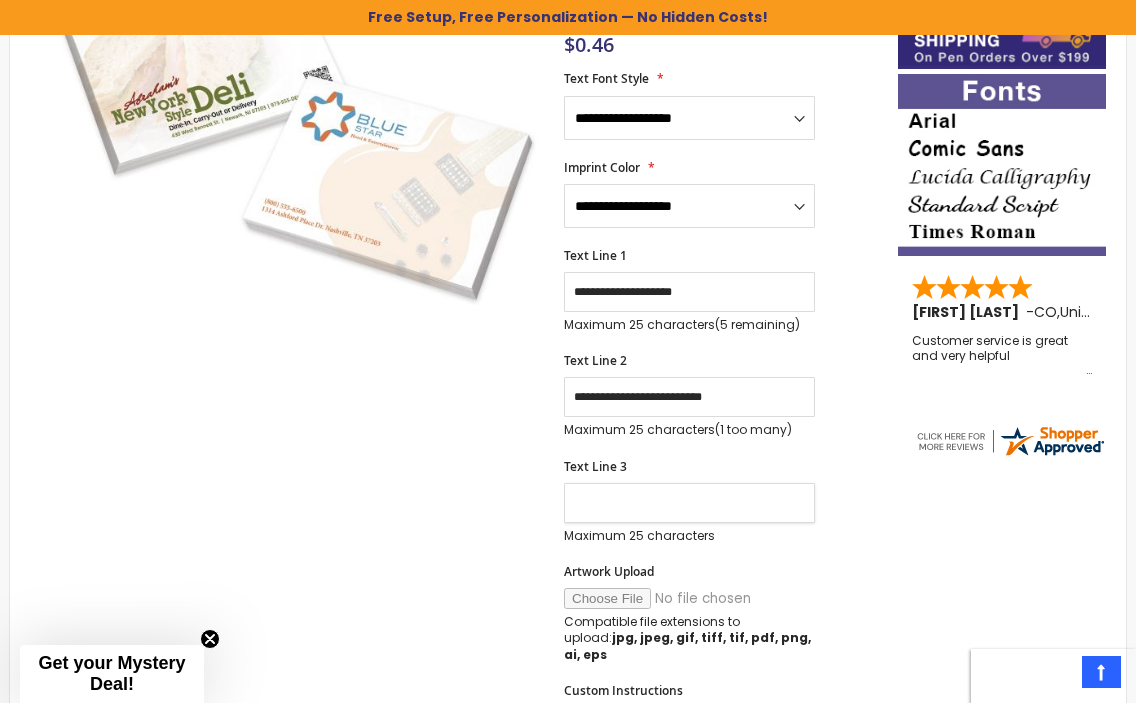 click on "Text Line 3" at bounding box center (689, 503) 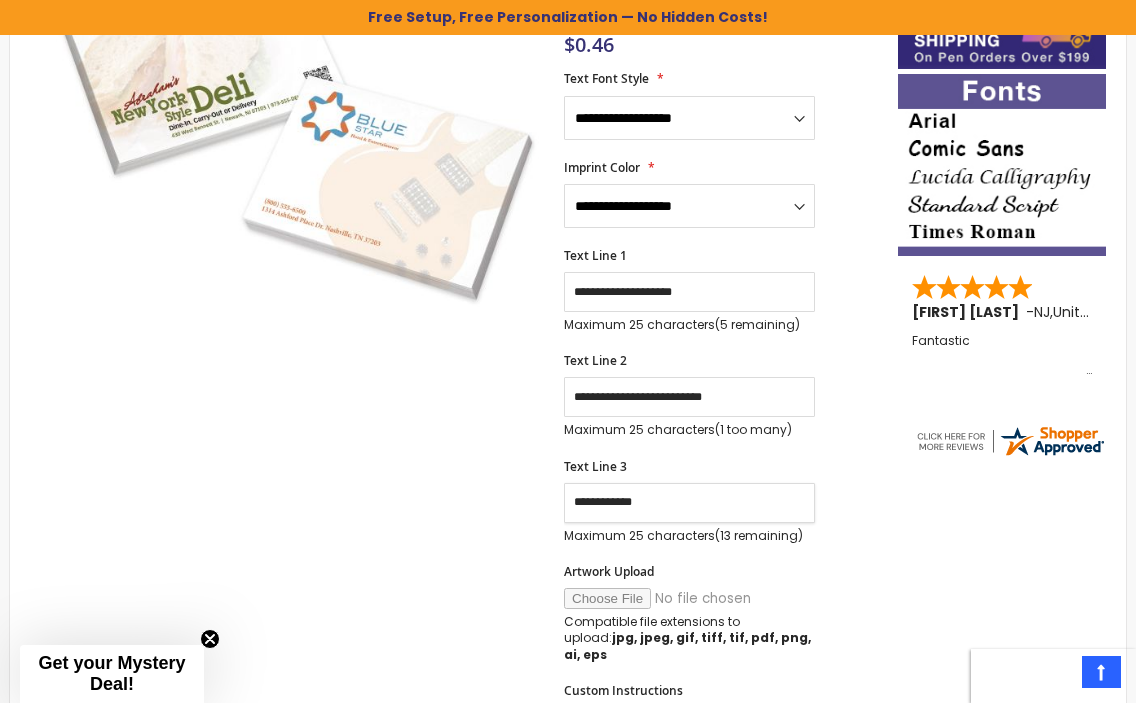 type on "**********" 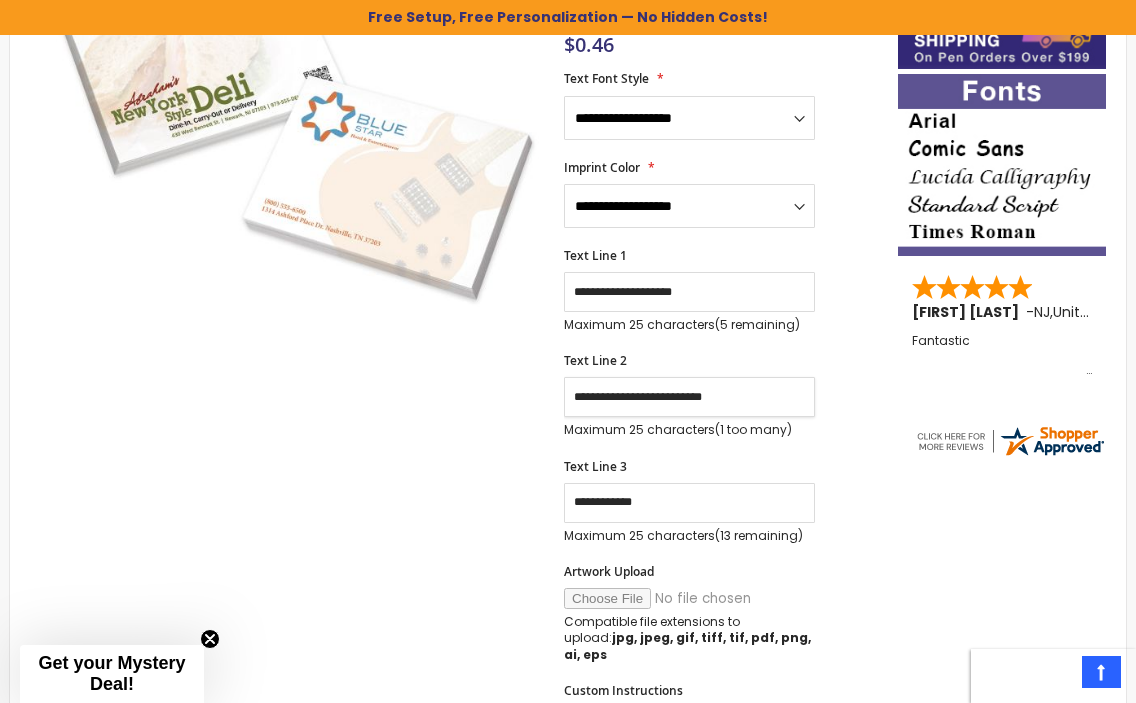click on "**********" at bounding box center [689, 397] 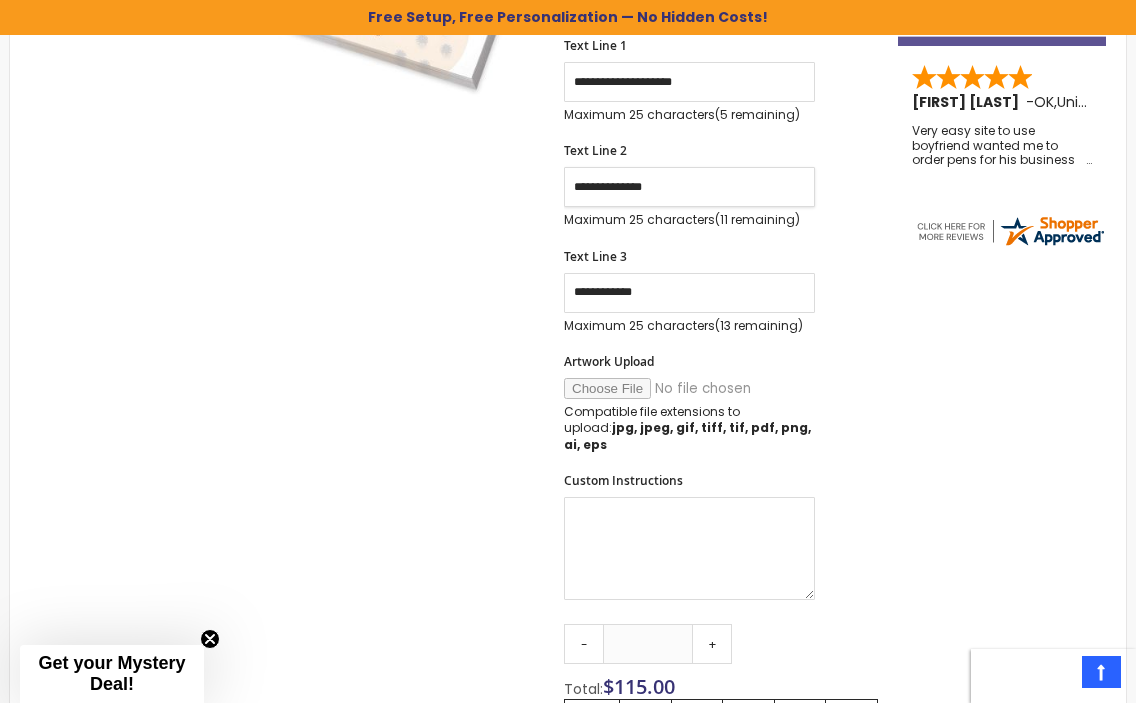 scroll, scrollTop: 656, scrollLeft: 0, axis: vertical 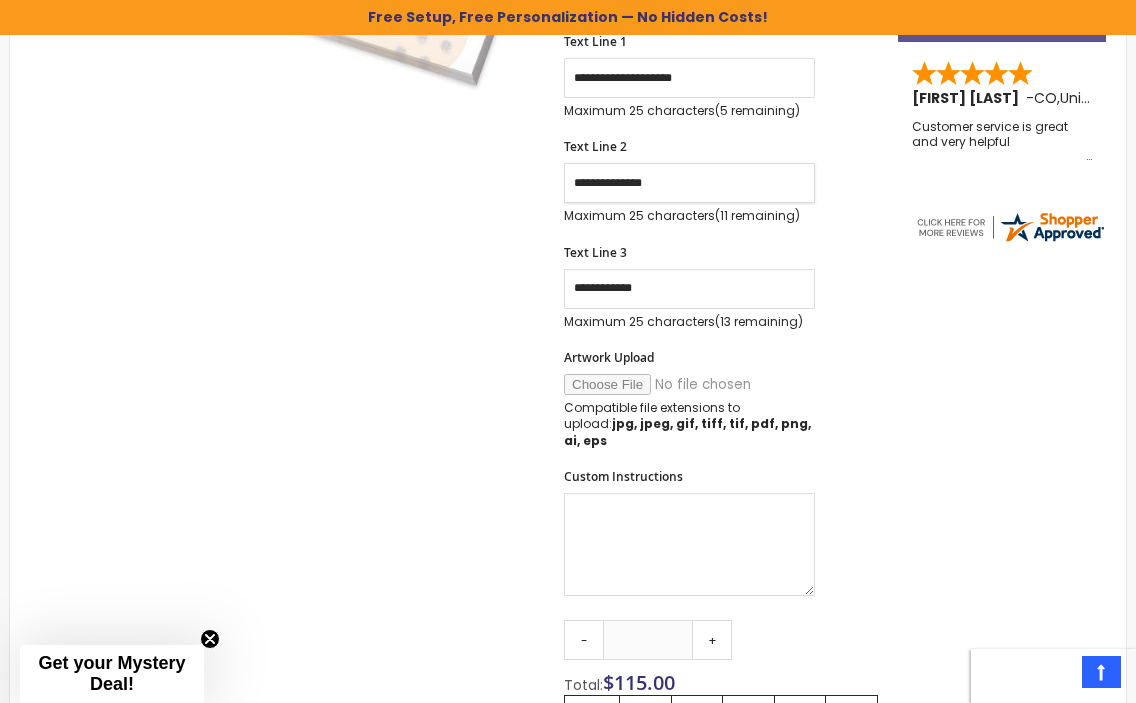 type on "**********" 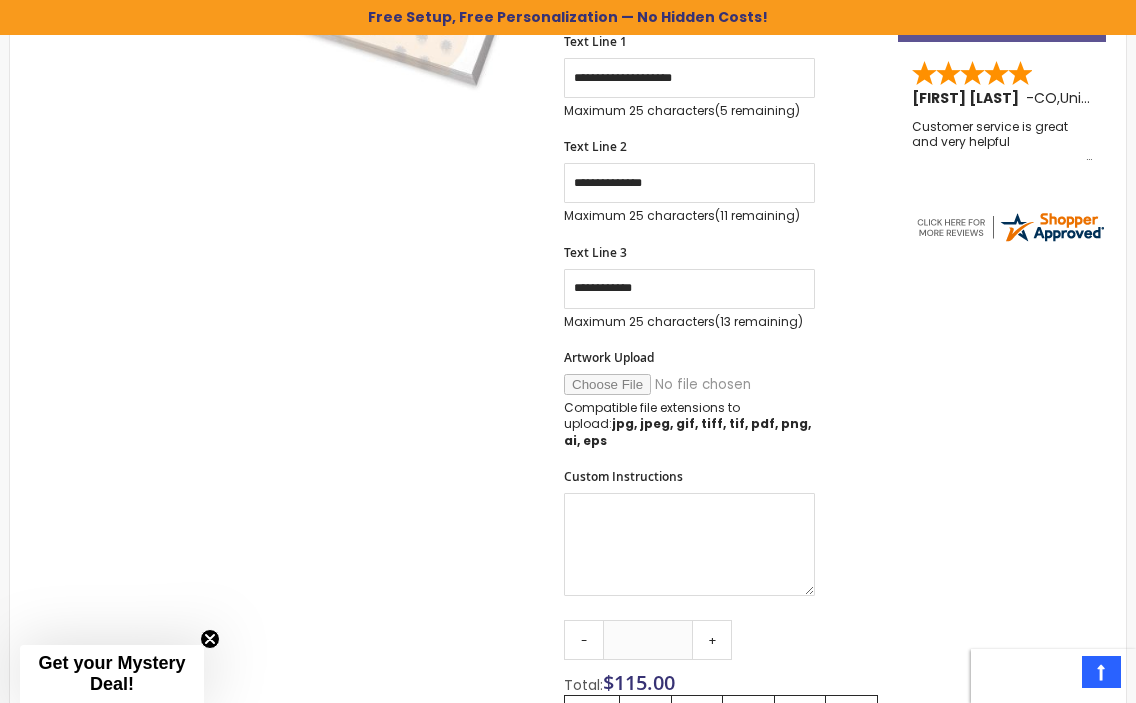 click on "Artwork Upload" at bounding box center [700, 384] 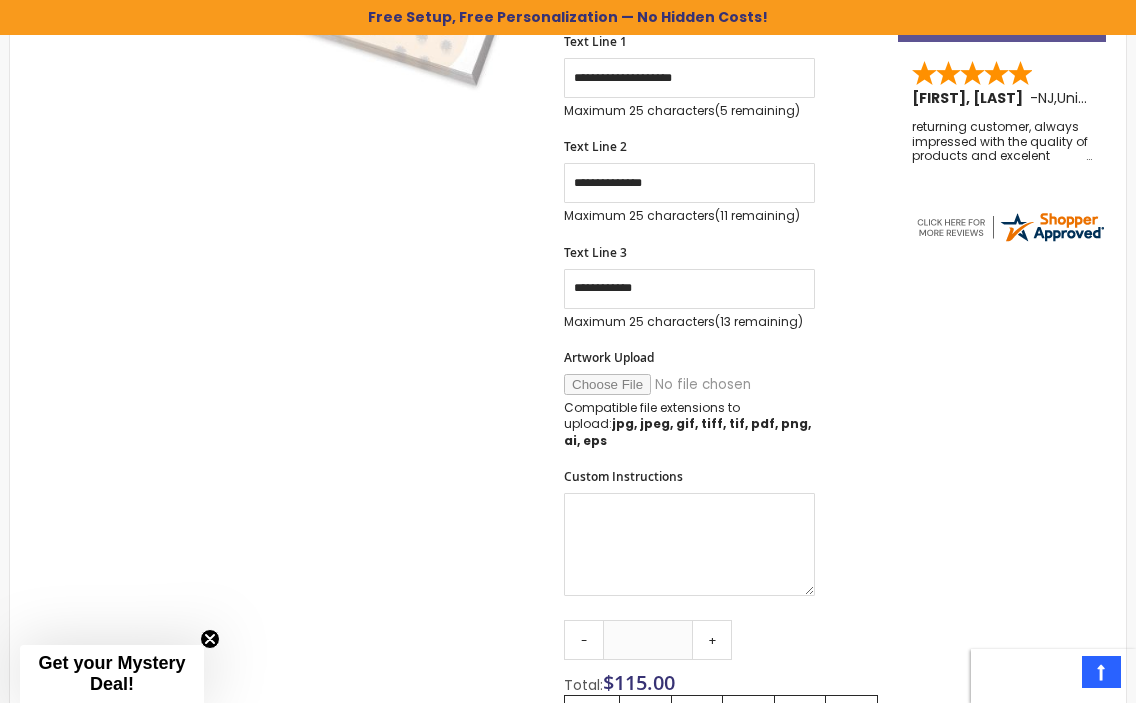 type on "**********" 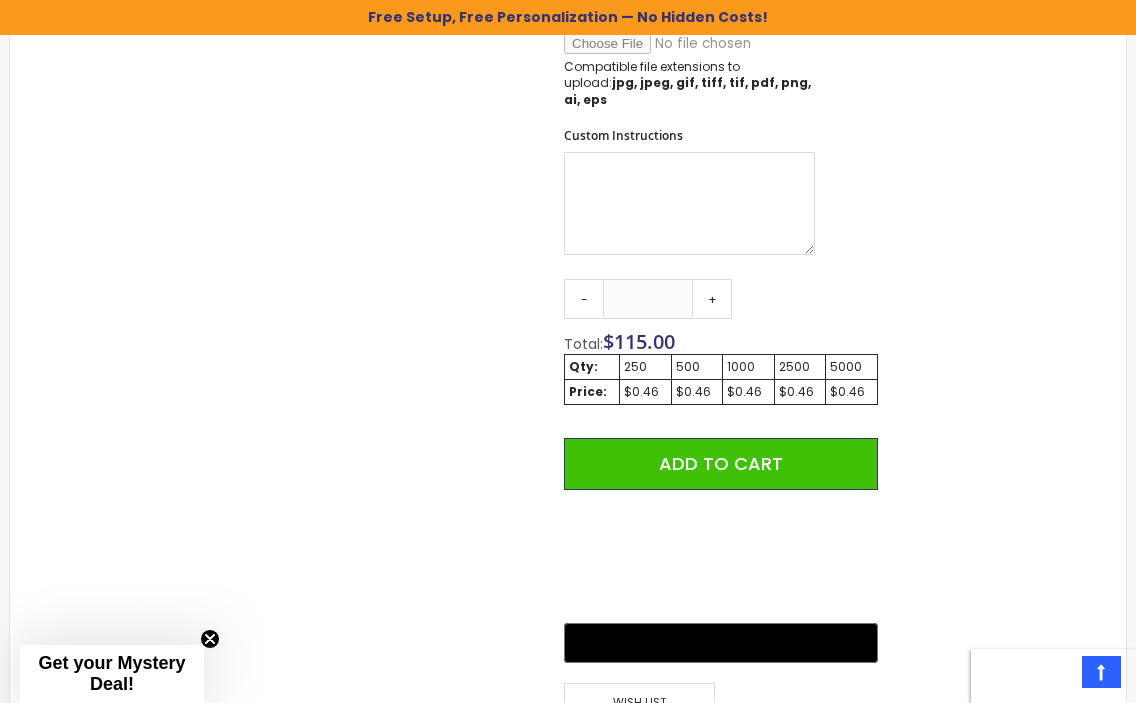 scroll, scrollTop: 1002, scrollLeft: 1, axis: both 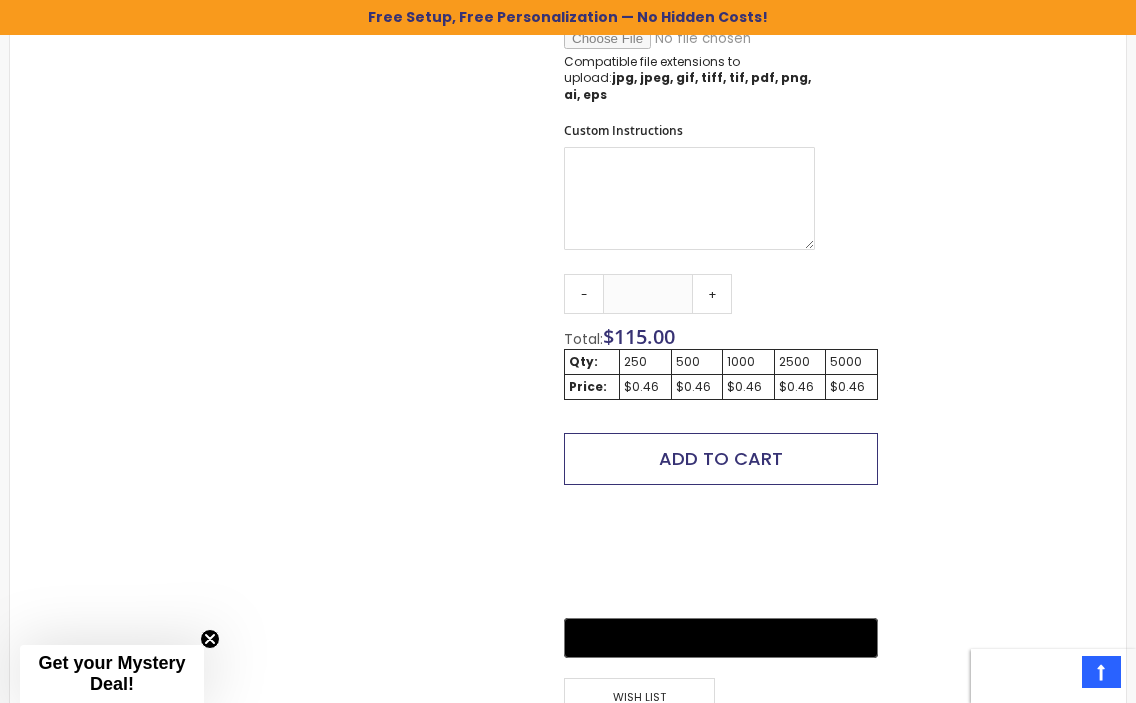 click on "Add to Cart" at bounding box center [721, 459] 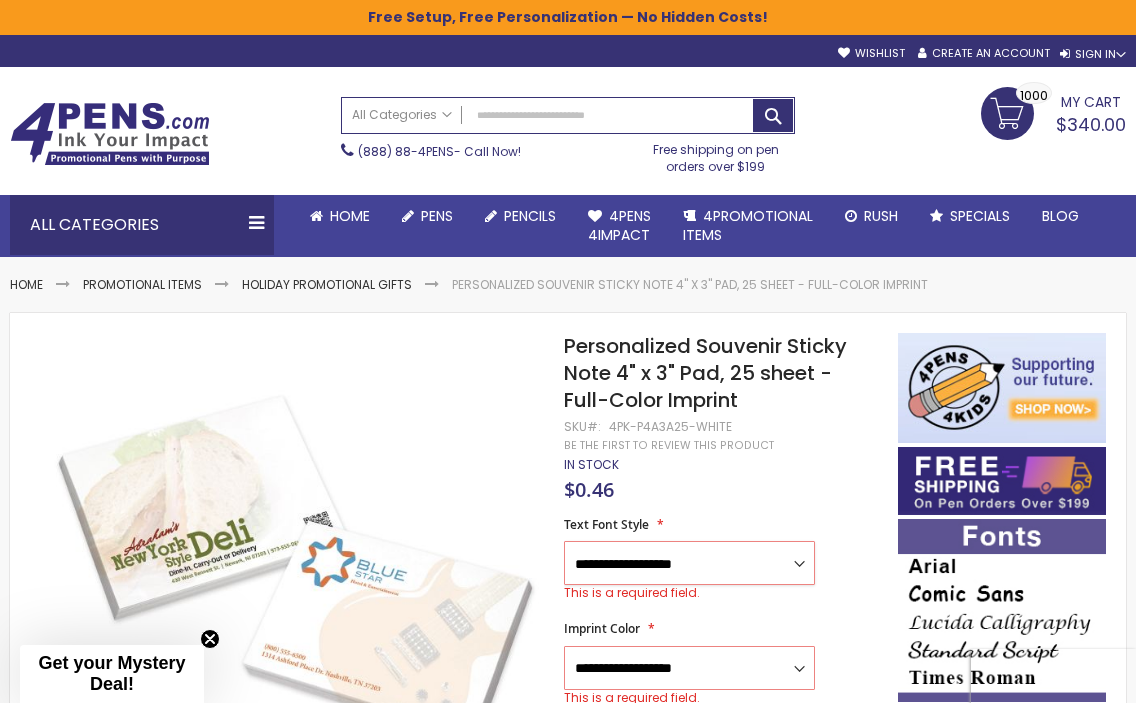scroll, scrollTop: 0, scrollLeft: 0, axis: both 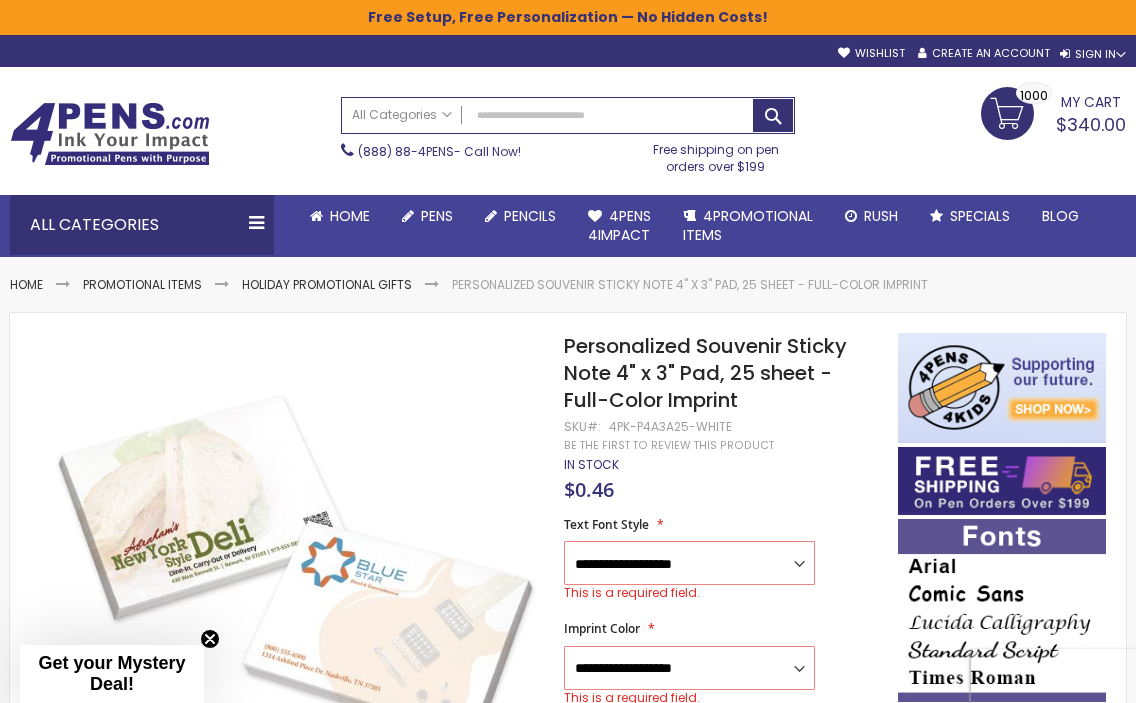 click on "My Cart
$340.00
1000
1000
items" at bounding box center (1053, 112) 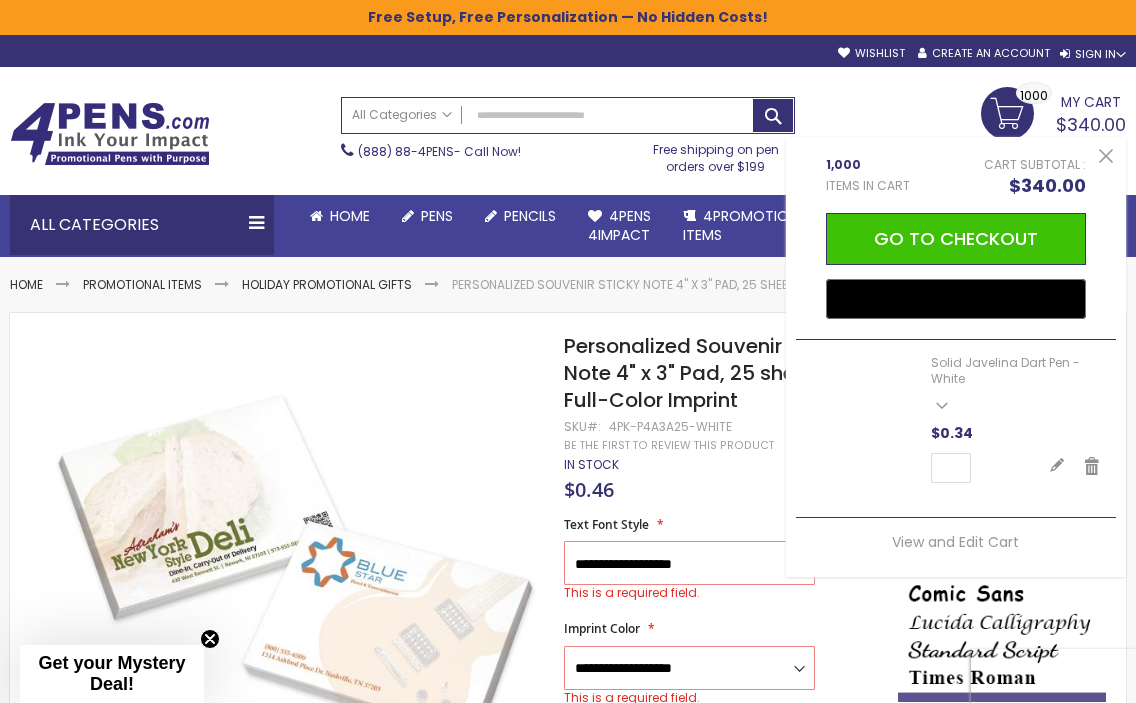 scroll, scrollTop: 0, scrollLeft: 0, axis: both 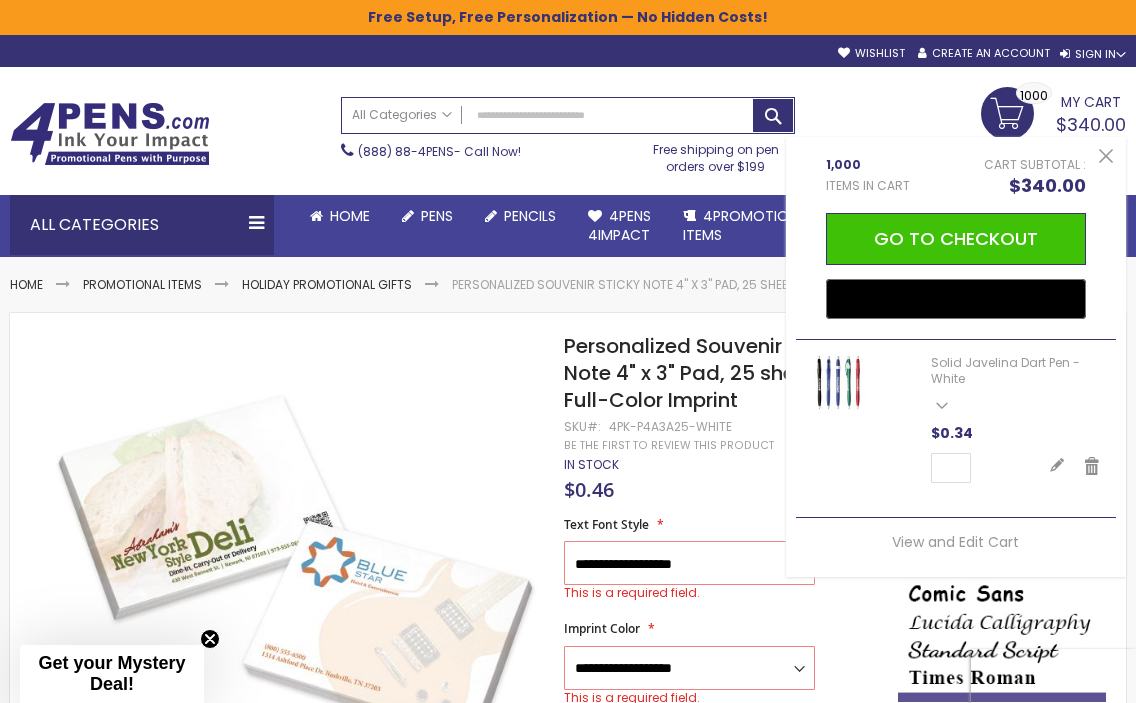 click on "**********" at bounding box center (721, 1195) 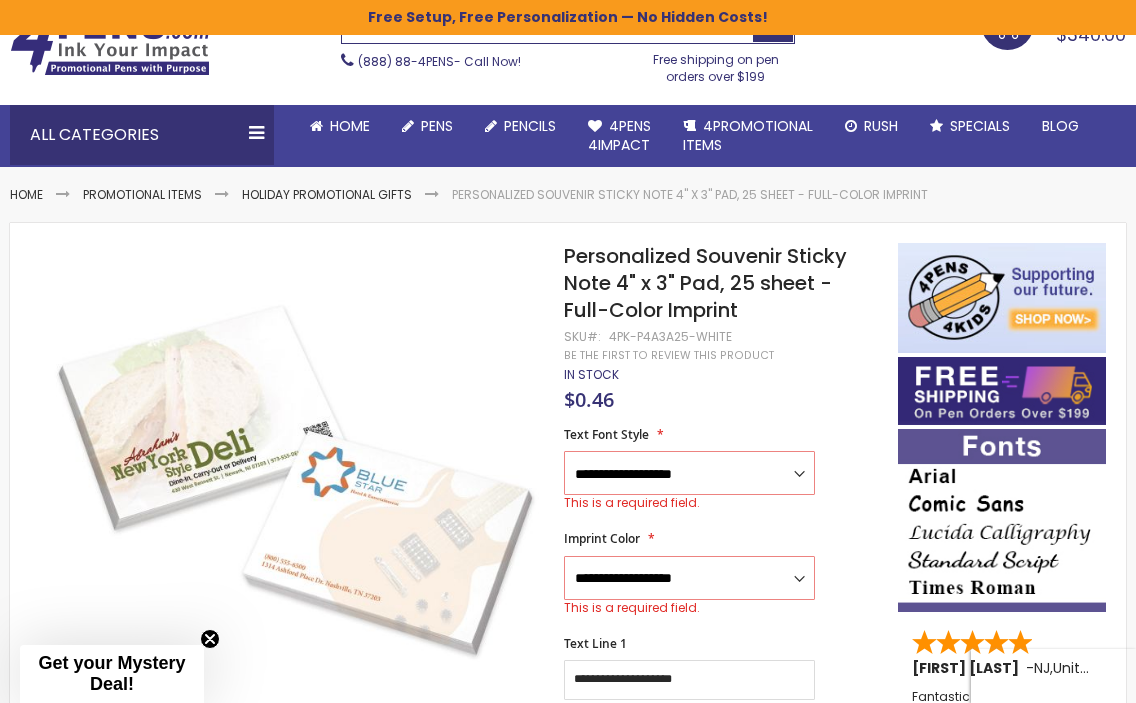 scroll, scrollTop: 116, scrollLeft: 0, axis: vertical 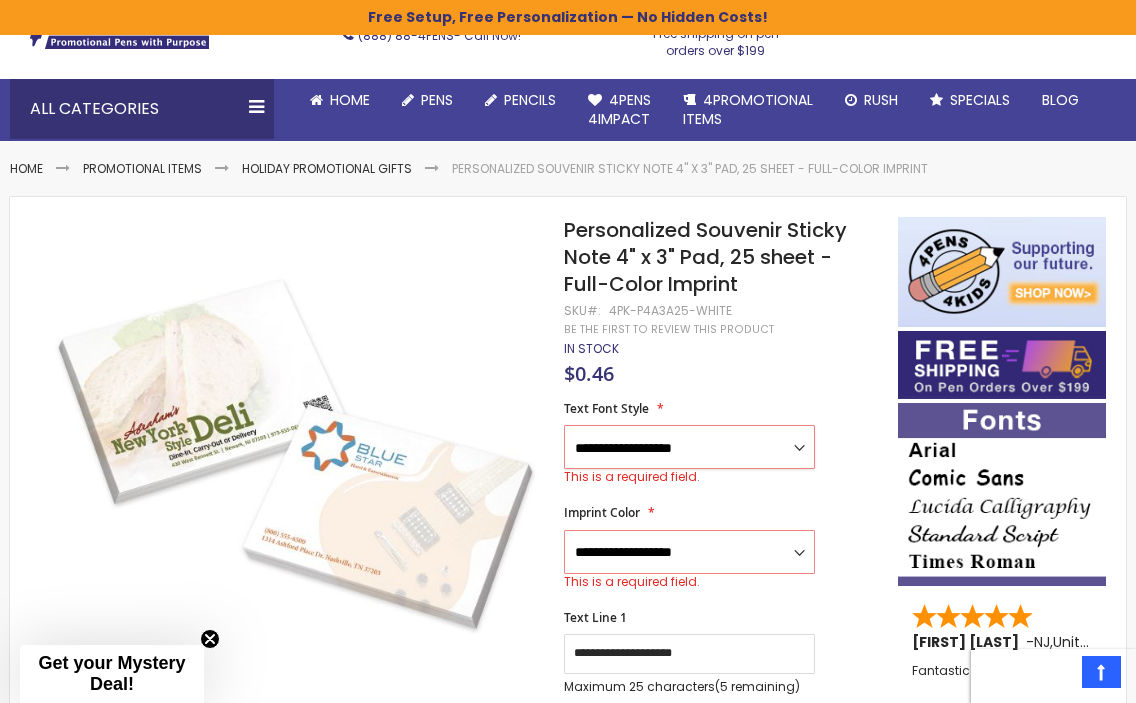 select on "*****" 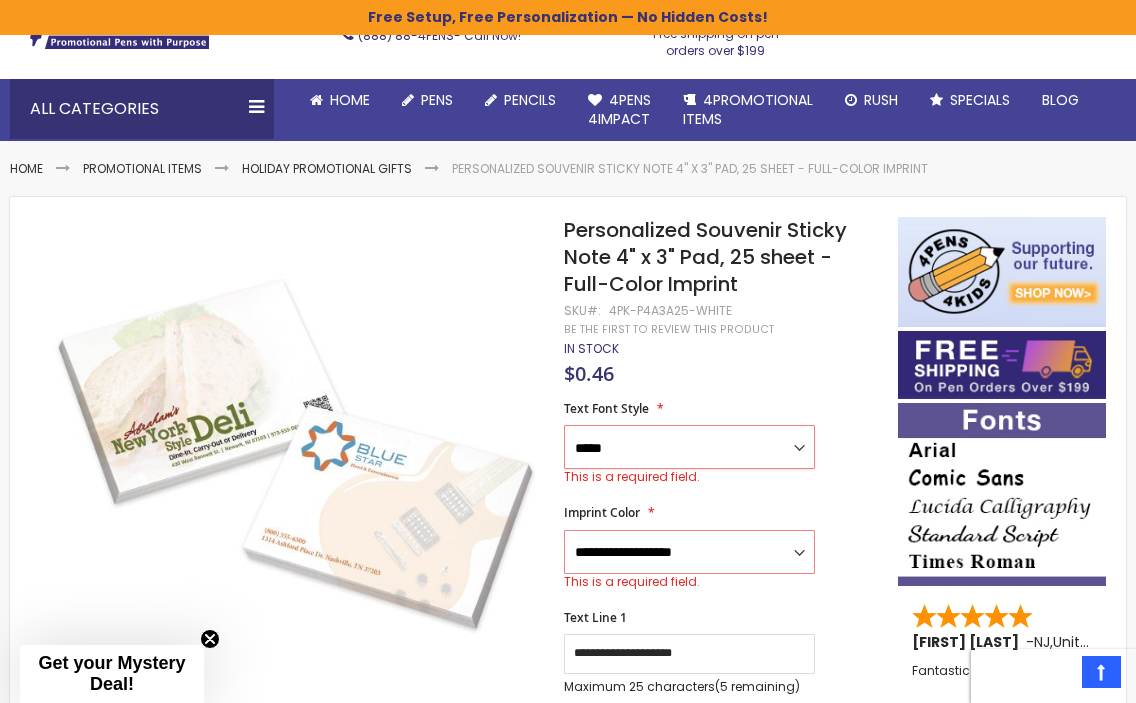 scroll, scrollTop: 148, scrollLeft: 0, axis: vertical 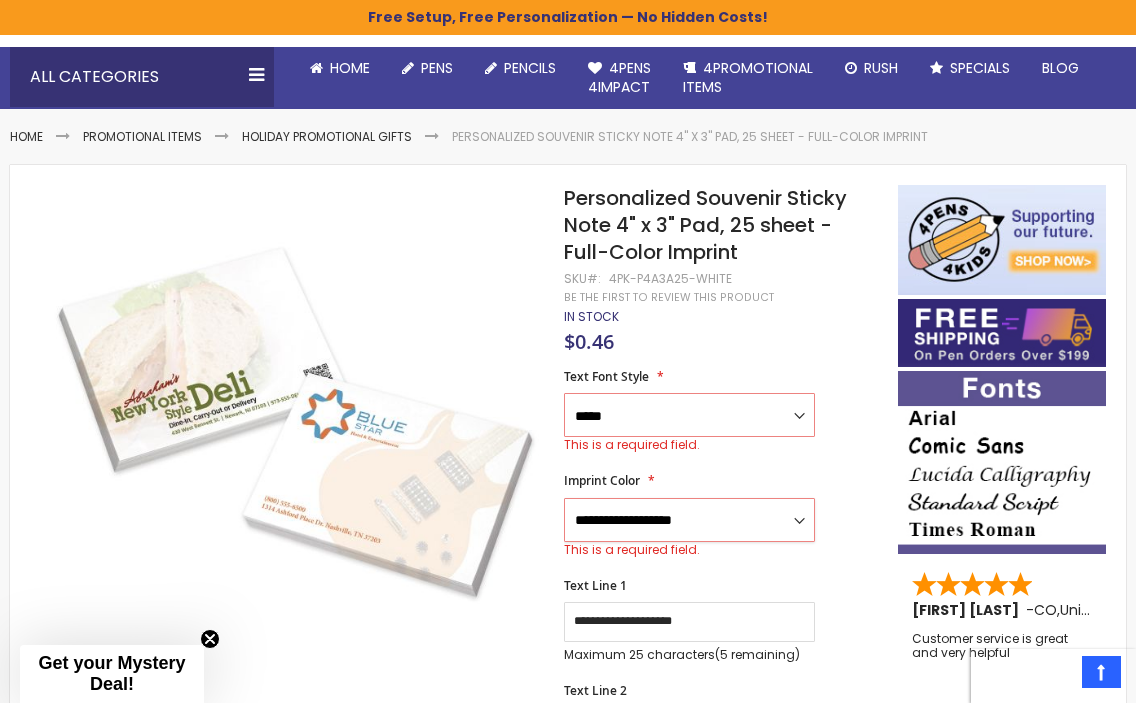 select on "*****" 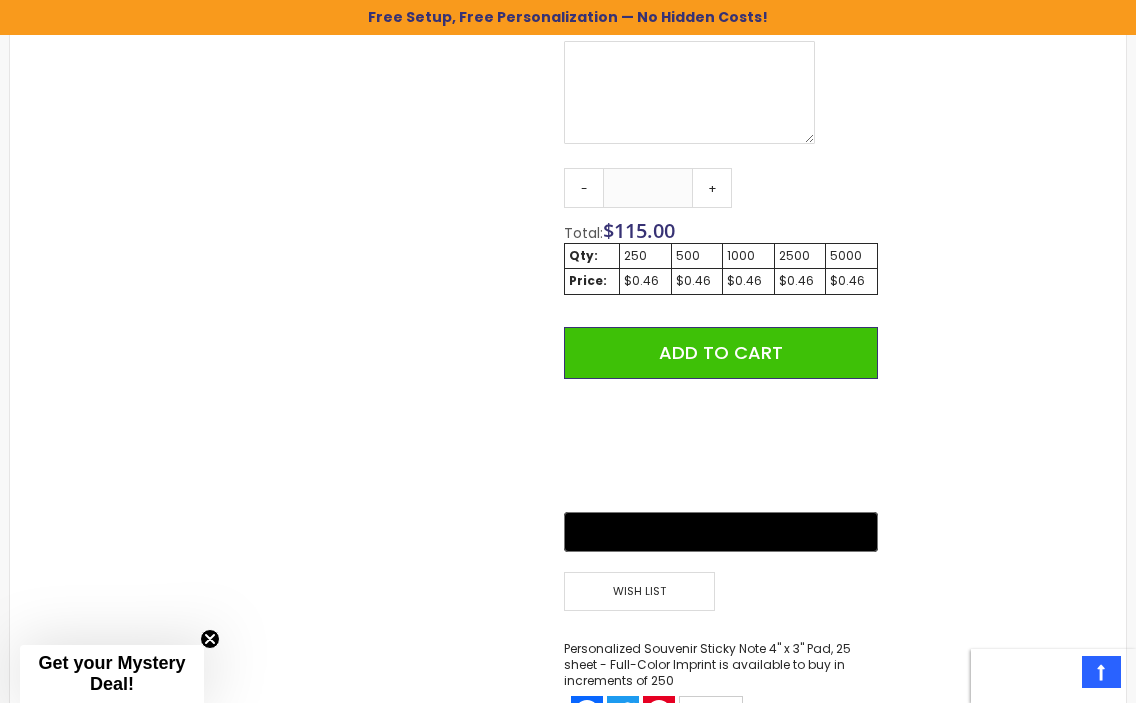 scroll, scrollTop: 1141, scrollLeft: 0, axis: vertical 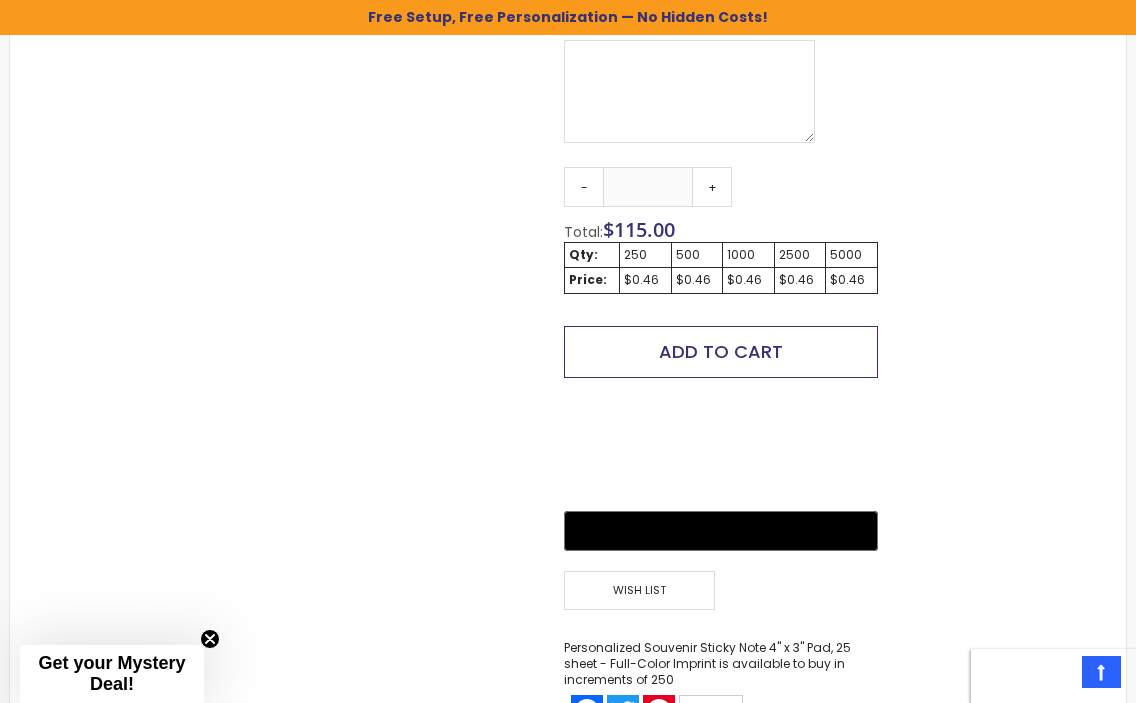 click on "Add to Cart" at bounding box center (721, 352) 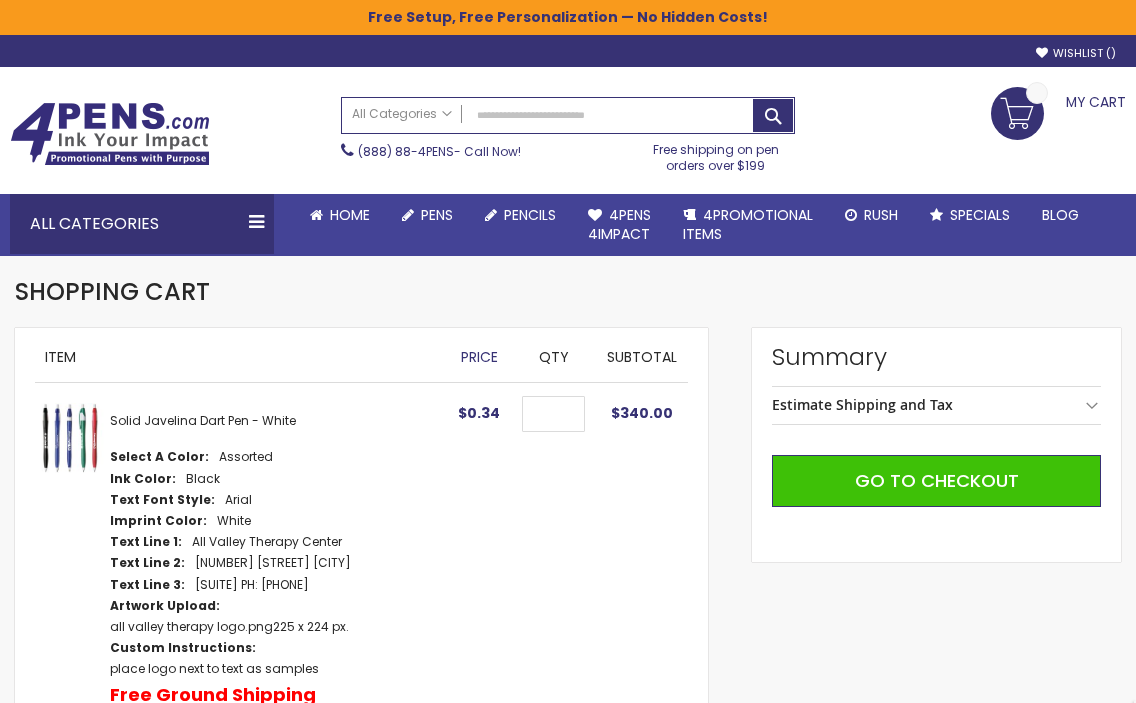 scroll, scrollTop: 0, scrollLeft: 0, axis: both 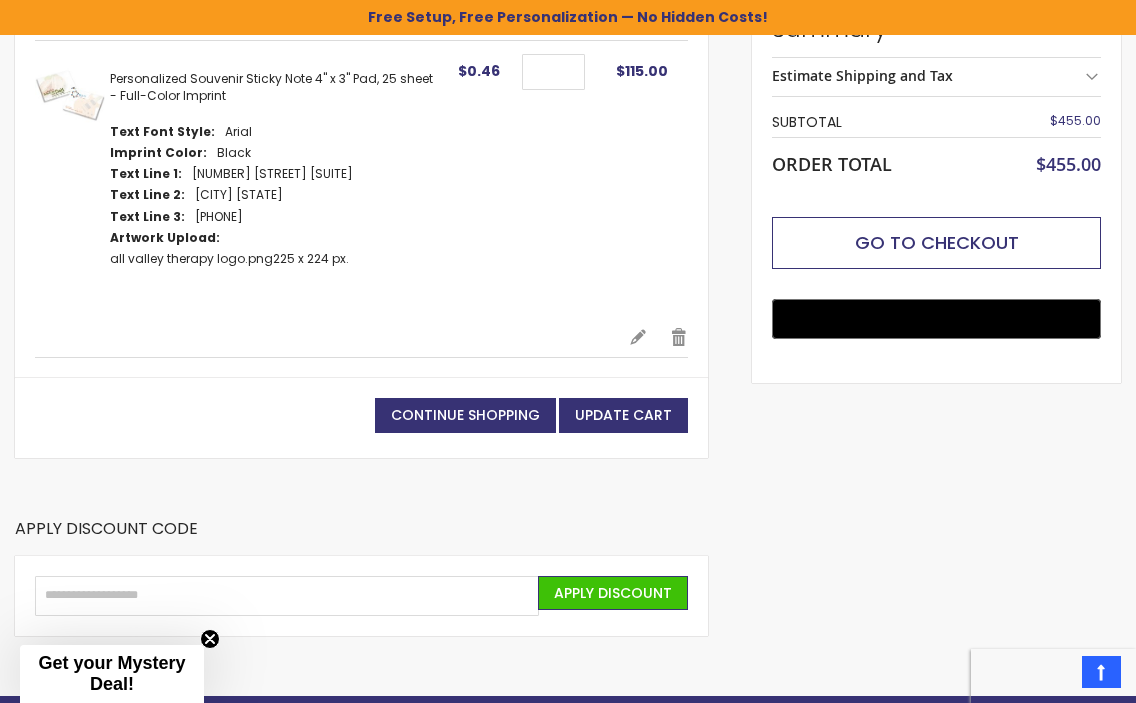 click on "Go to Checkout" at bounding box center (936, 243) 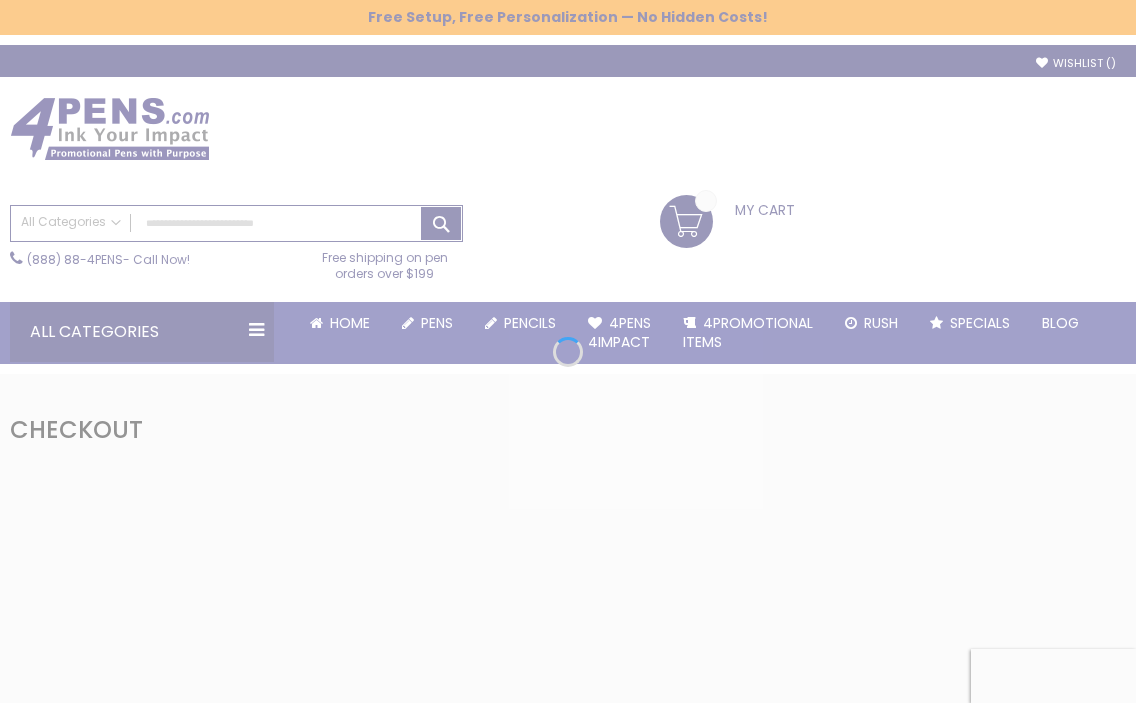scroll, scrollTop: 0, scrollLeft: 0, axis: both 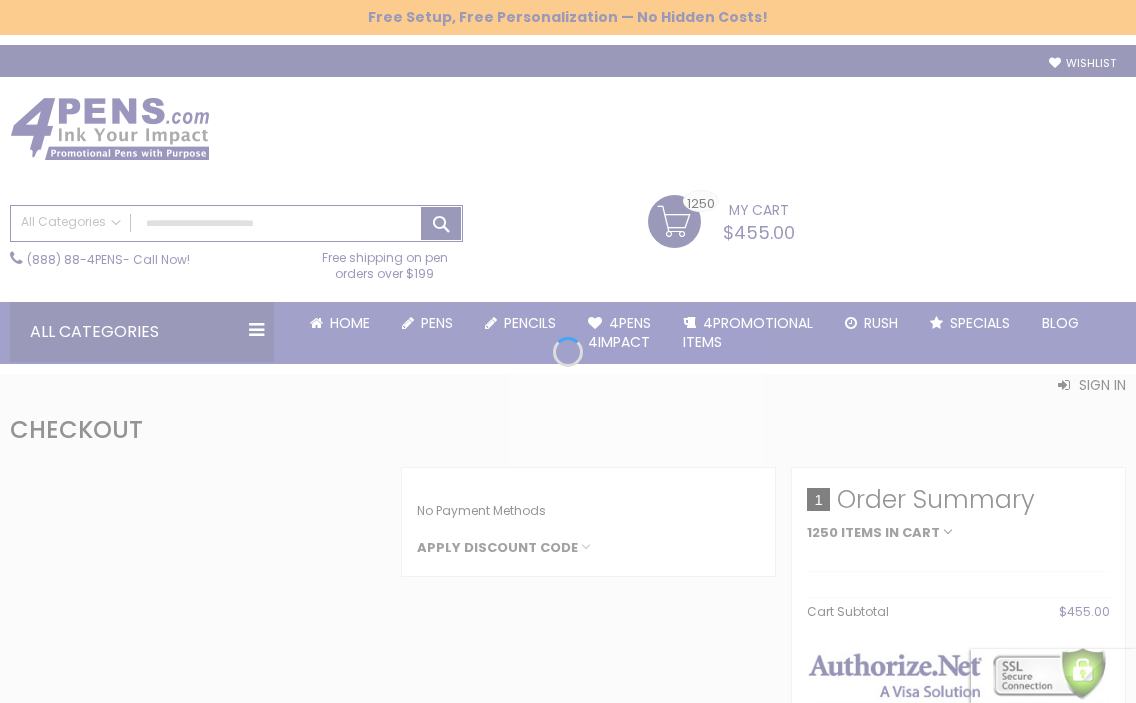 select on "*" 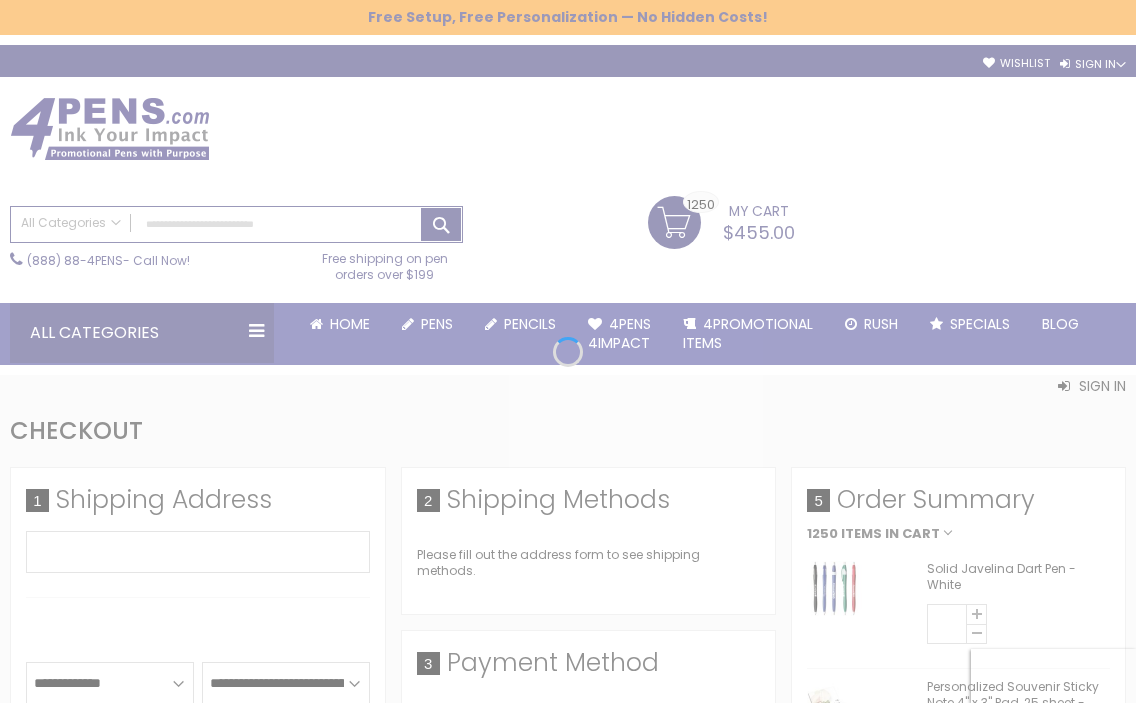 type 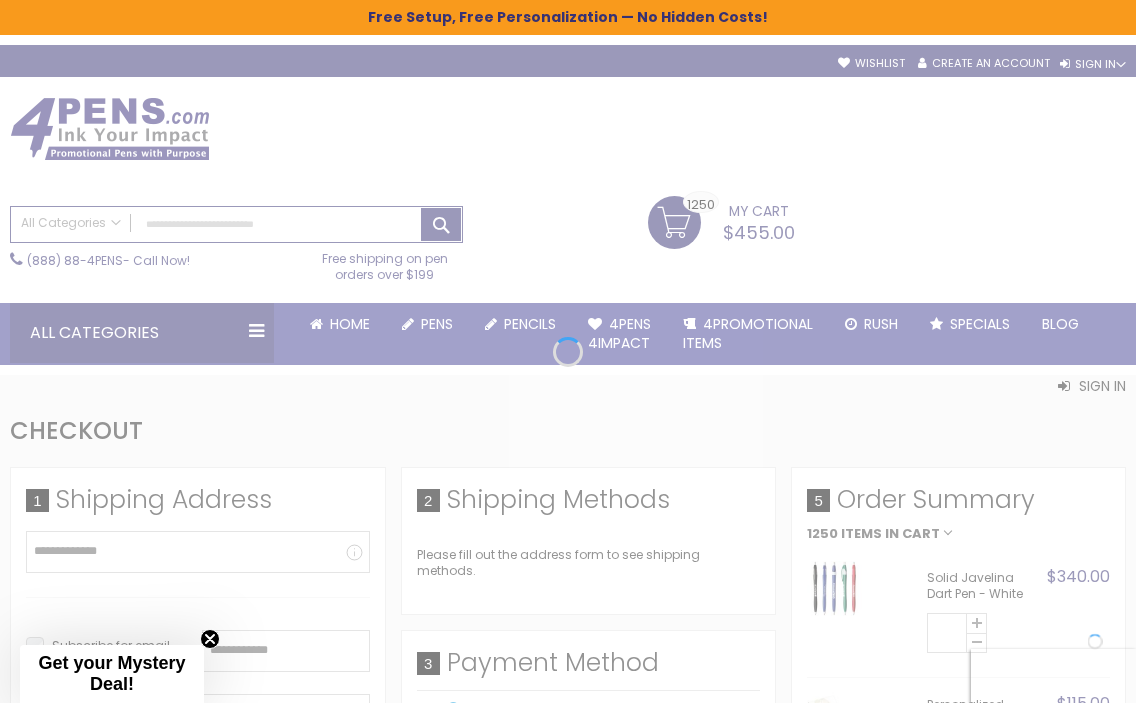 scroll, scrollTop: 0, scrollLeft: 0, axis: both 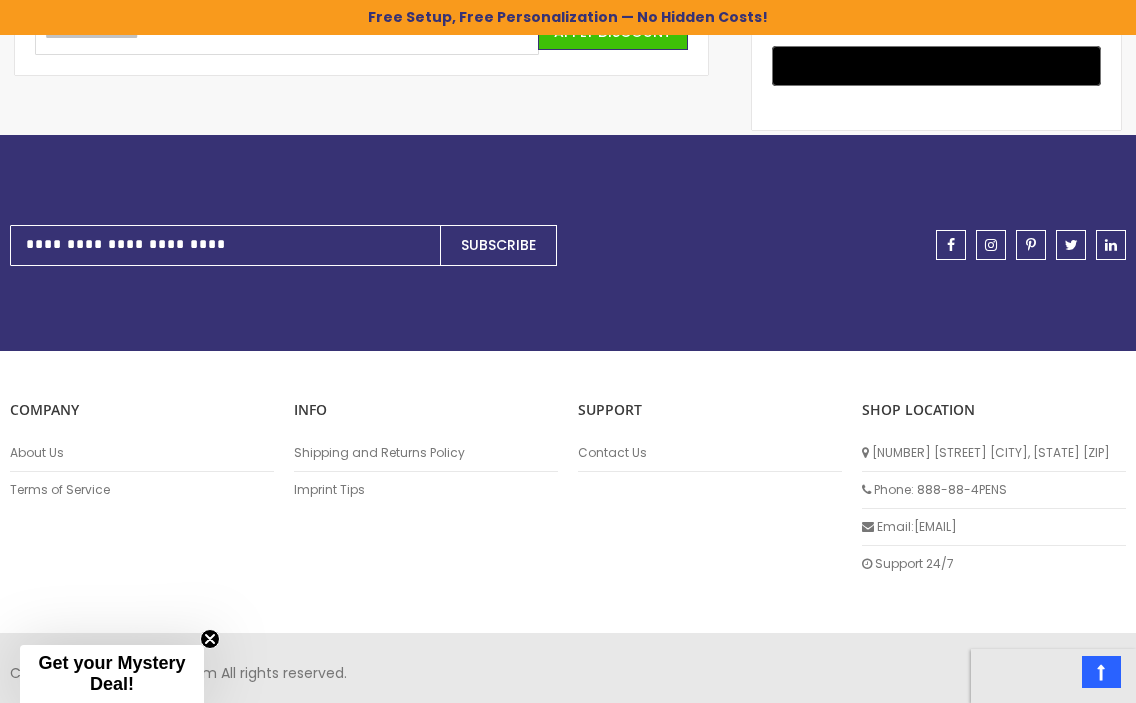 click on "Get your Mystery Deal!" at bounding box center (111, 673) 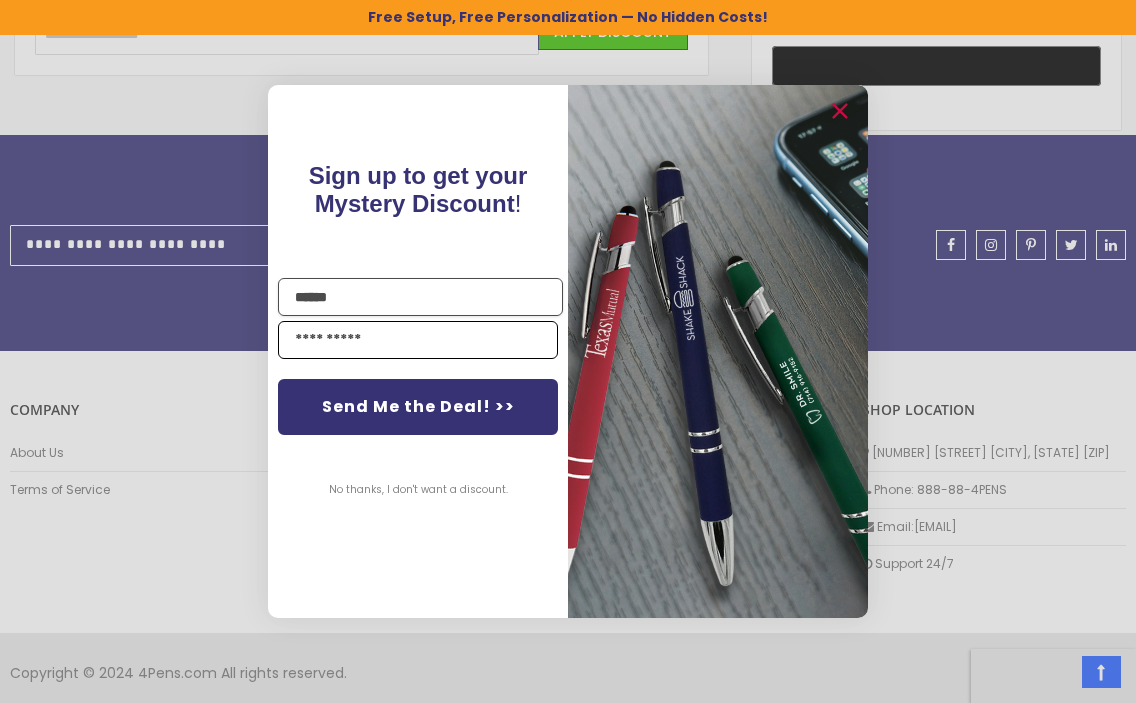 type on "*****" 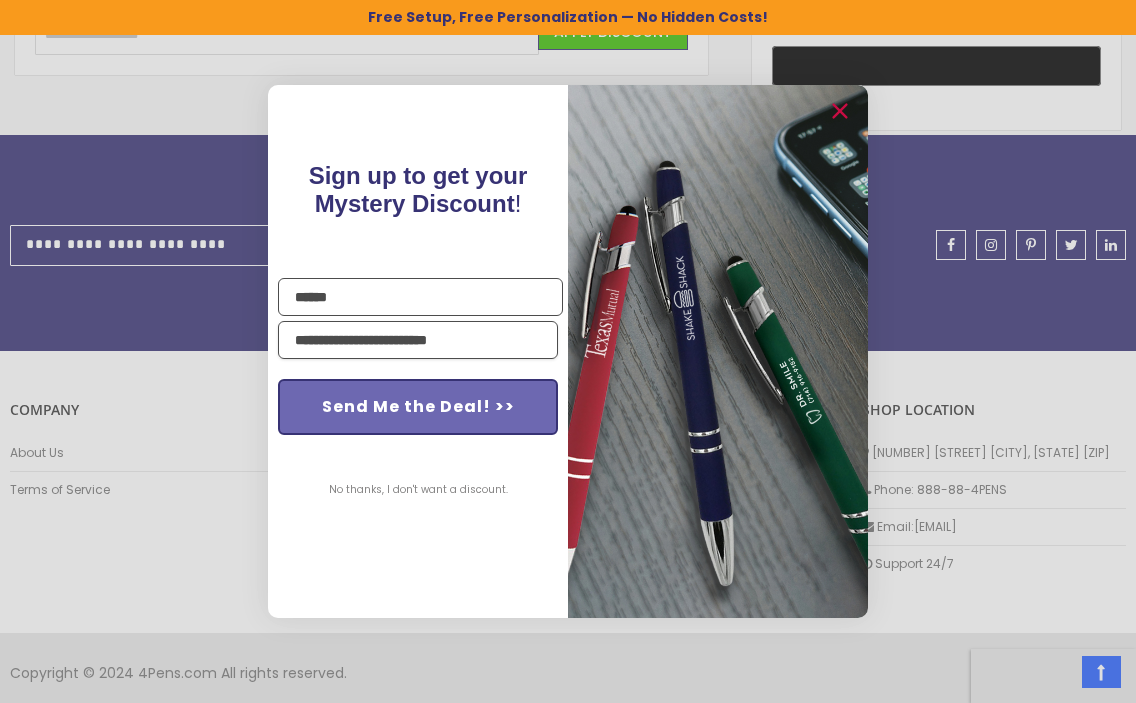 type on "**********" 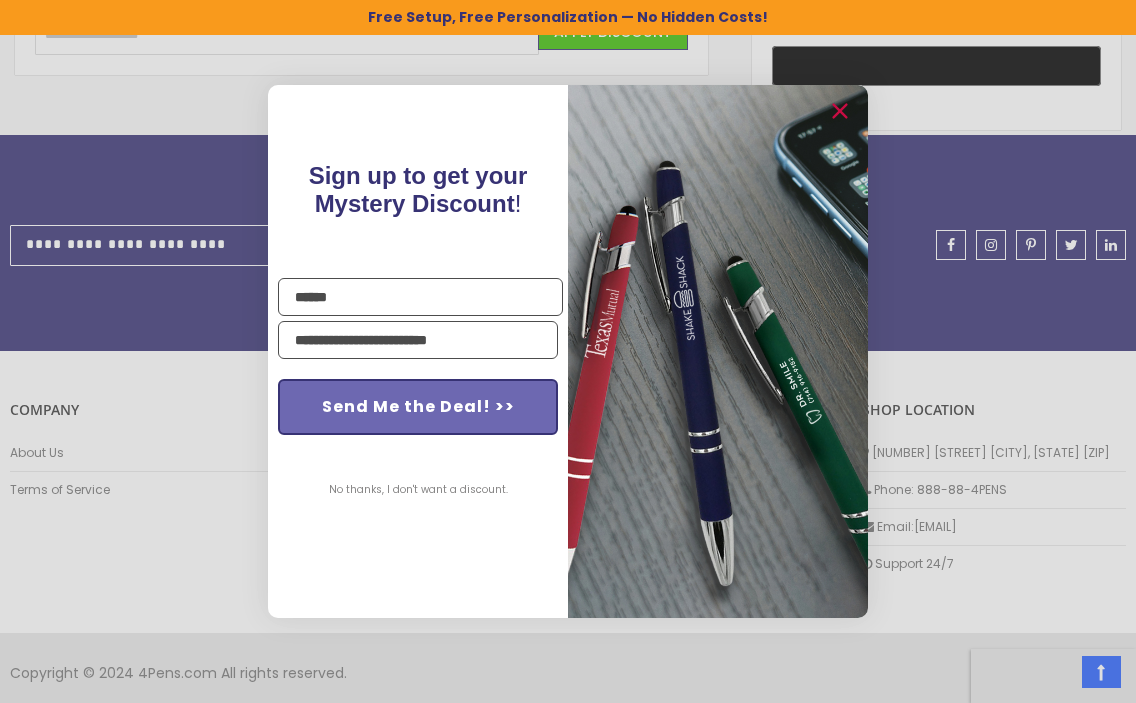 click on "Send Me the Deal! >>" at bounding box center [418, 407] 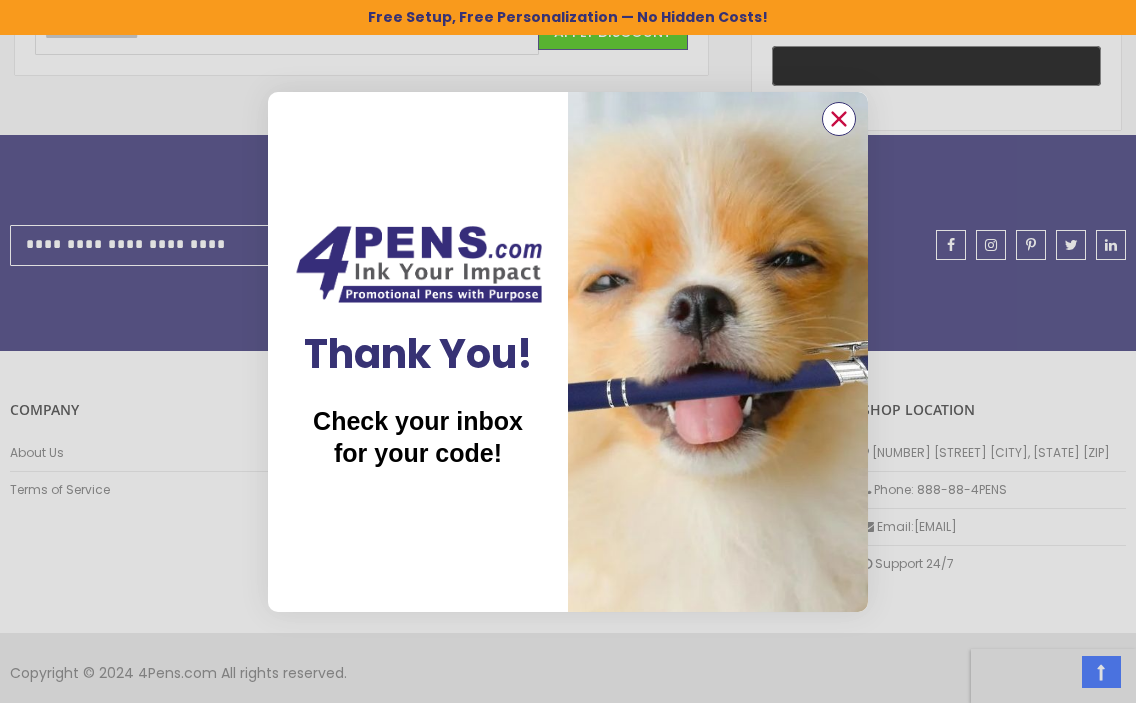 click 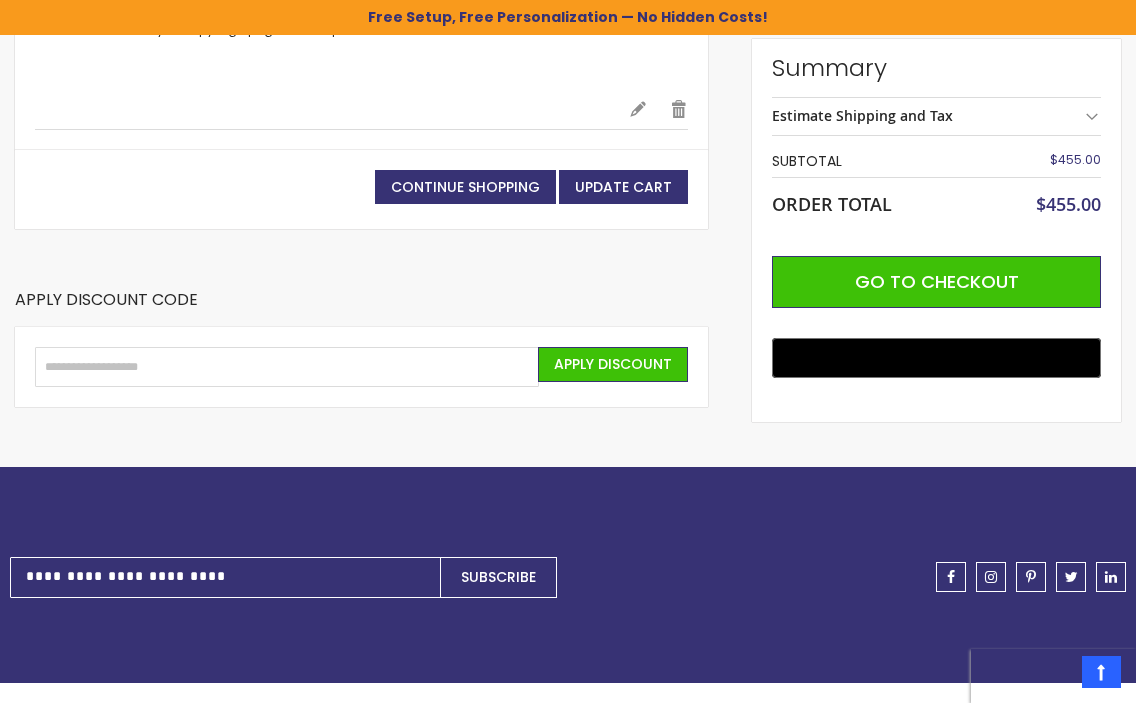 scroll, scrollTop: 1026, scrollLeft: 0, axis: vertical 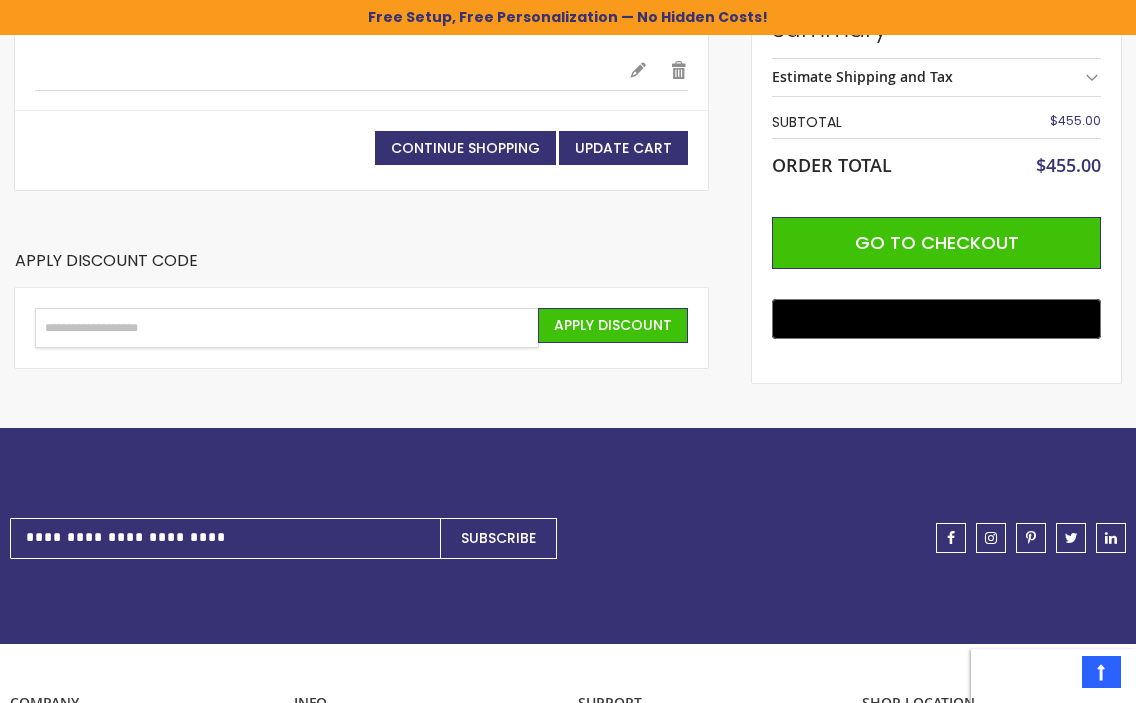 click on "Enter discount code" at bounding box center [287, 328] 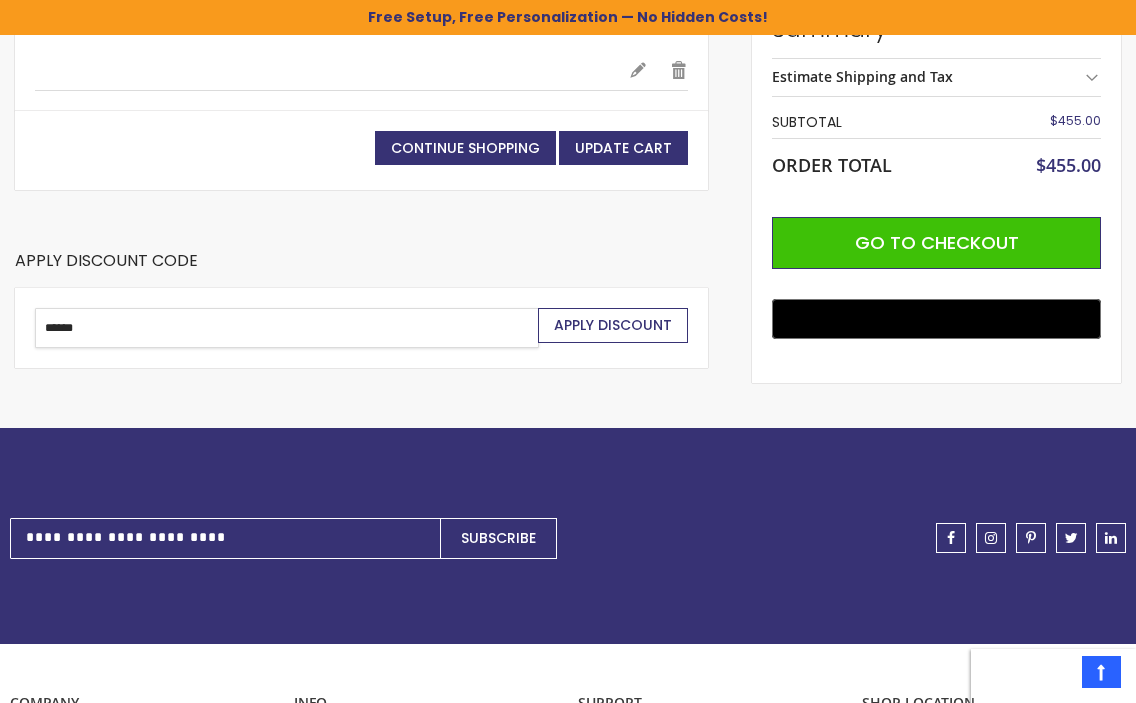 type on "******" 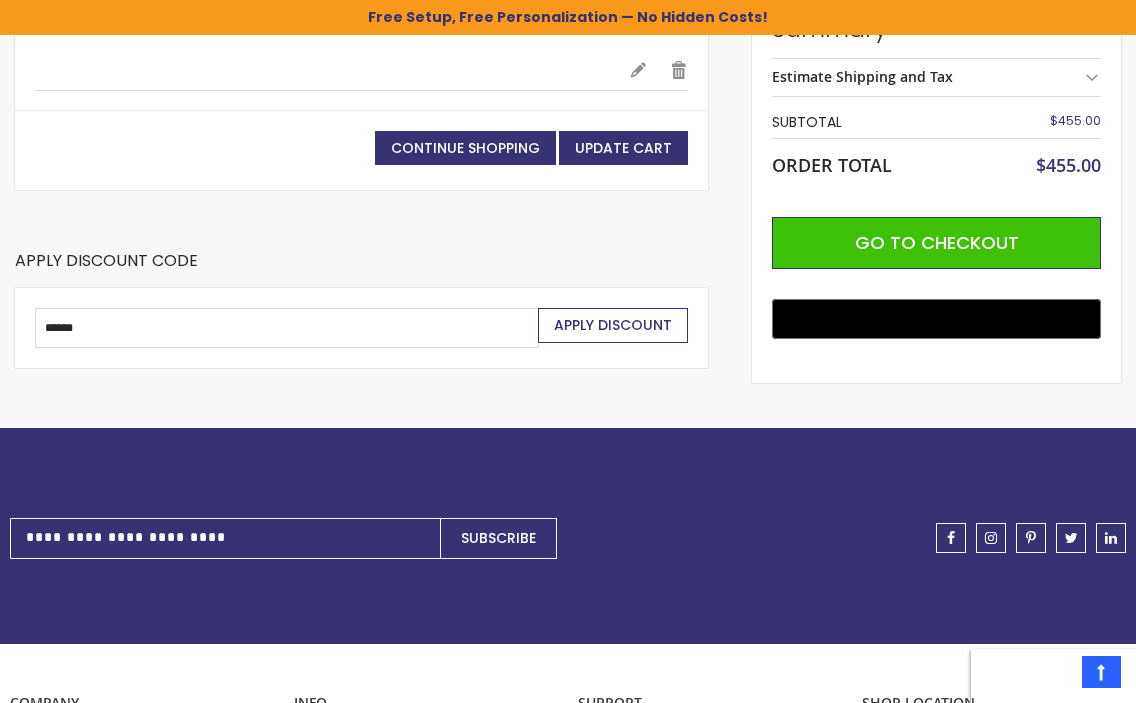 click on "Apply Discount" at bounding box center (613, 325) 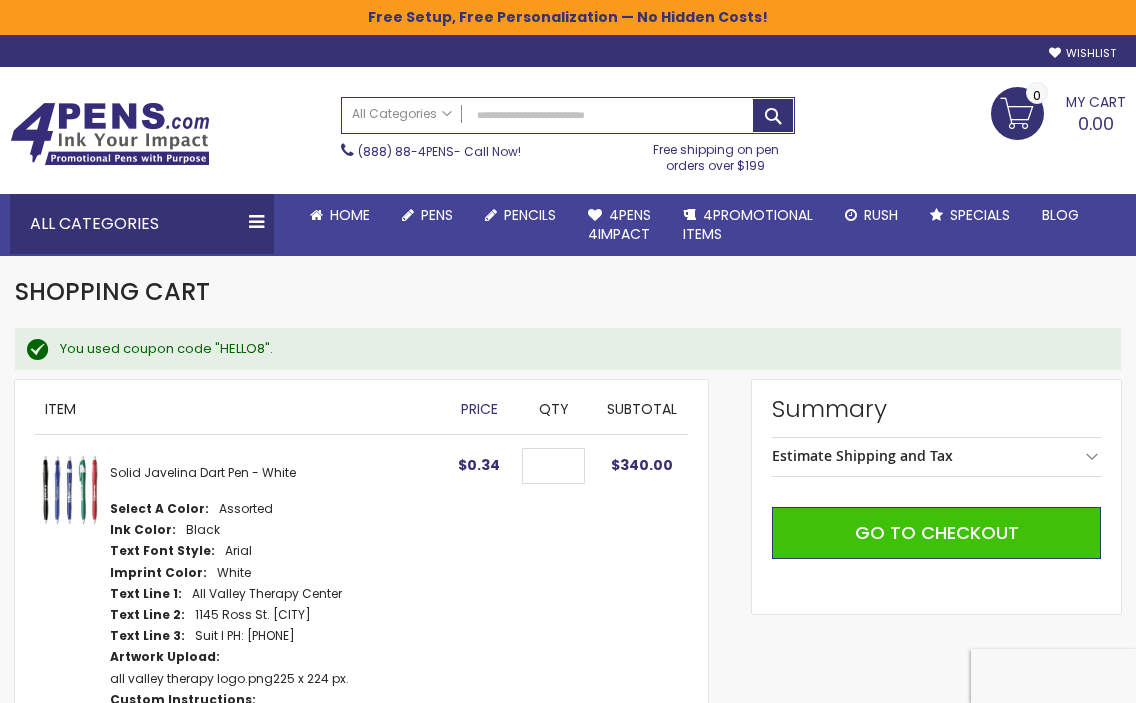 scroll, scrollTop: 0, scrollLeft: 0, axis: both 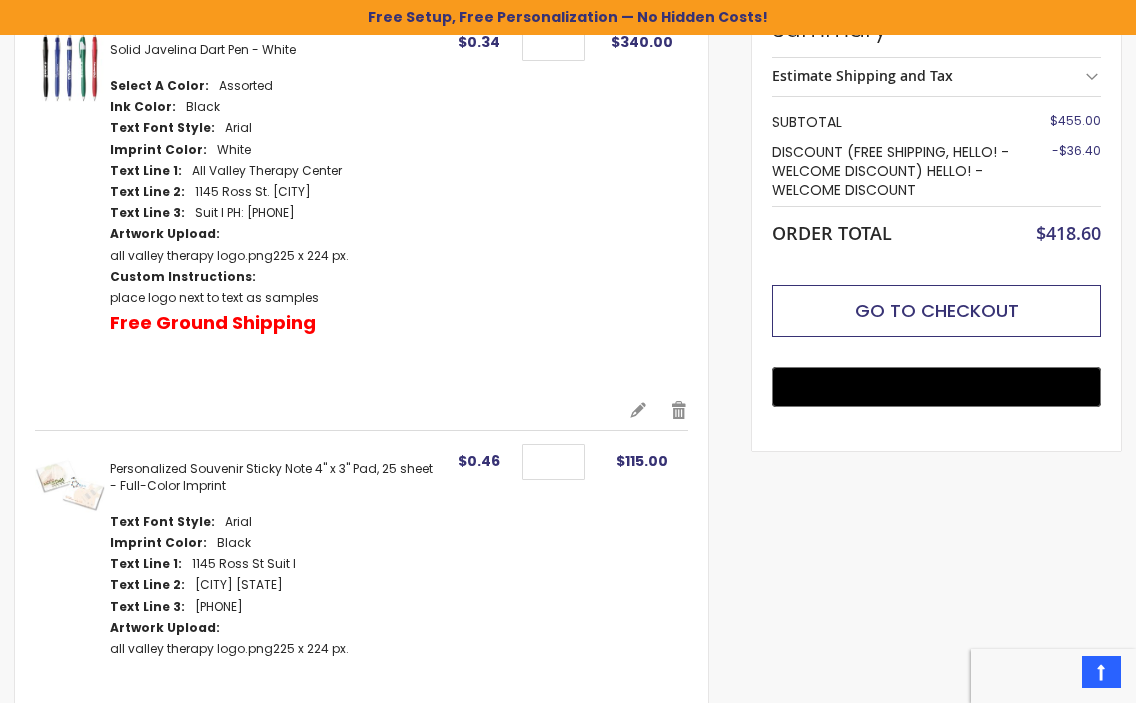 click on "Go to Checkout" at bounding box center (937, 310) 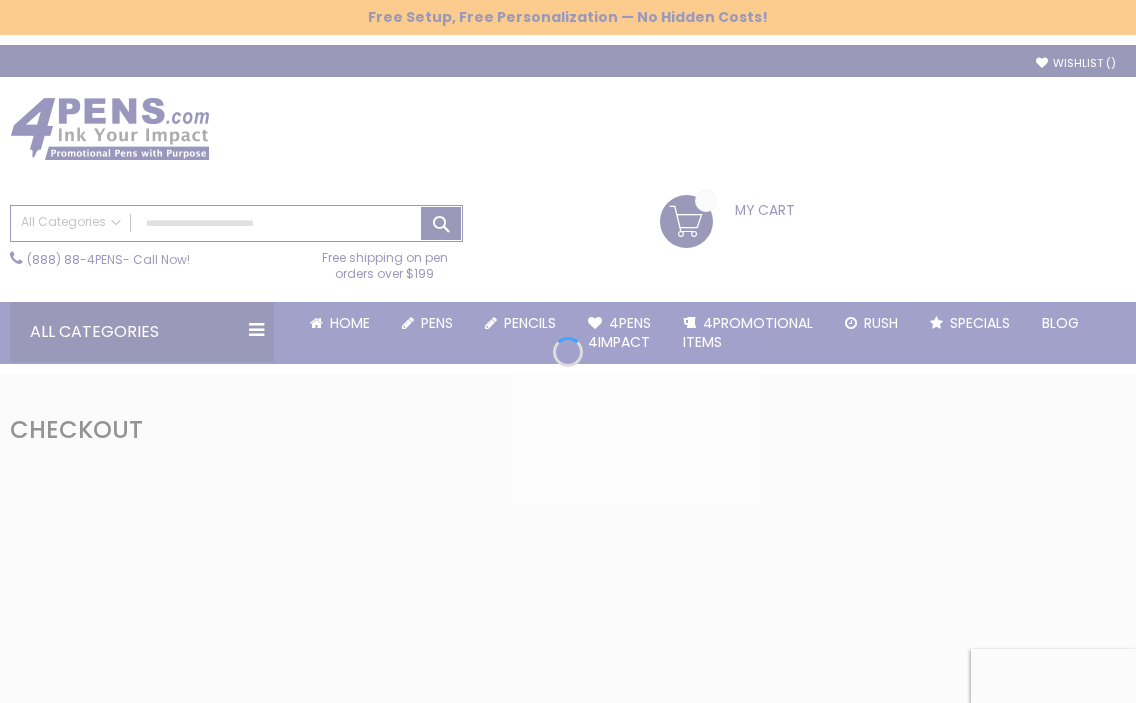 scroll, scrollTop: 0, scrollLeft: 0, axis: both 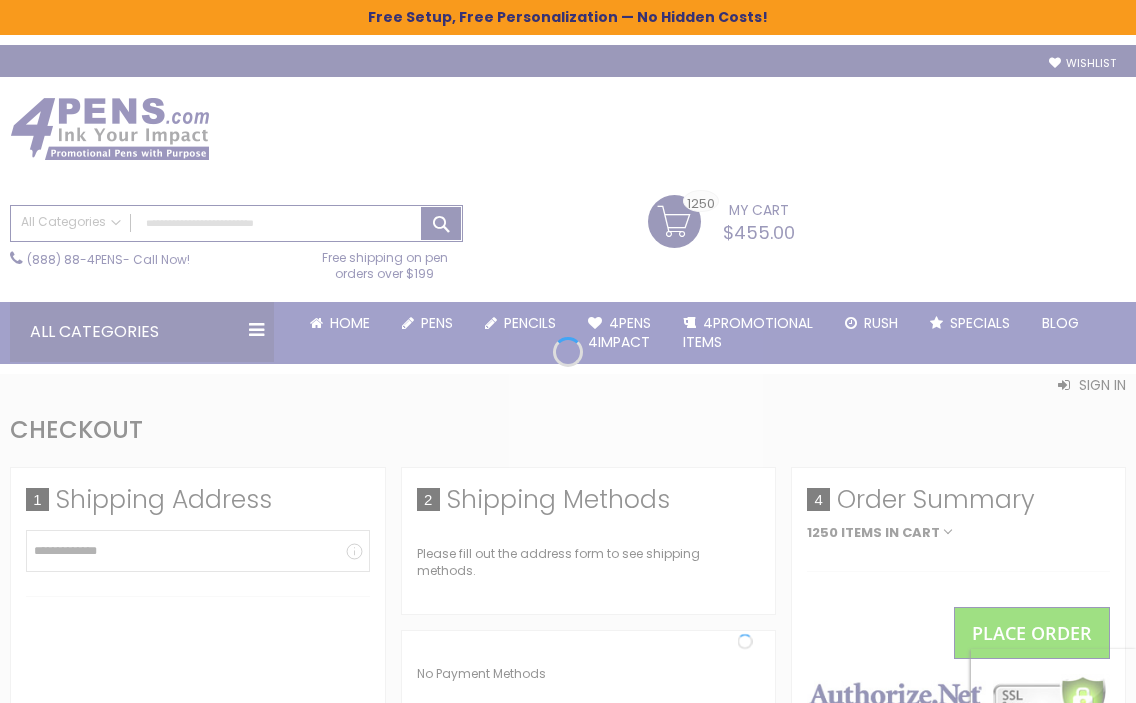 select on "*" 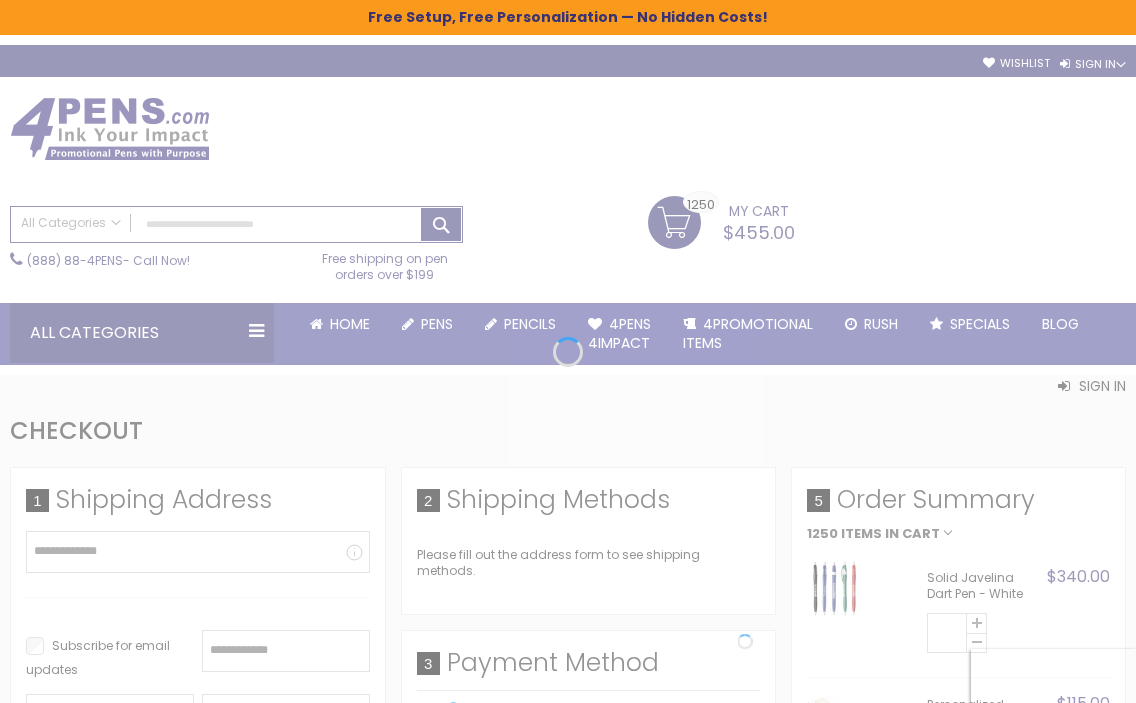 scroll, scrollTop: 57, scrollLeft: 0, axis: vertical 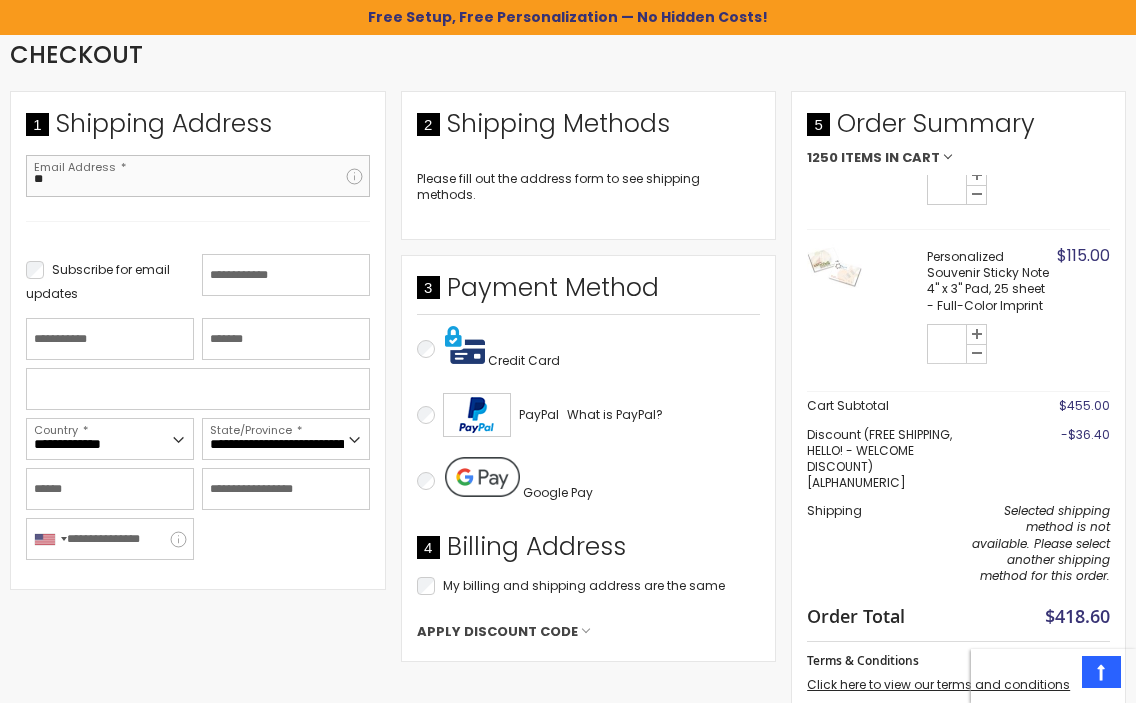 type on "*" 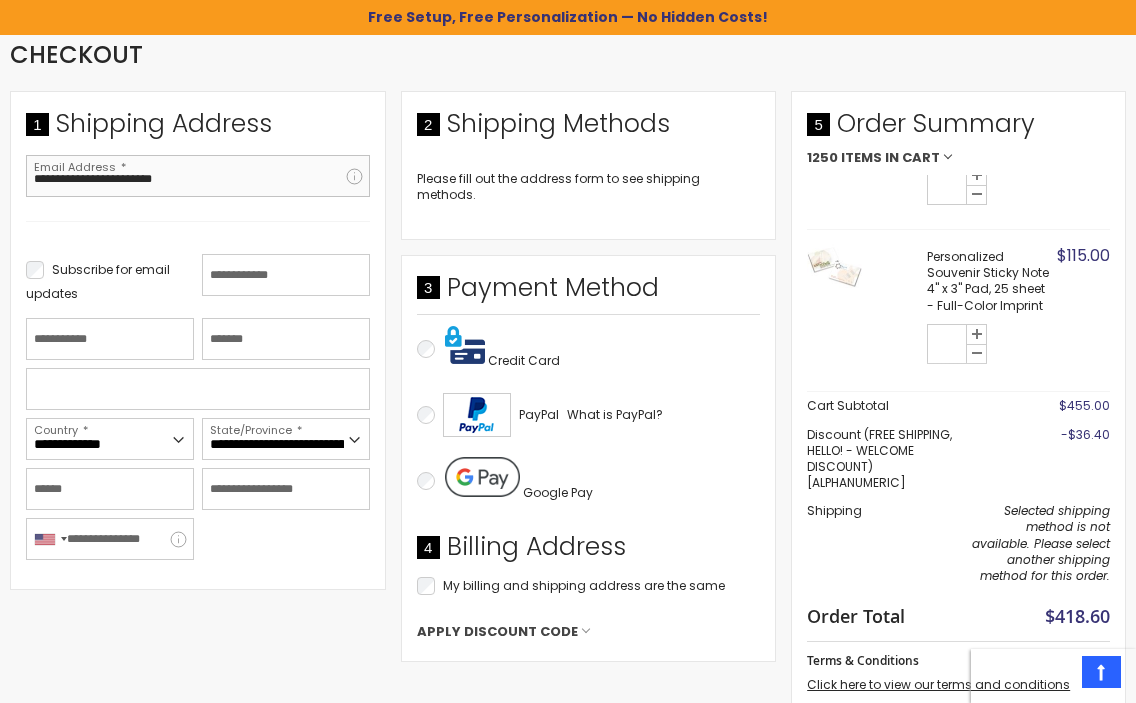type on "**********" 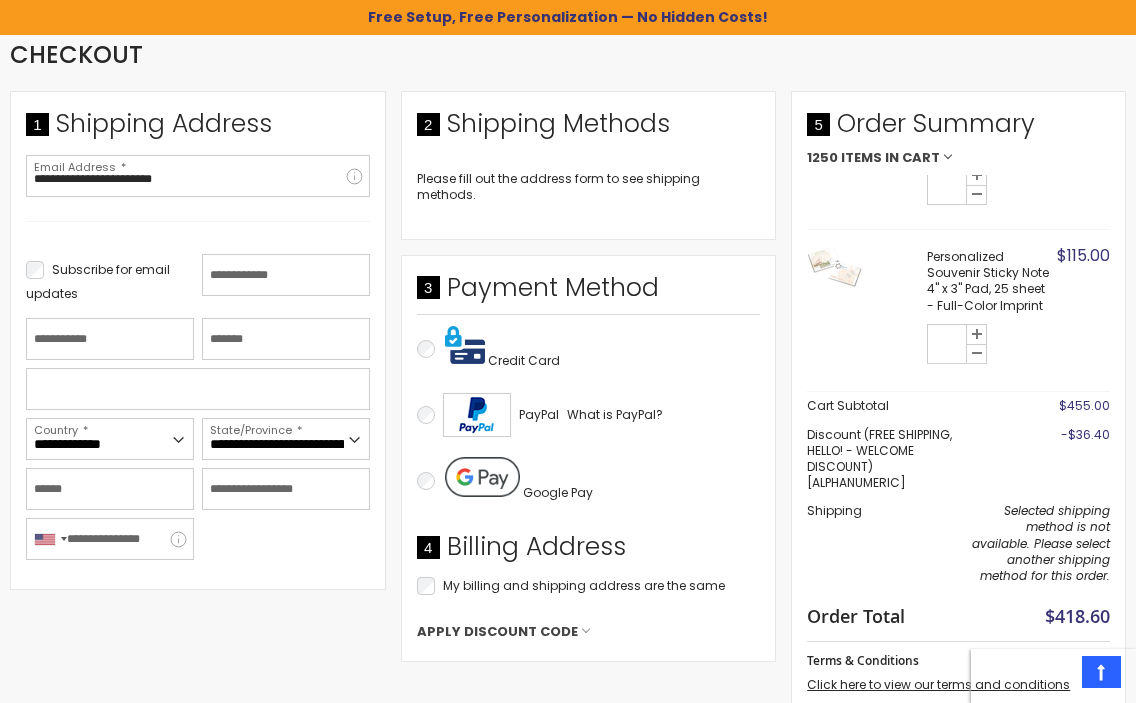 scroll, scrollTop: 390, scrollLeft: 0, axis: vertical 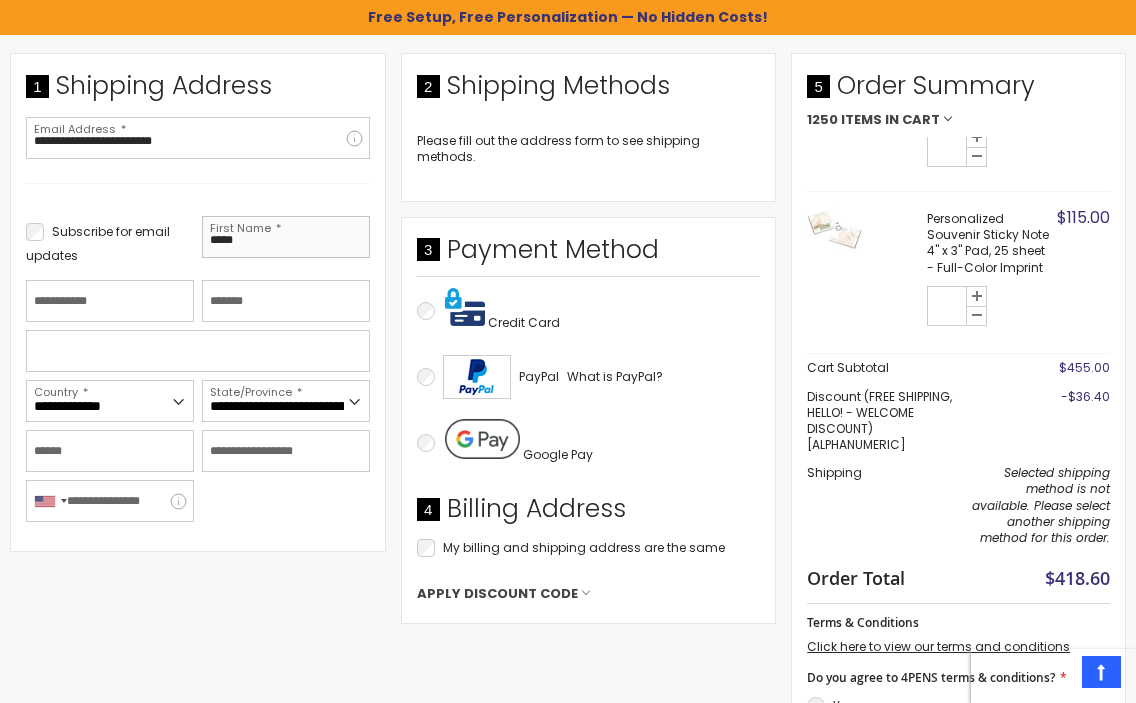 type on "*****" 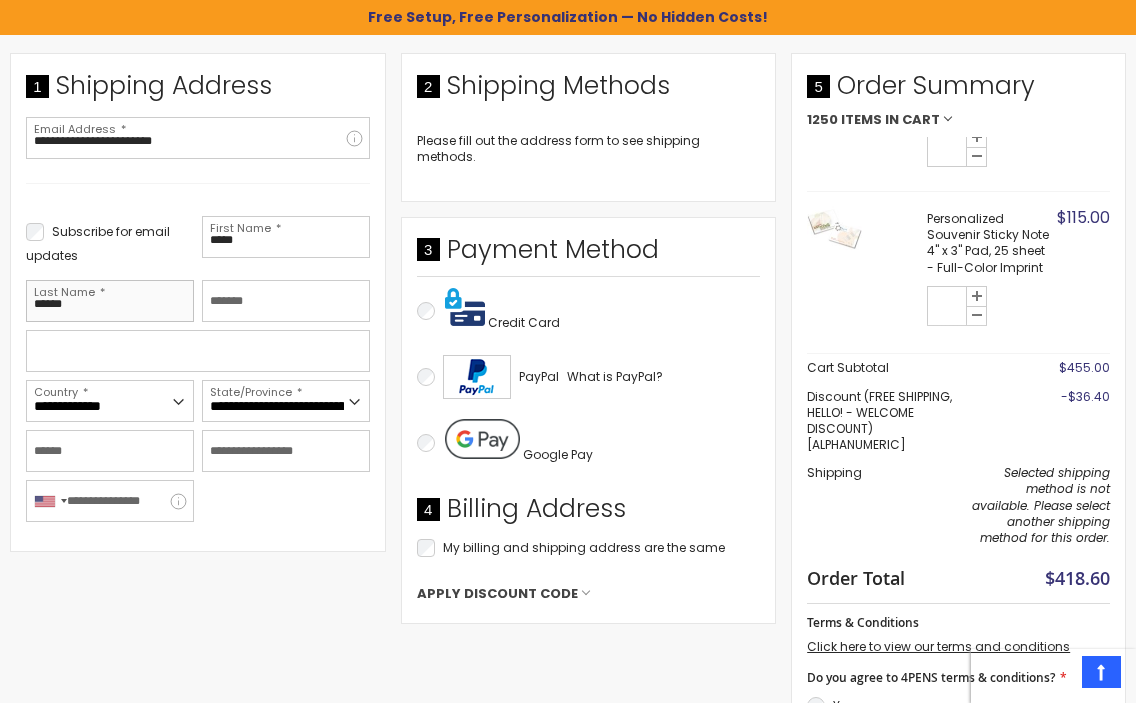 type on "******" 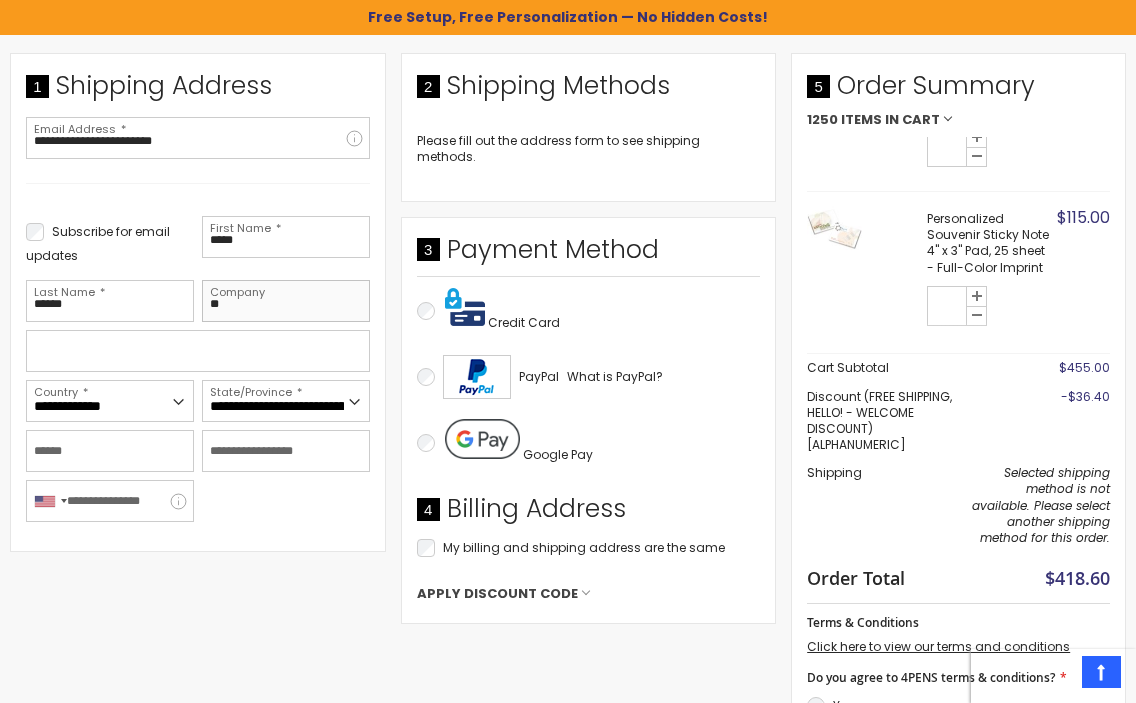 type on "*" 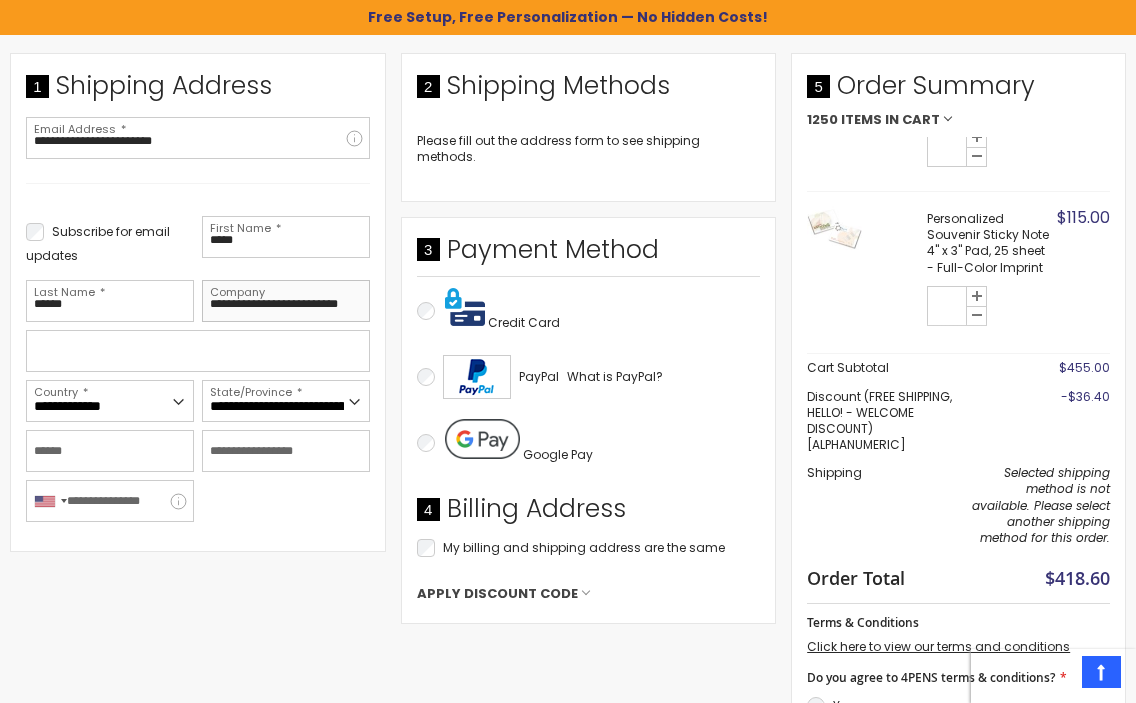 type on "**********" 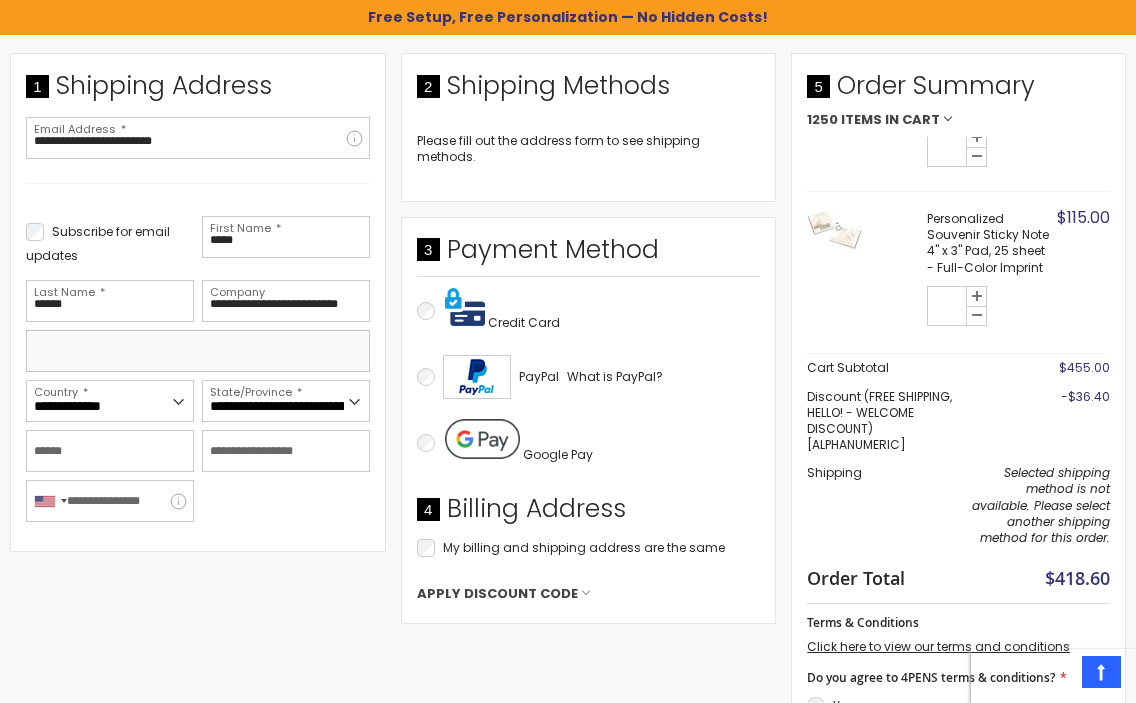 click at bounding box center [198, 351] 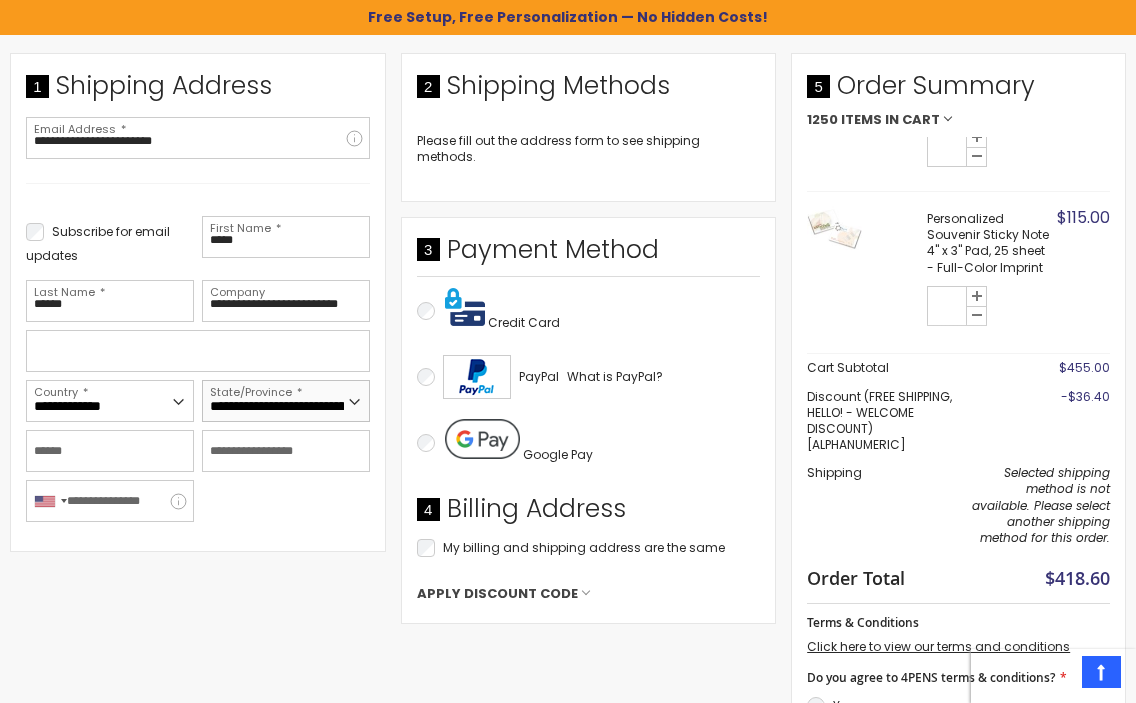 select on "**" 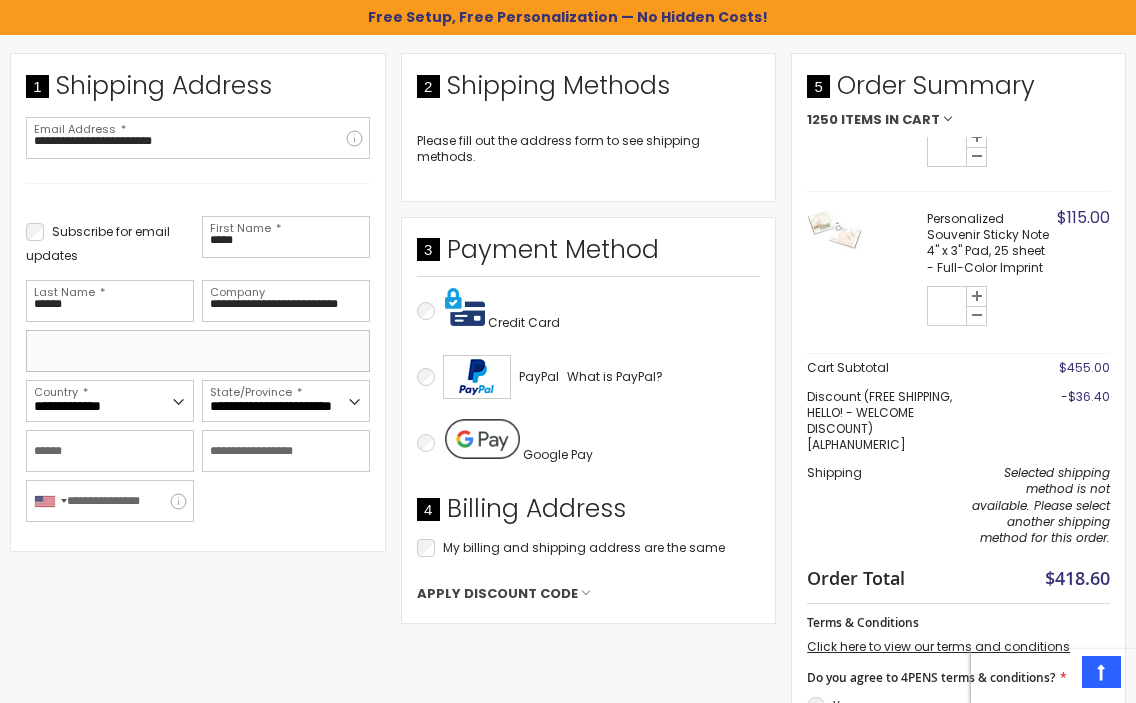 click at bounding box center [198, 351] 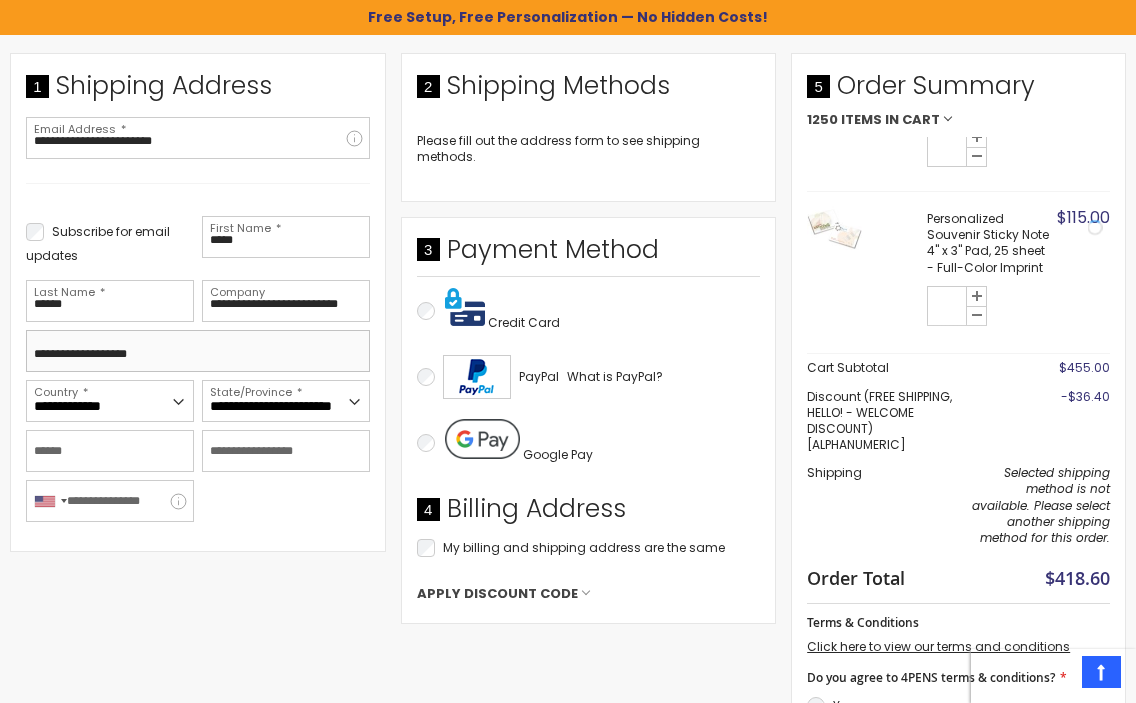 type on "**********" 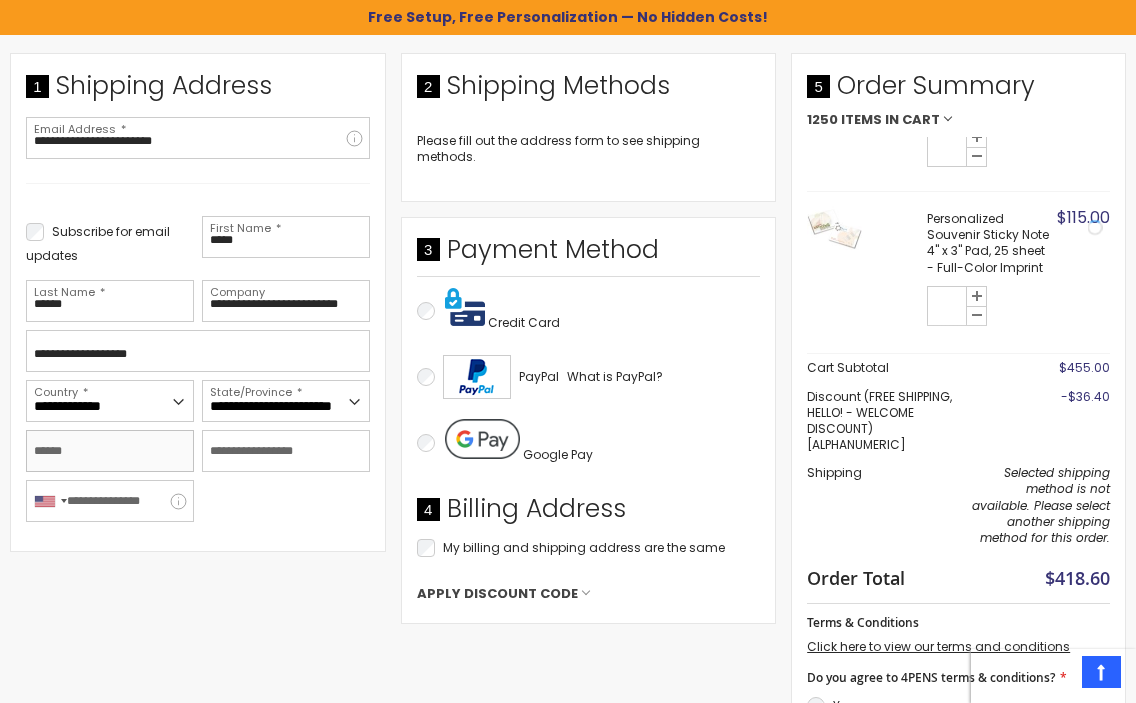 click on "City" at bounding box center (110, 451) 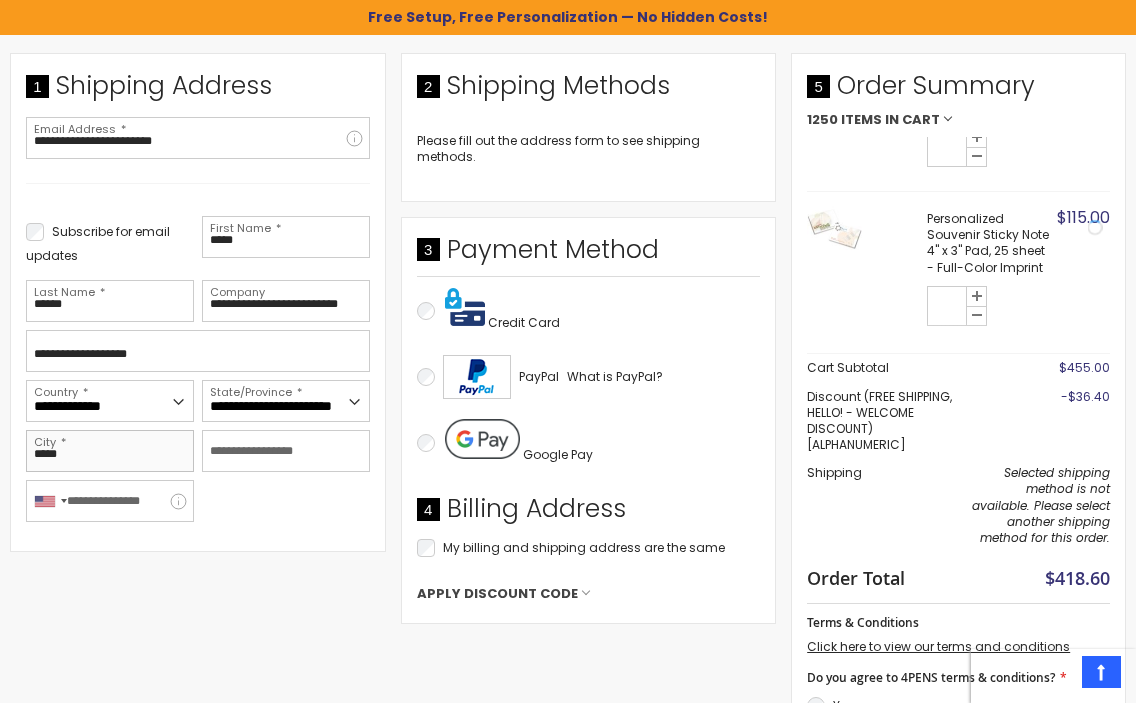 type on "*****" 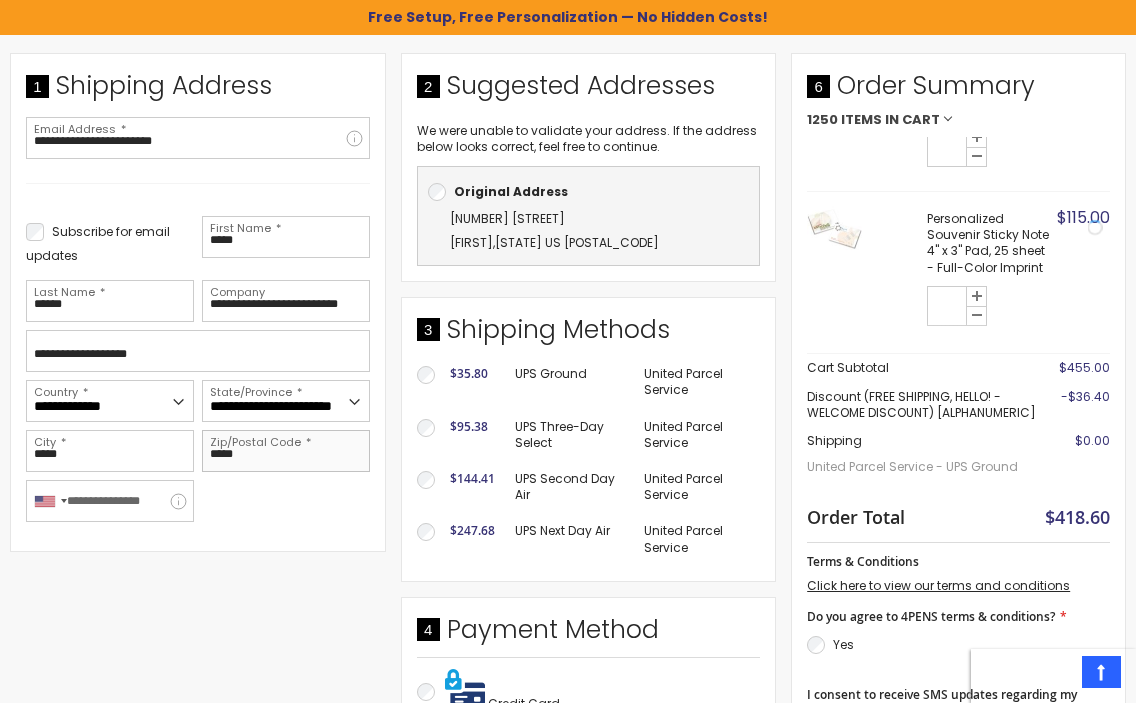 type on "*****" 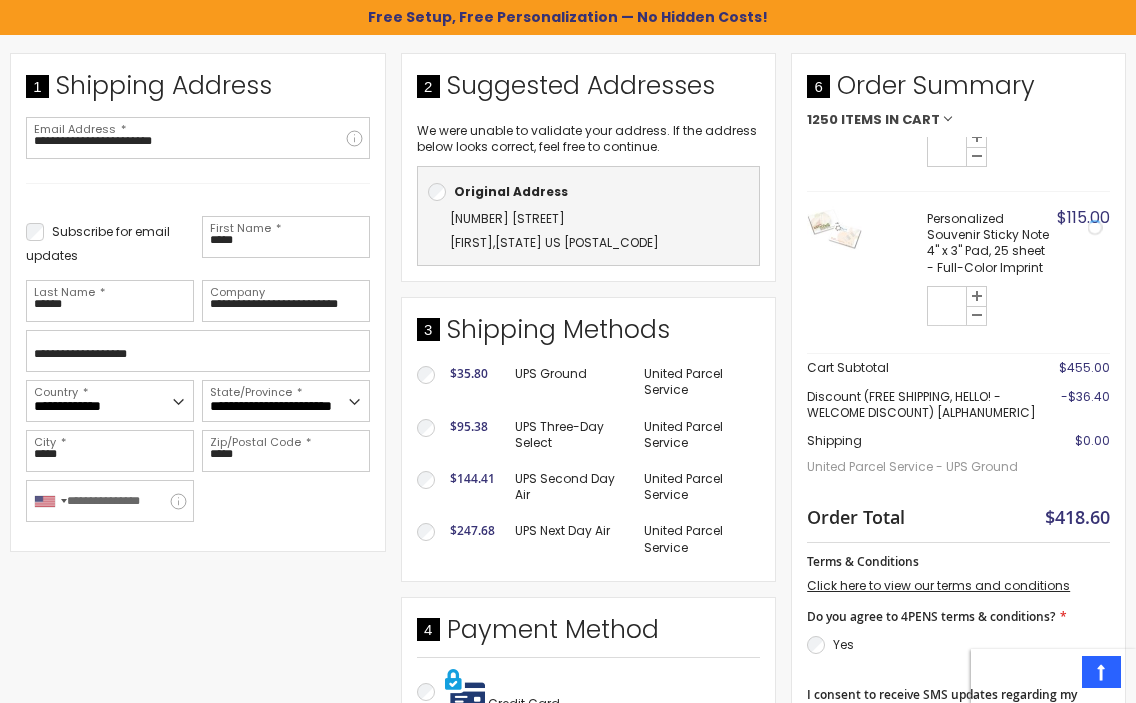 click on "**********" at bounding box center [198, 369] 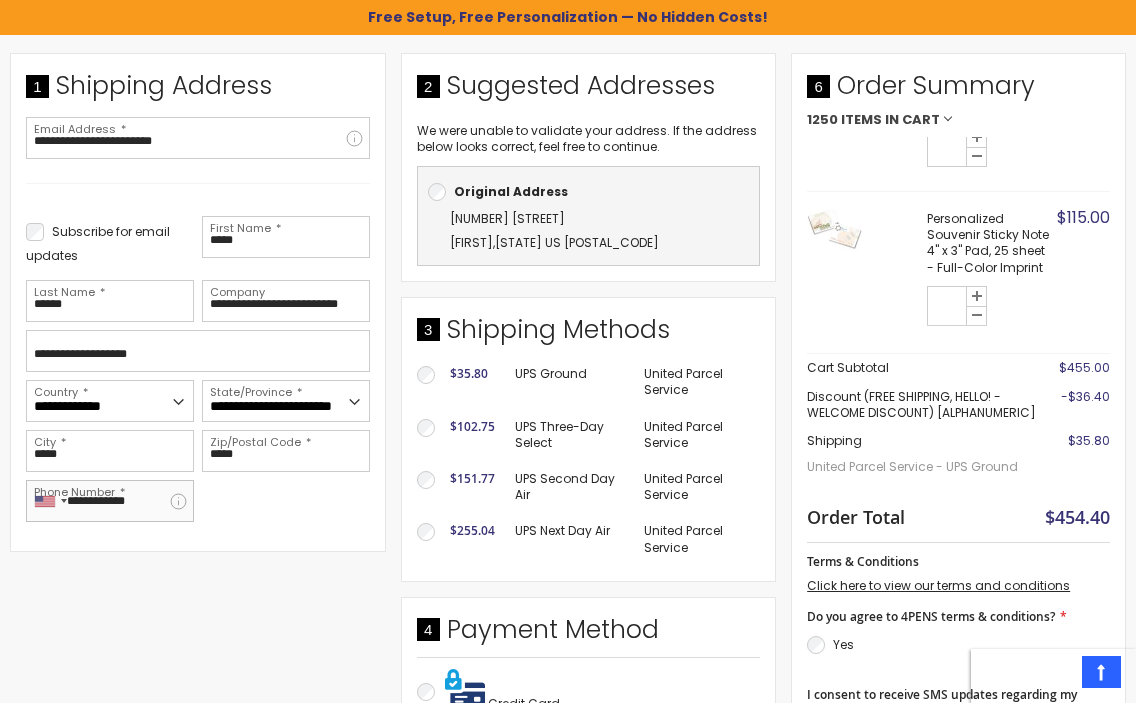 type on "**********" 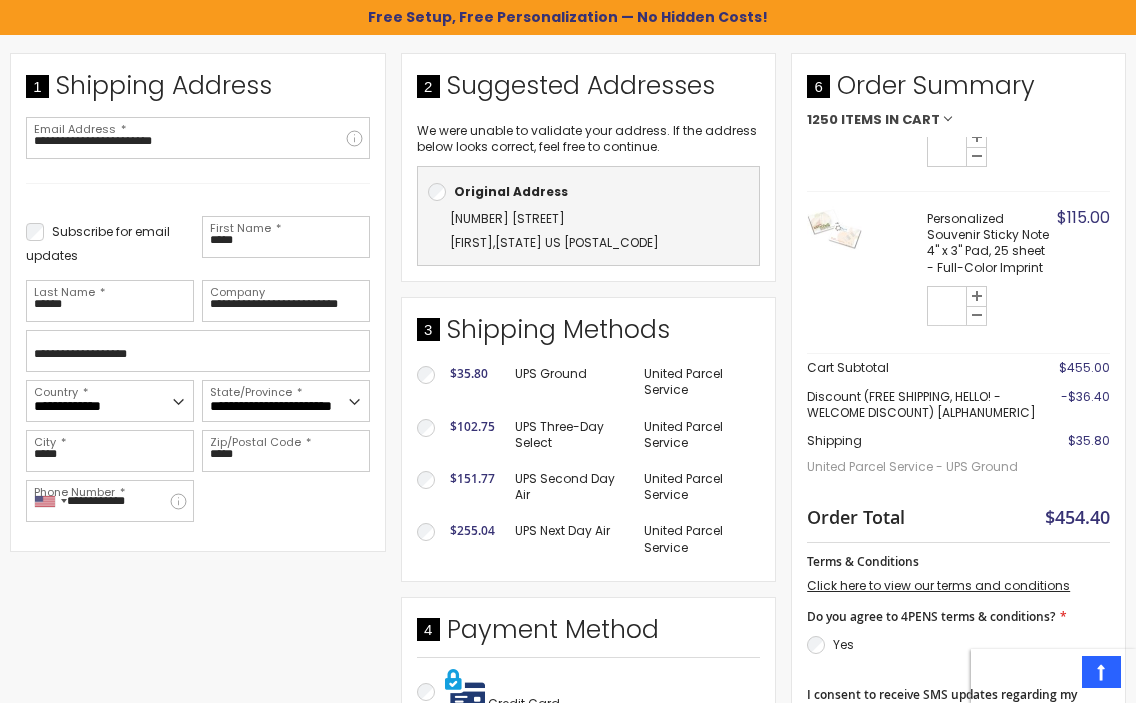 click on "**********" at bounding box center (198, 302) 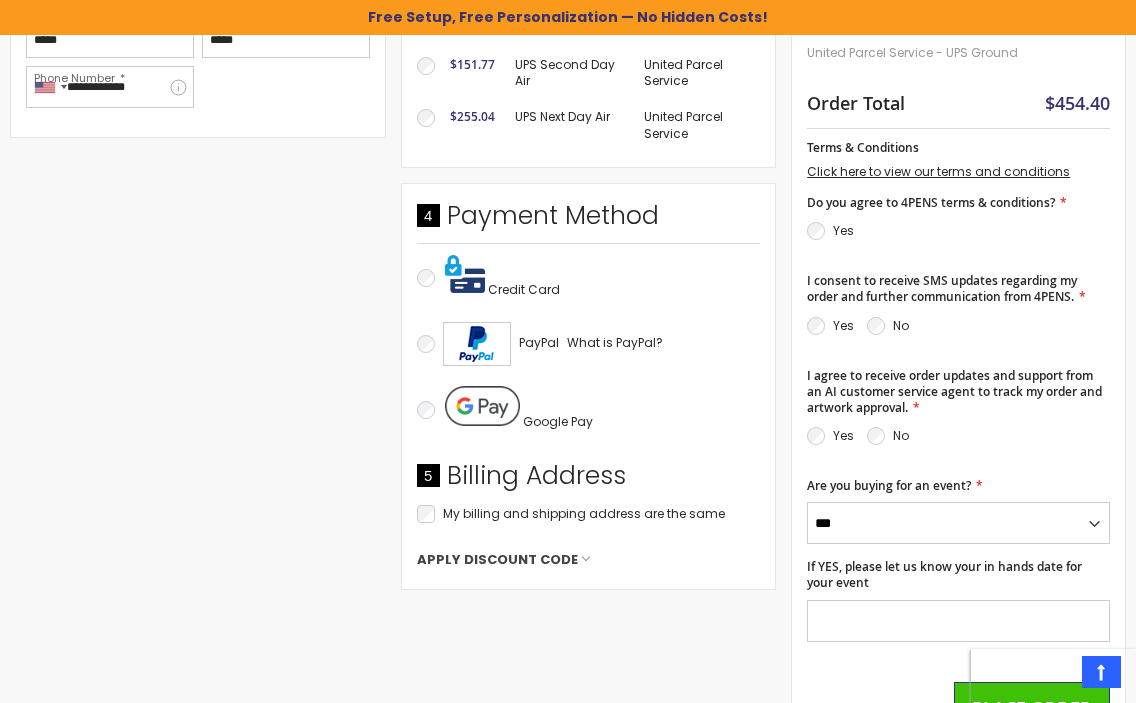 scroll, scrollTop: 821, scrollLeft: 0, axis: vertical 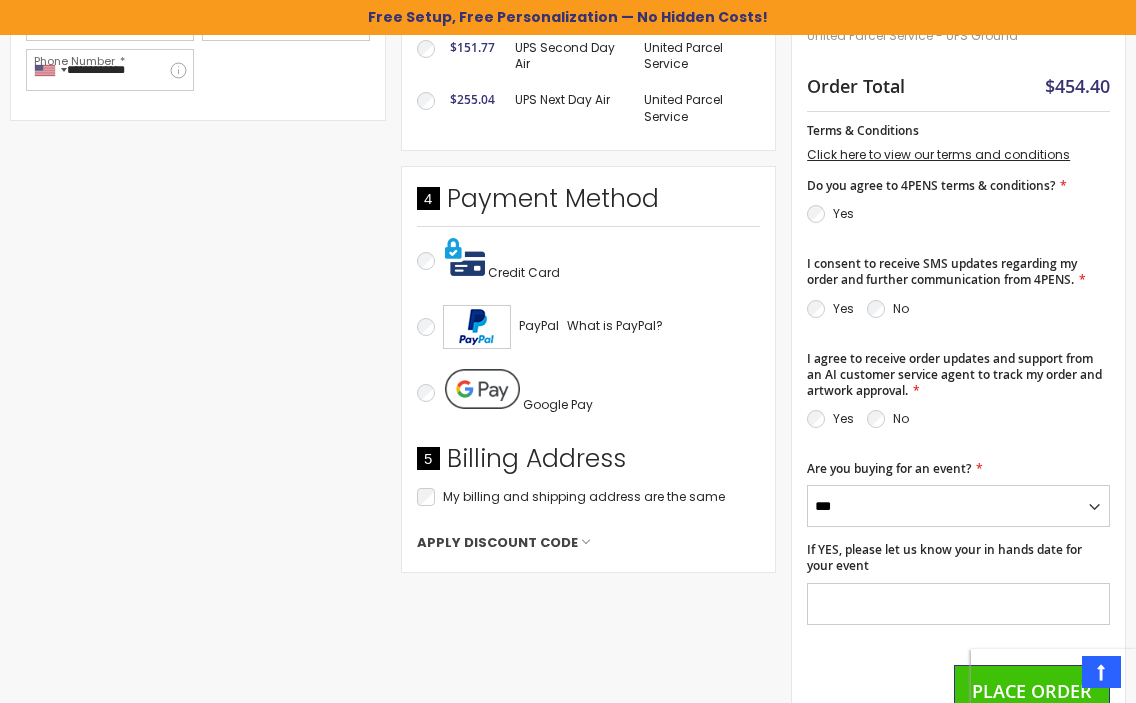 click on "Credit Card" at bounding box center (524, 272) 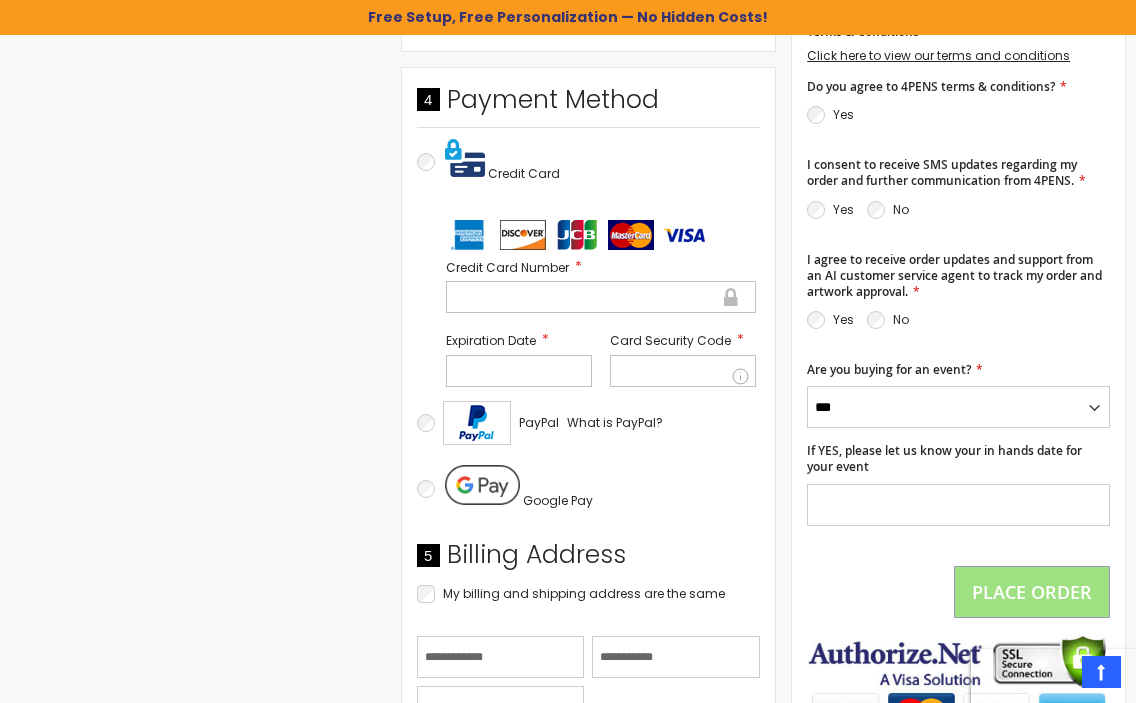 scroll, scrollTop: 907, scrollLeft: 0, axis: vertical 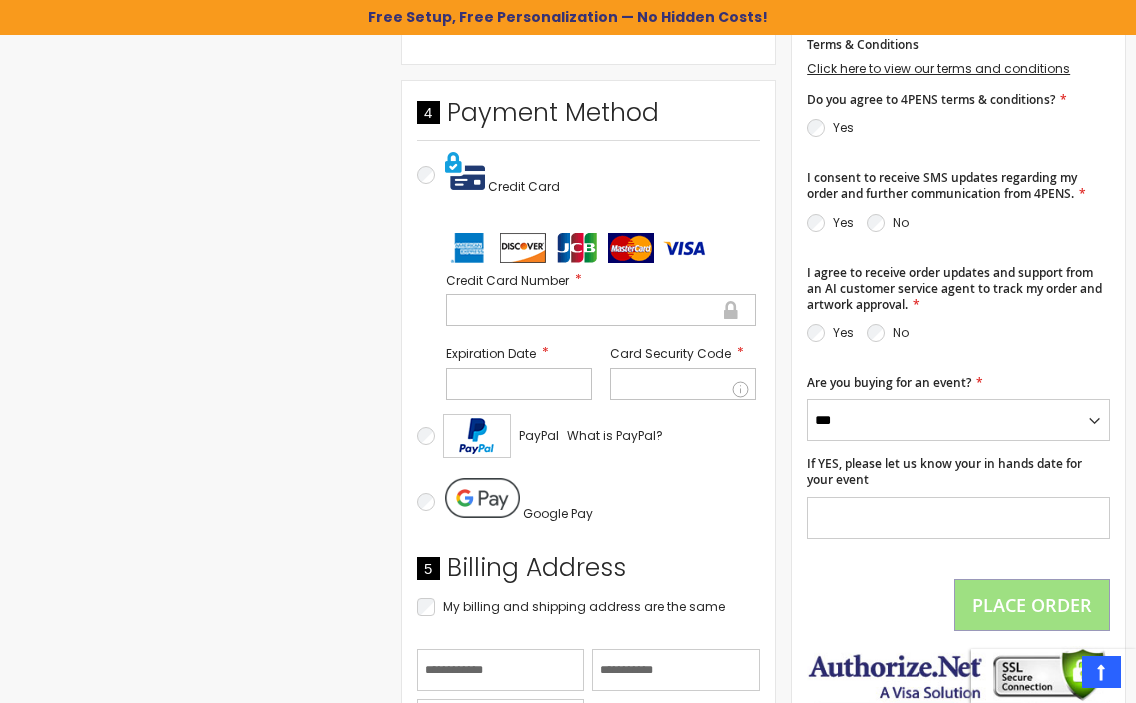 click at bounding box center (601, 310) 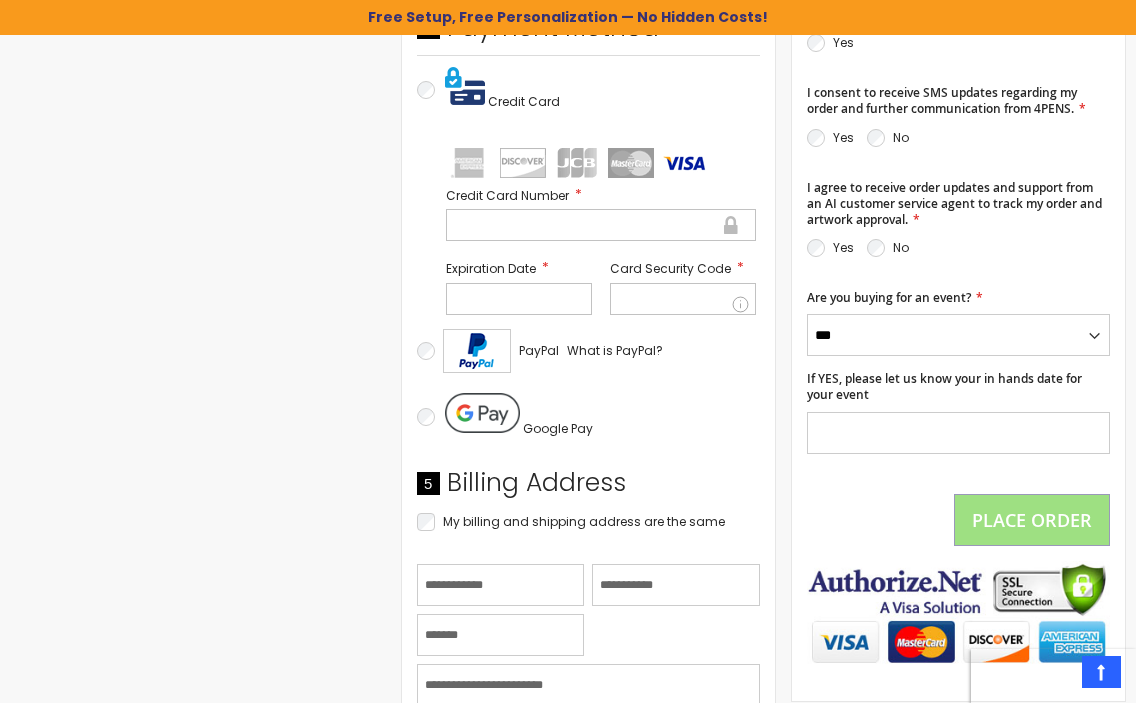 scroll, scrollTop: 998, scrollLeft: 0, axis: vertical 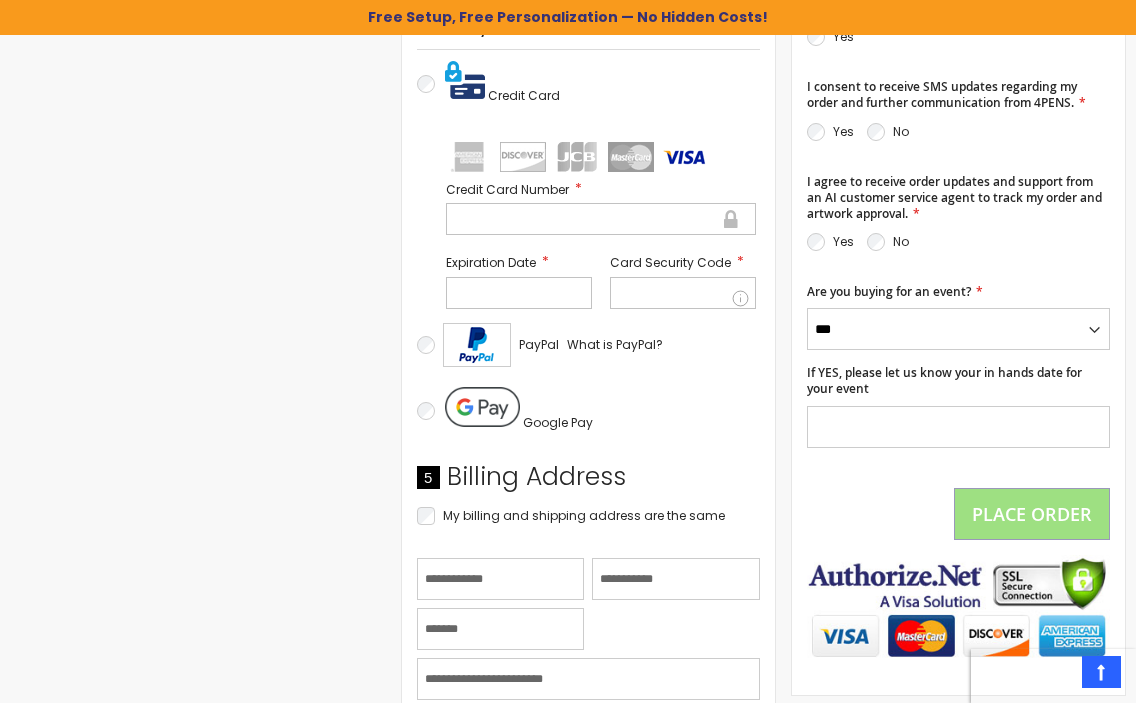click on "Payment Information
Payment Method
Credit Card" at bounding box center (589, 473) 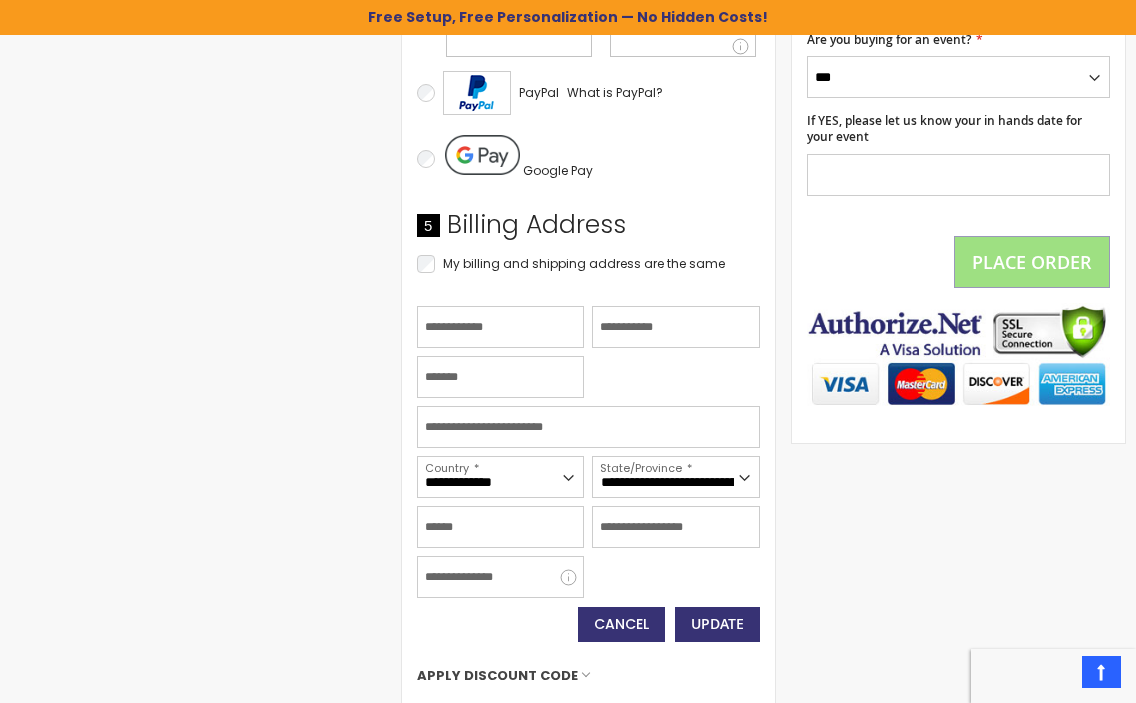 scroll, scrollTop: 1254, scrollLeft: 0, axis: vertical 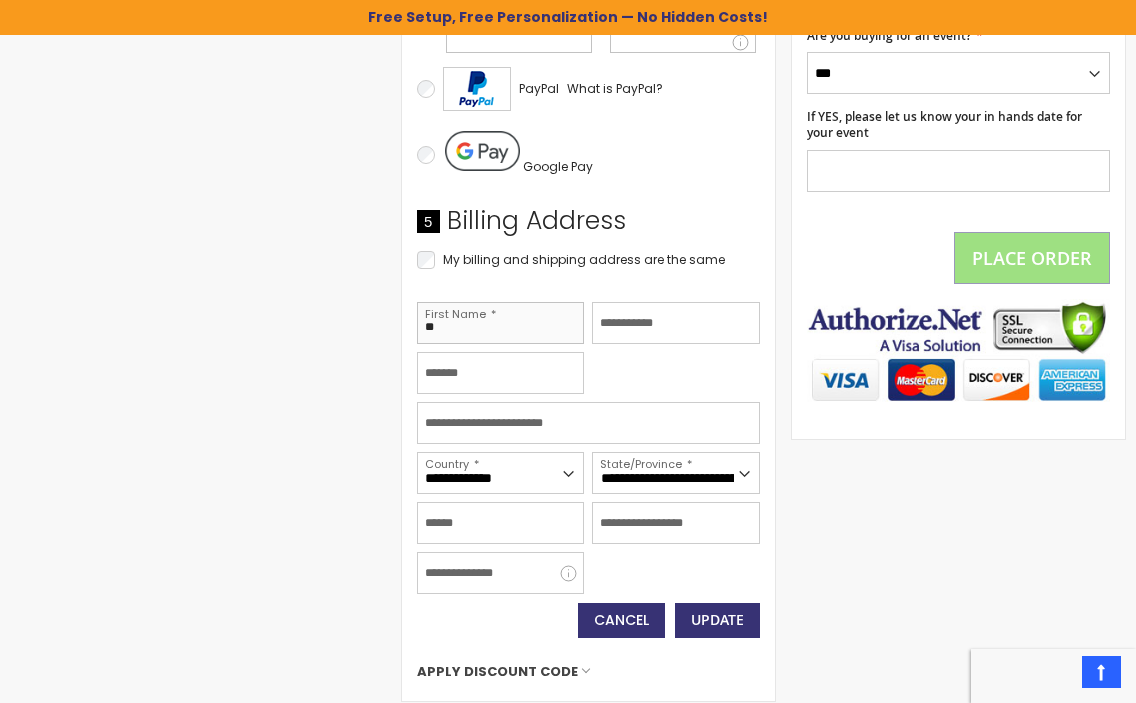 type on "*" 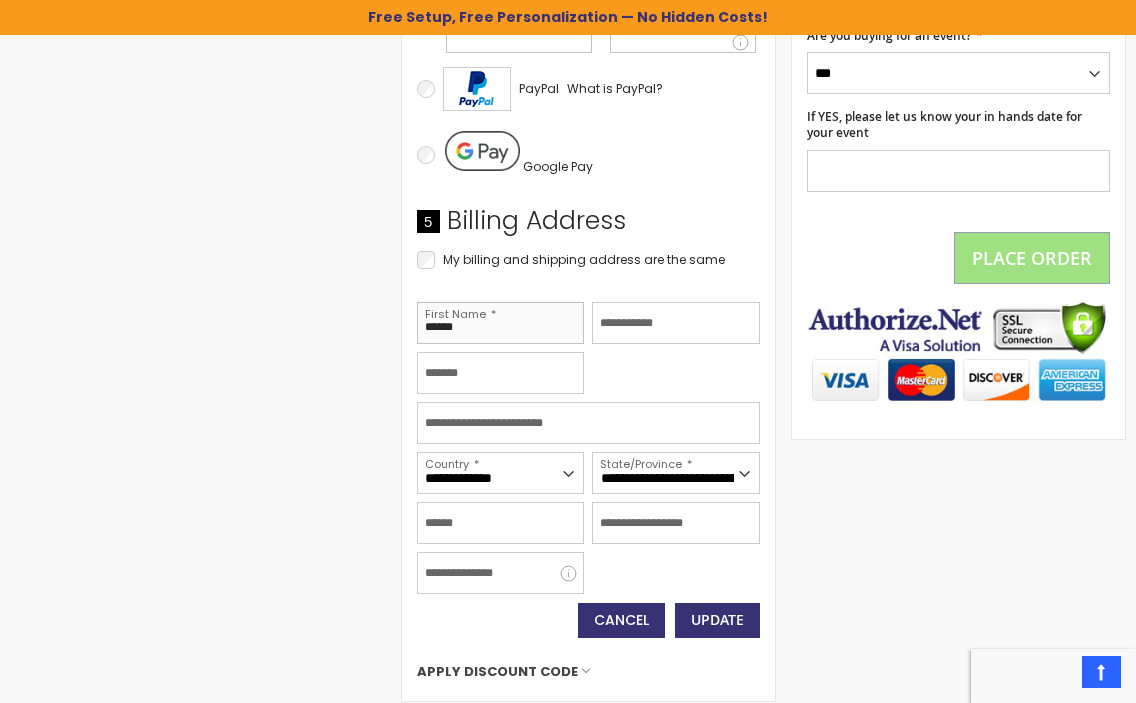 type on "*****" 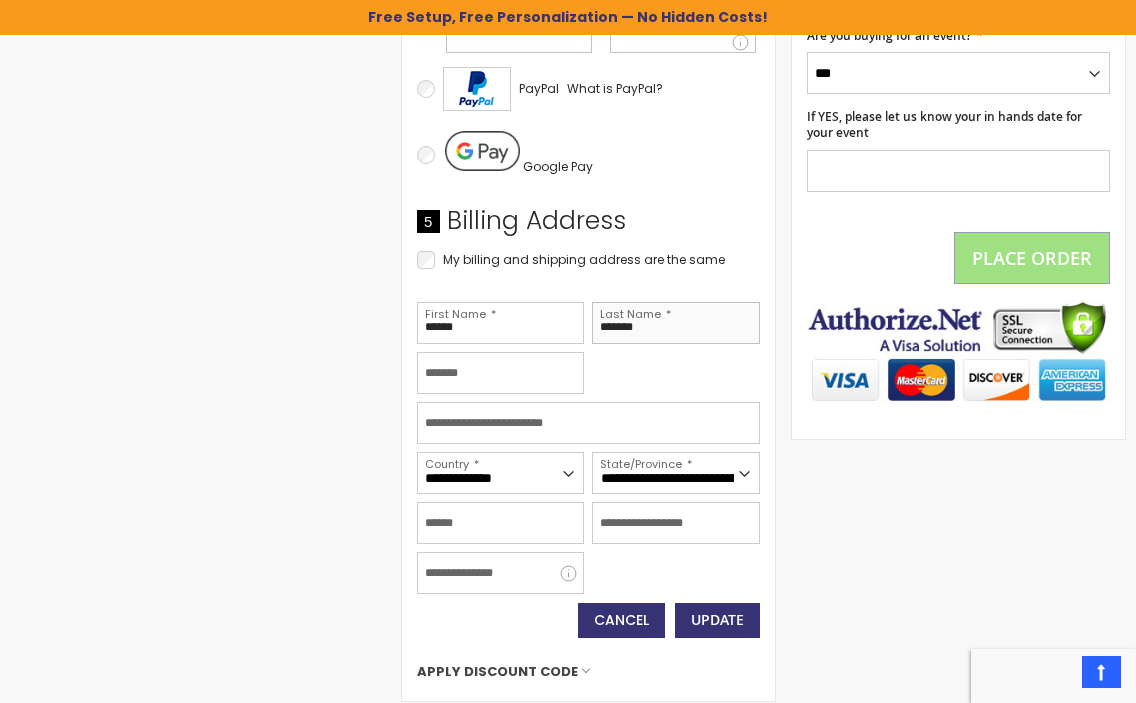 type on "******" 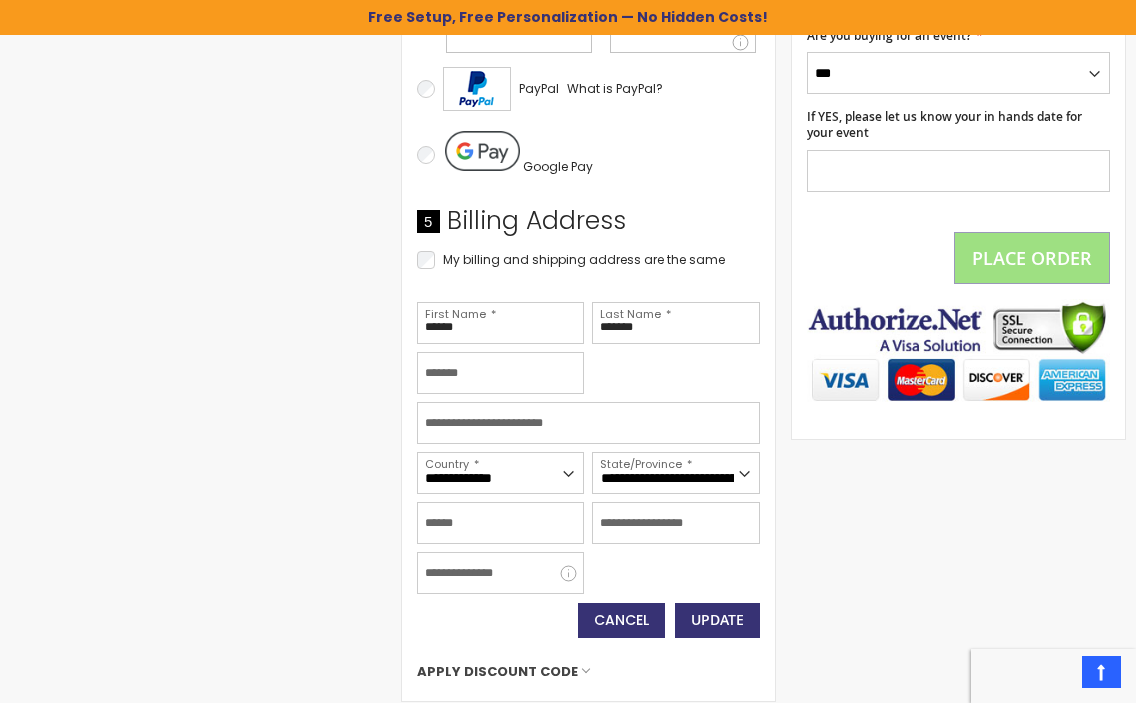 click on "**********" at bounding box center (589, 448) 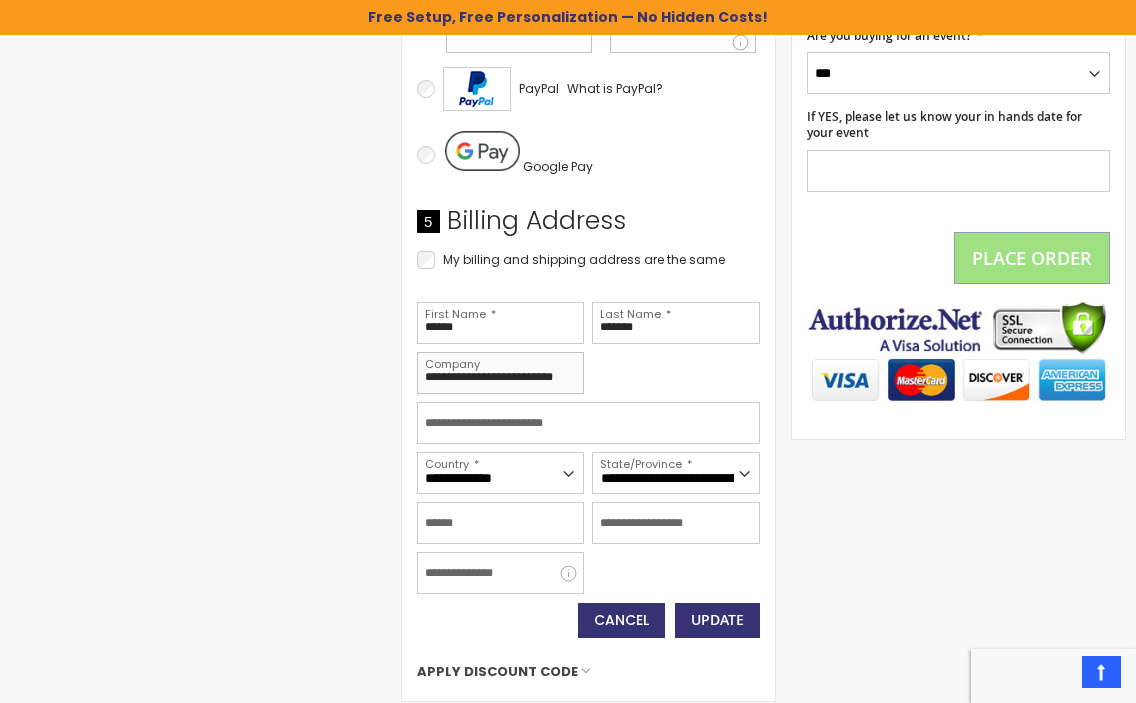 type on "**********" 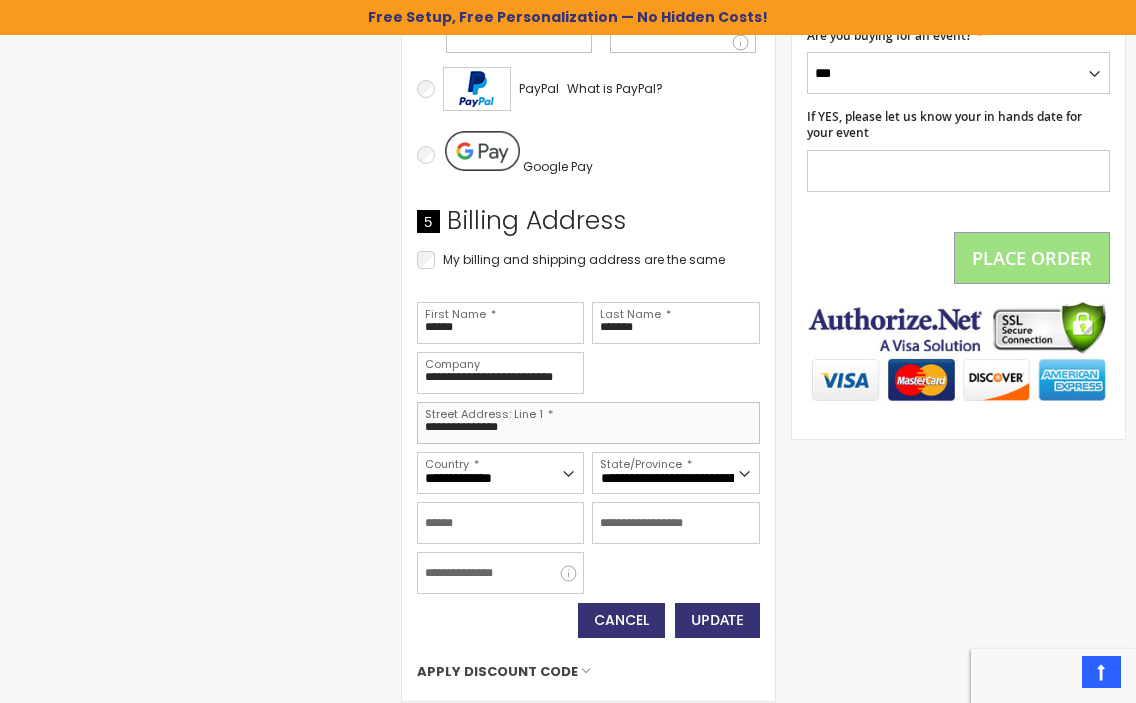 type on "**********" 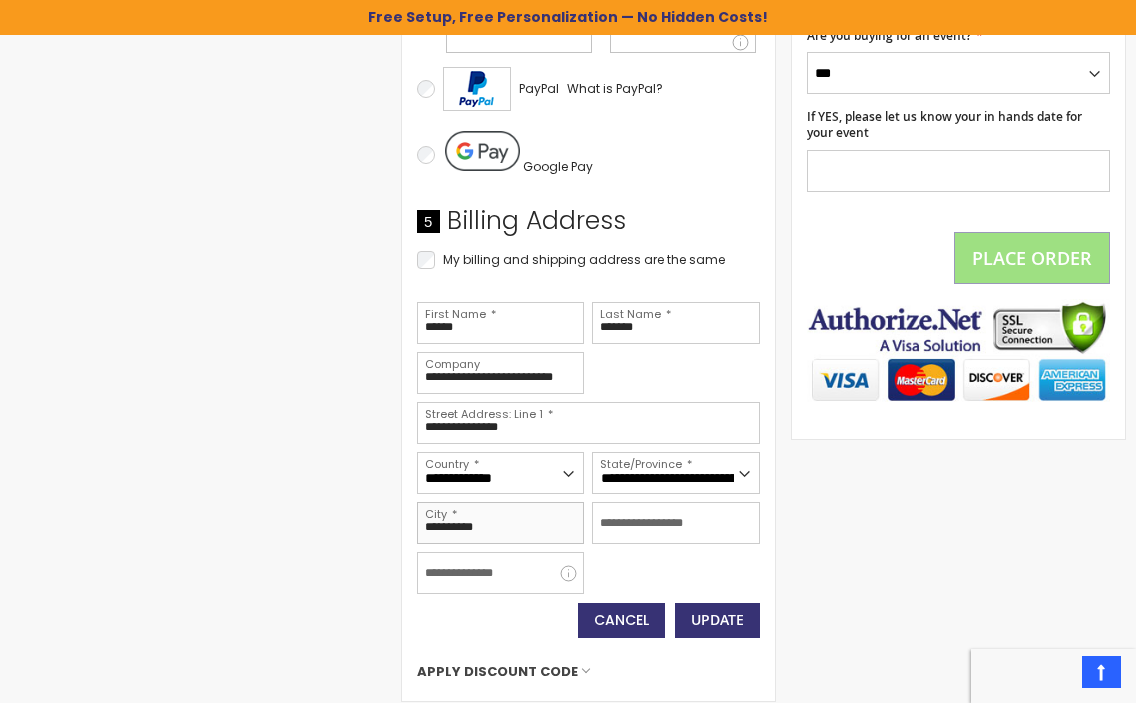 type on "*********" 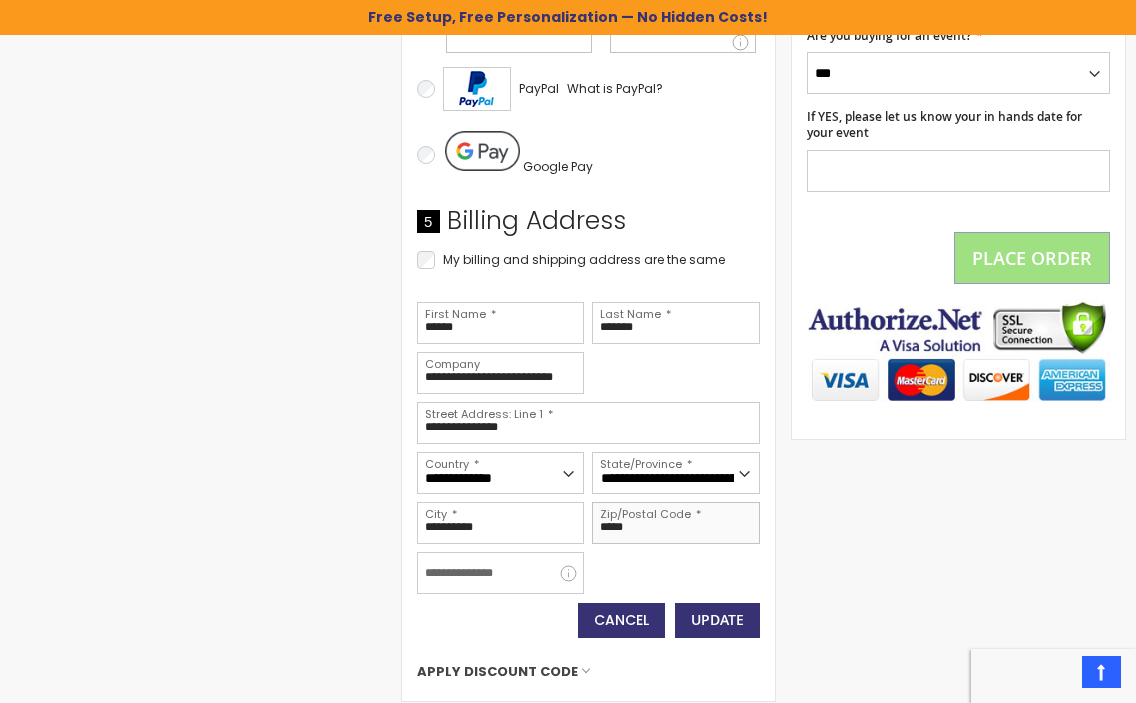type on "*****" 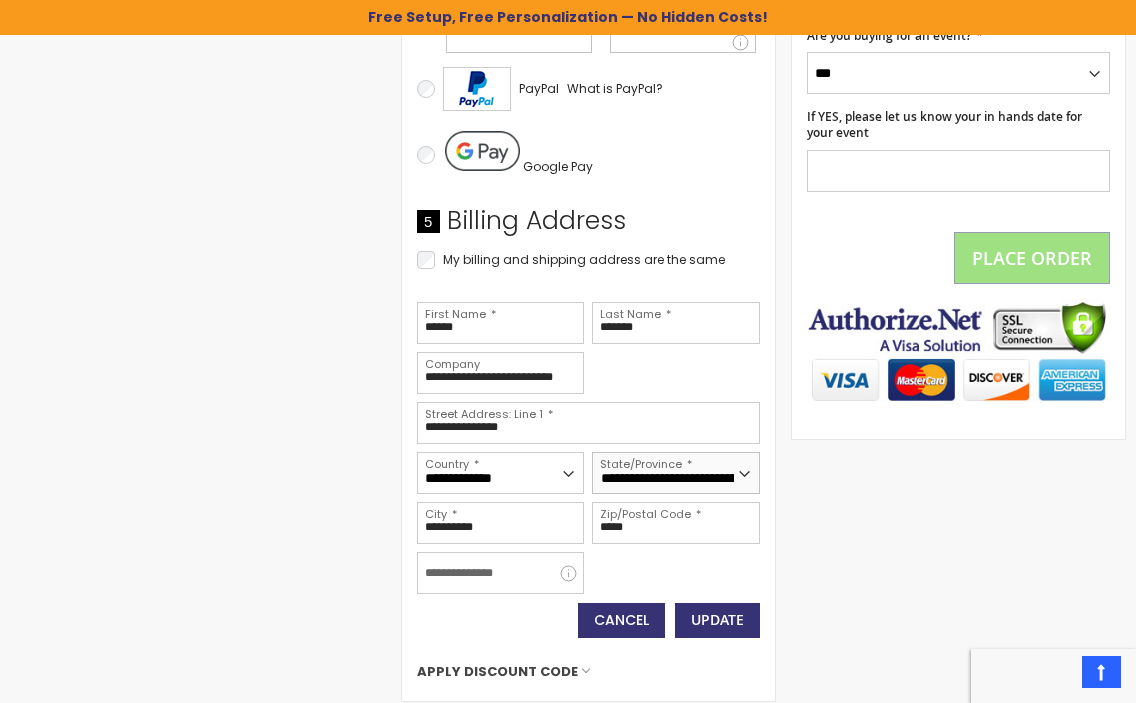 select on "**" 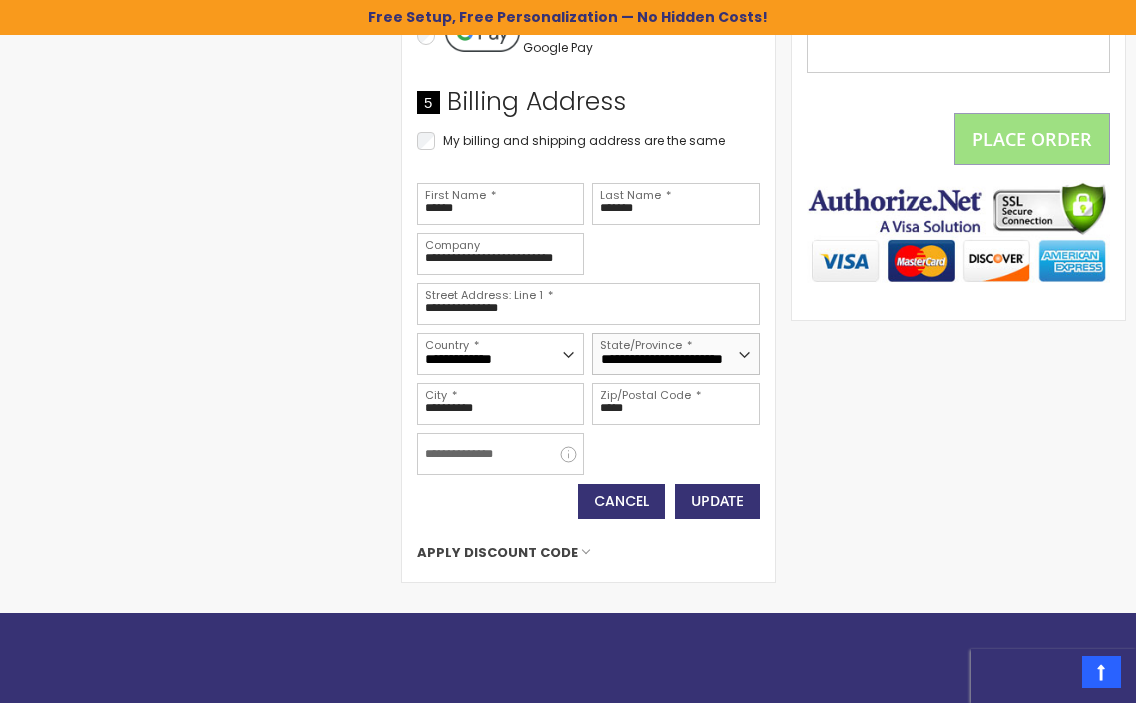 scroll, scrollTop: 1374, scrollLeft: 0, axis: vertical 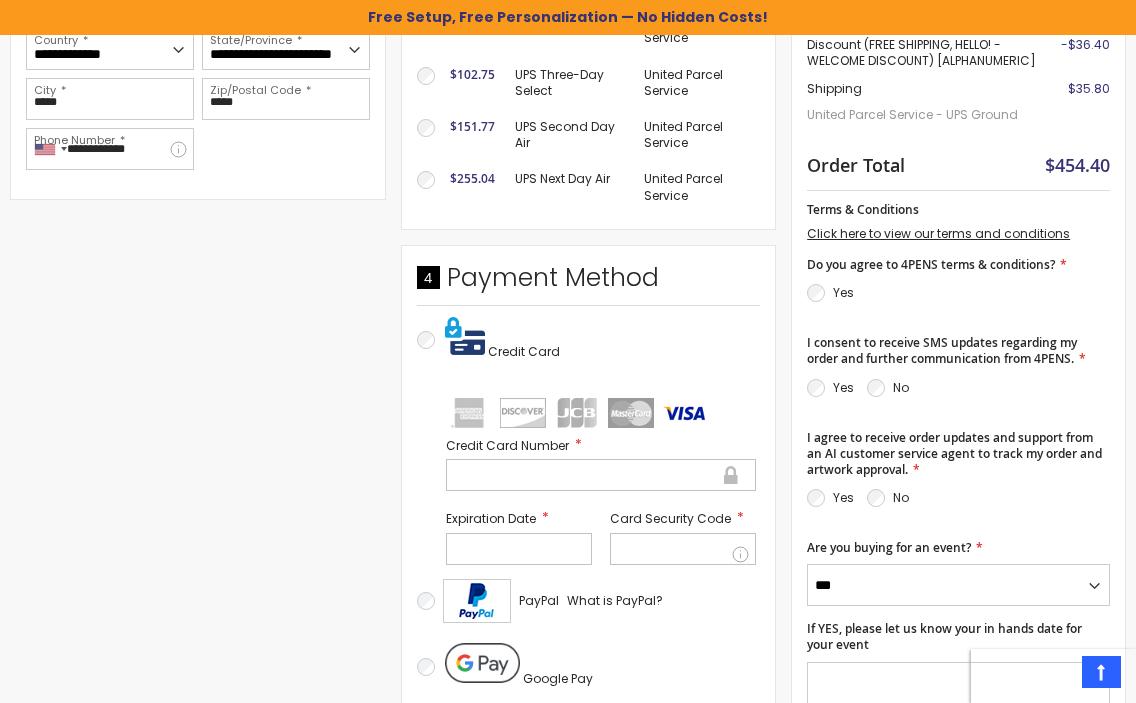 type on "**********" 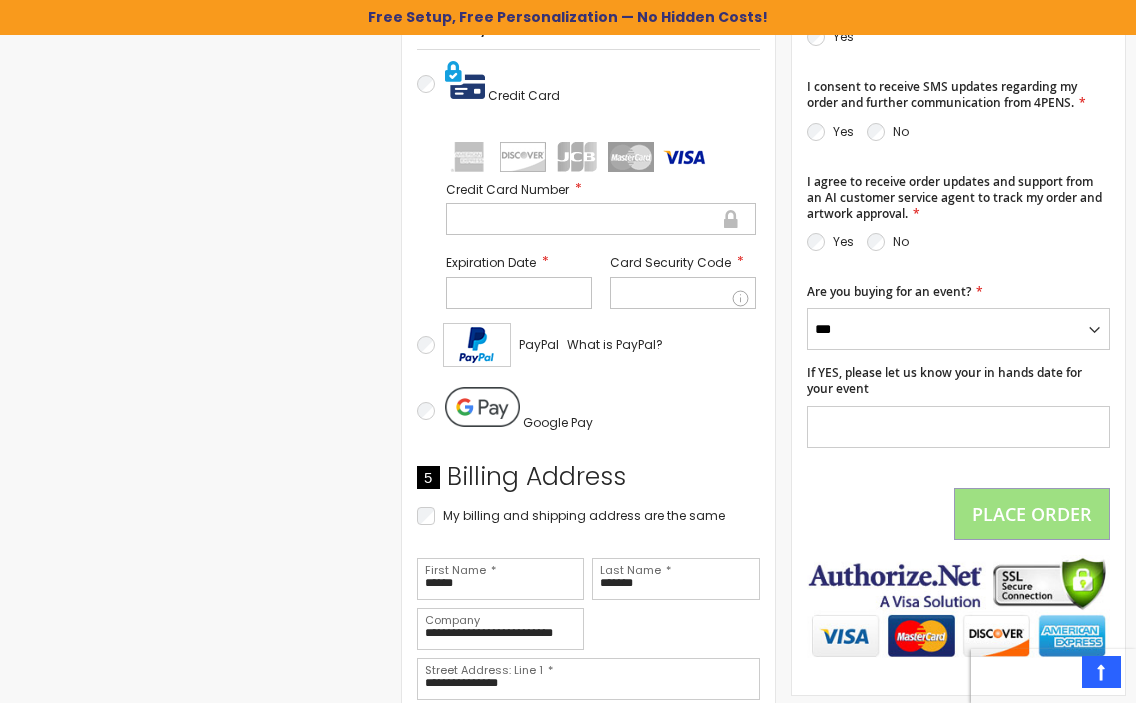 scroll, scrollTop: 999, scrollLeft: 0, axis: vertical 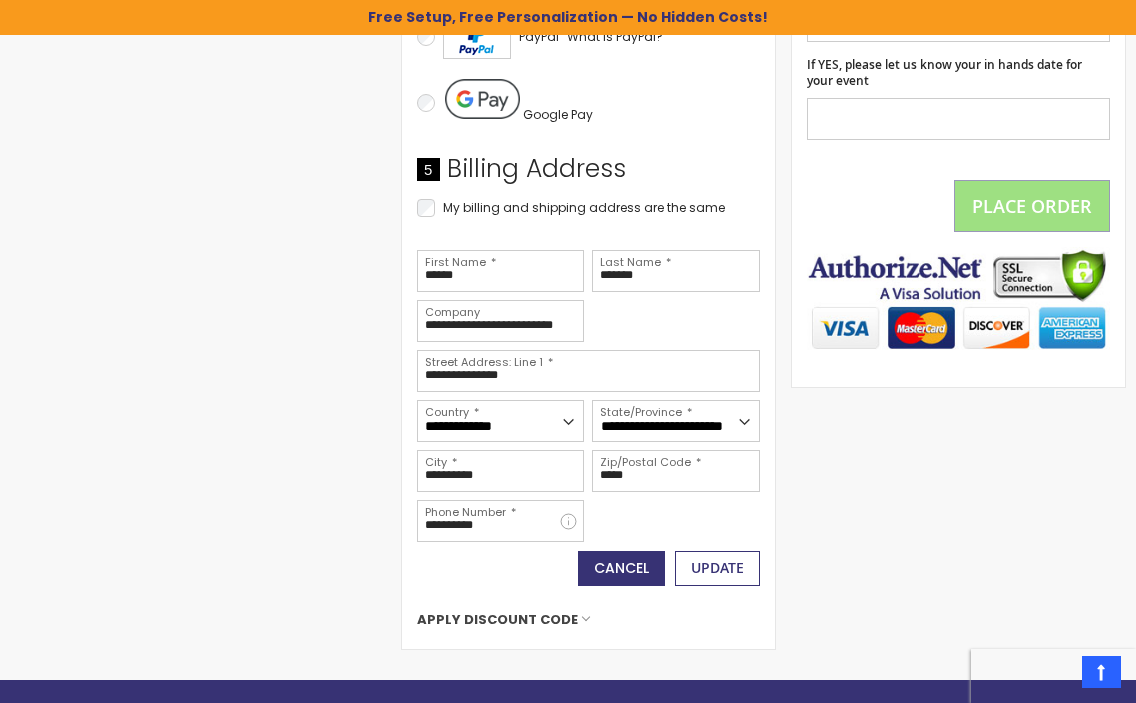 click on "Update" at bounding box center (717, 568) 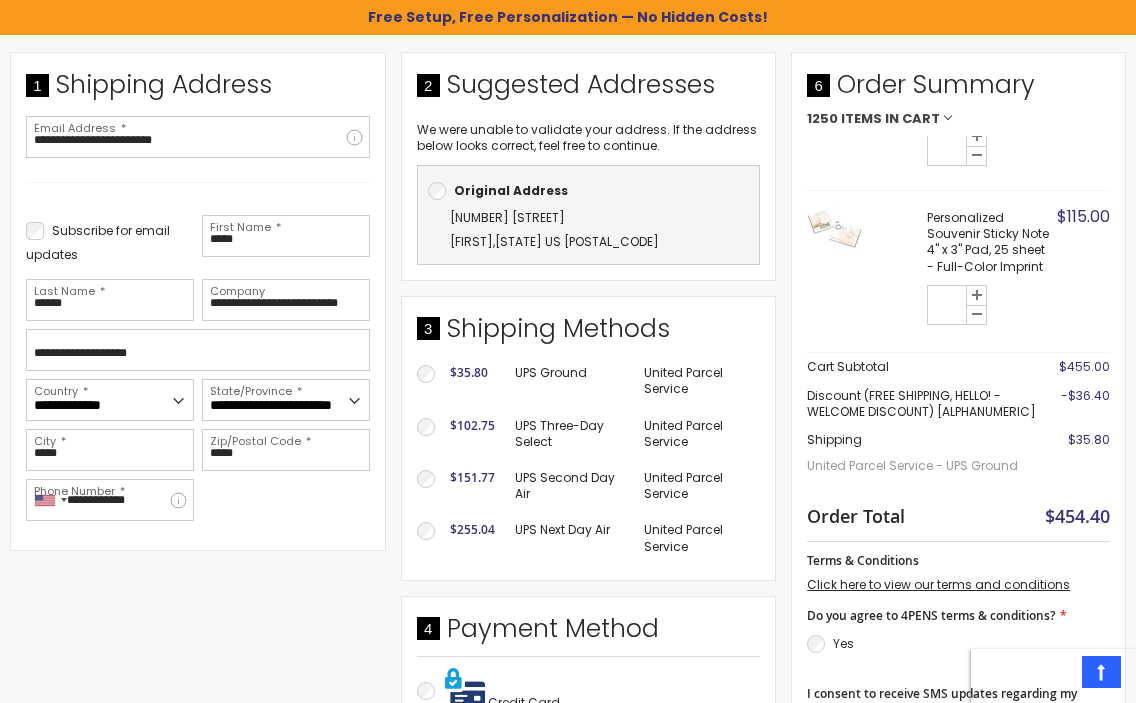 scroll, scrollTop: 394, scrollLeft: 0, axis: vertical 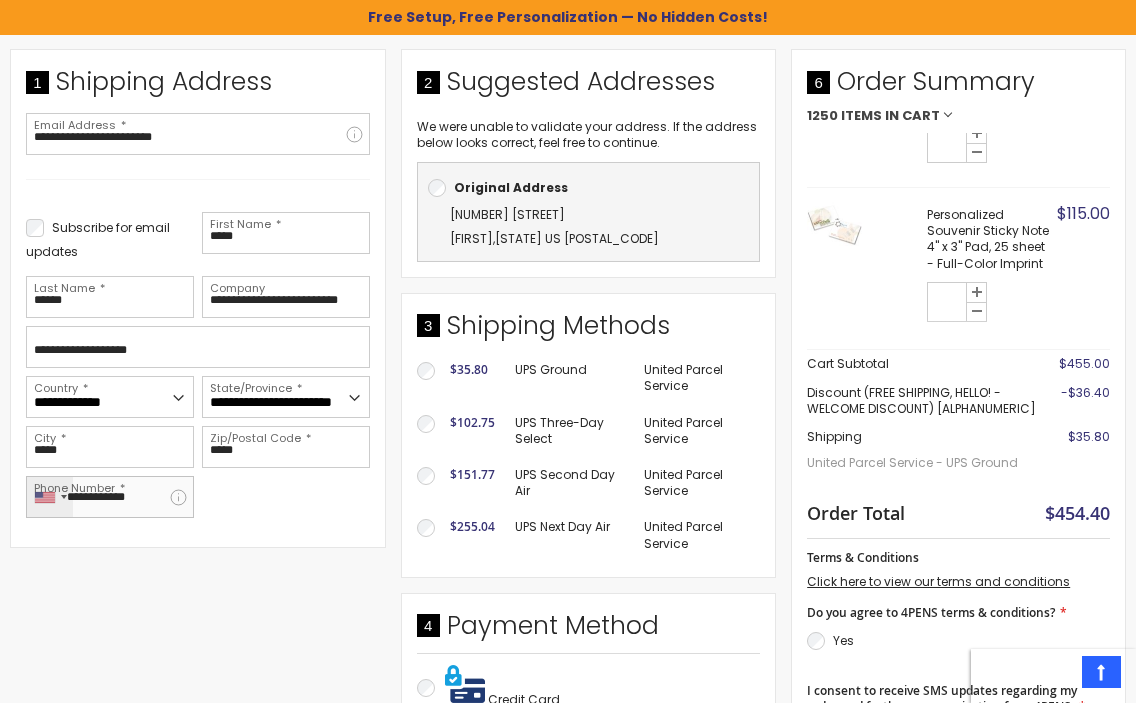 drag, startPoint x: 157, startPoint y: 493, endPoint x: 69, endPoint y: 497, distance: 88.09086 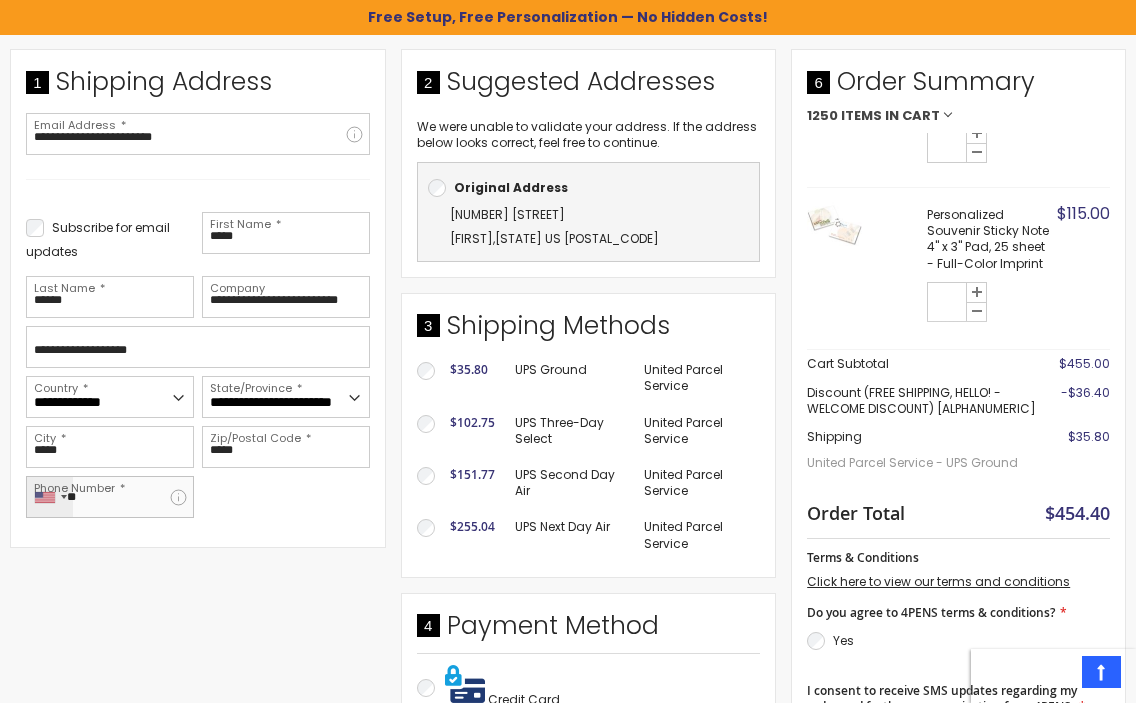 type on "*" 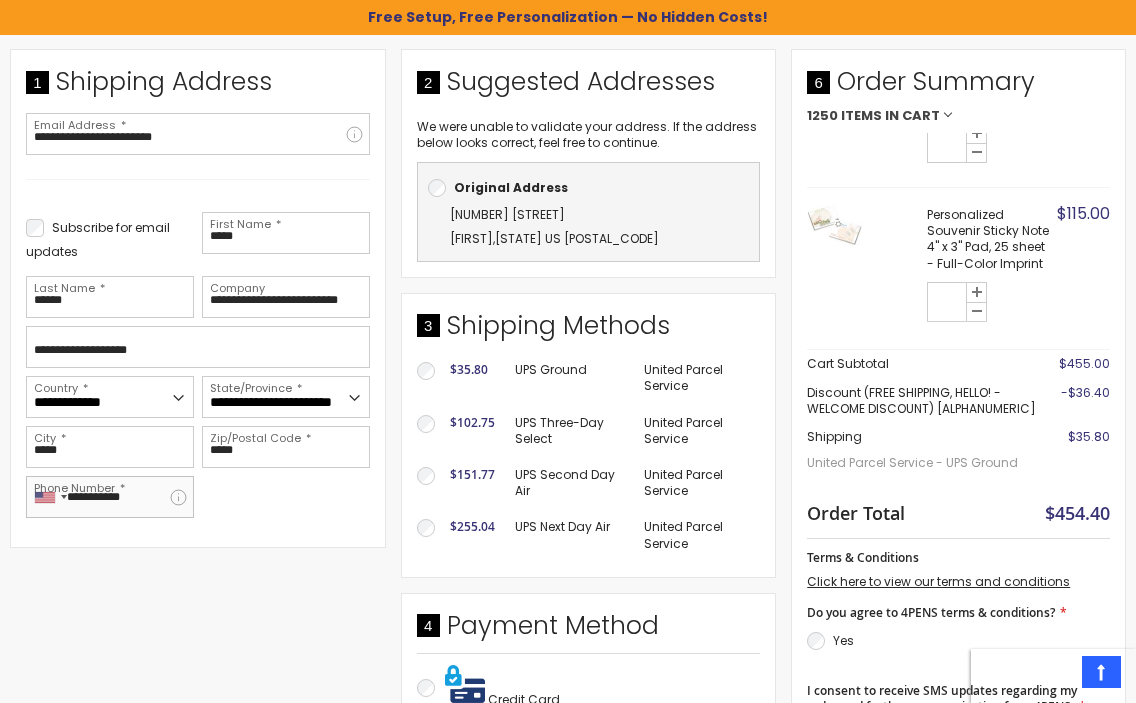 type on "**********" 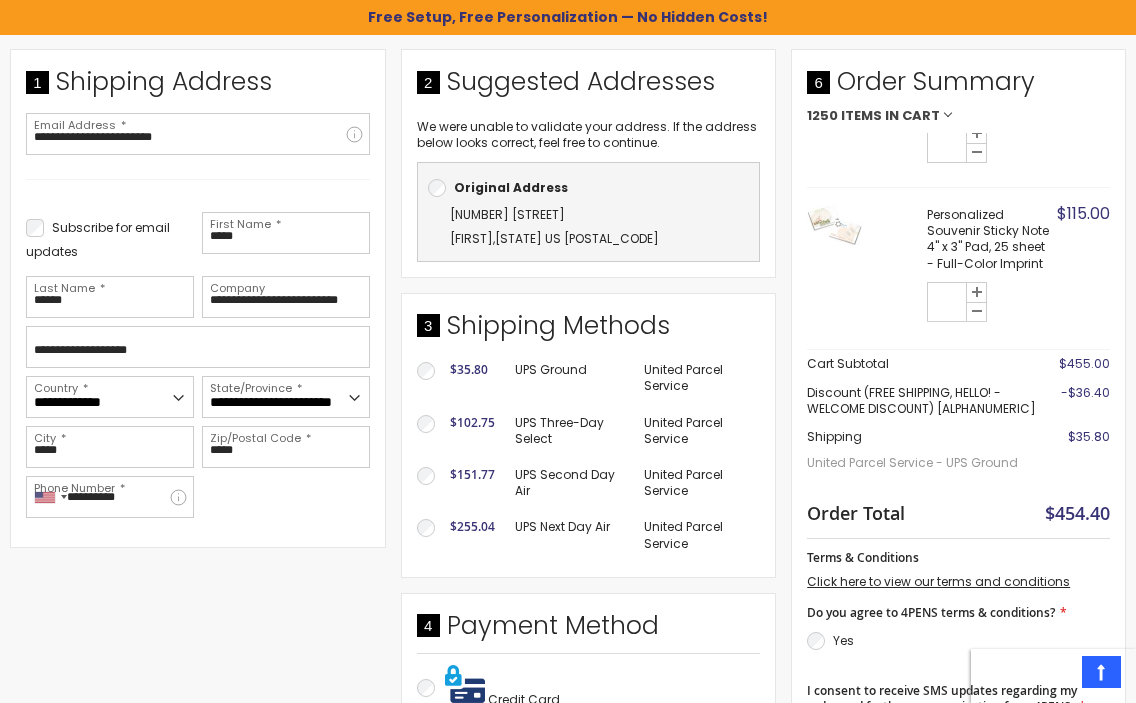 click on "**********" at bounding box center (198, 298) 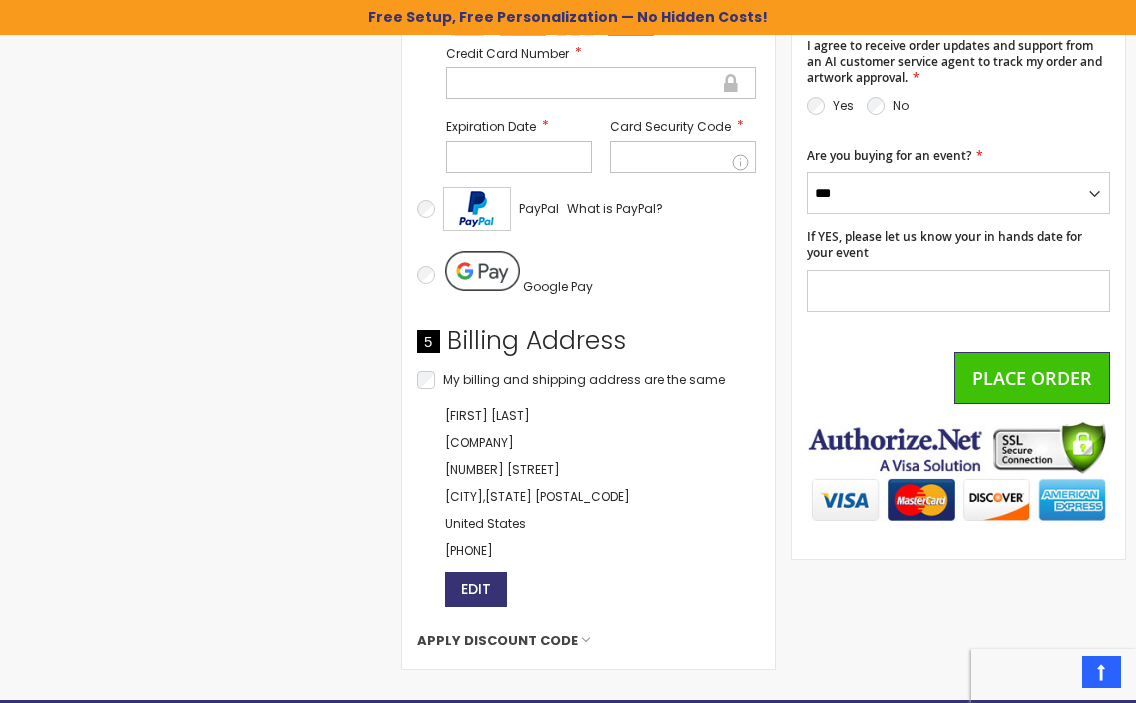 scroll, scrollTop: 1139, scrollLeft: 0, axis: vertical 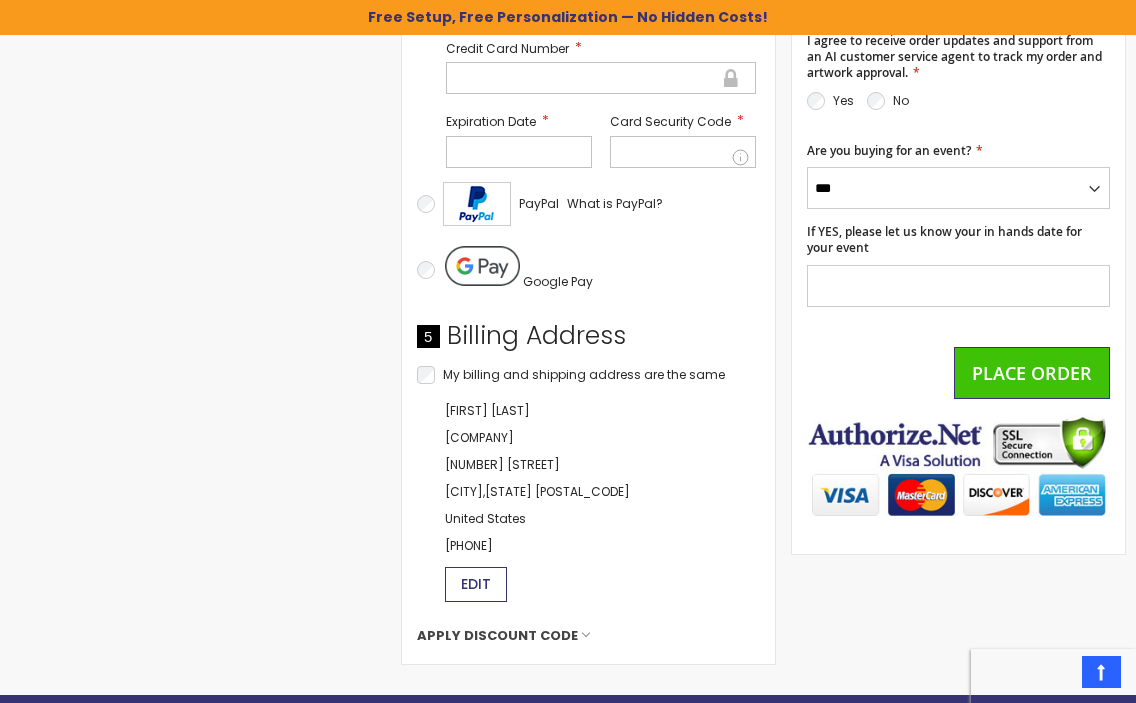click on "Edit" 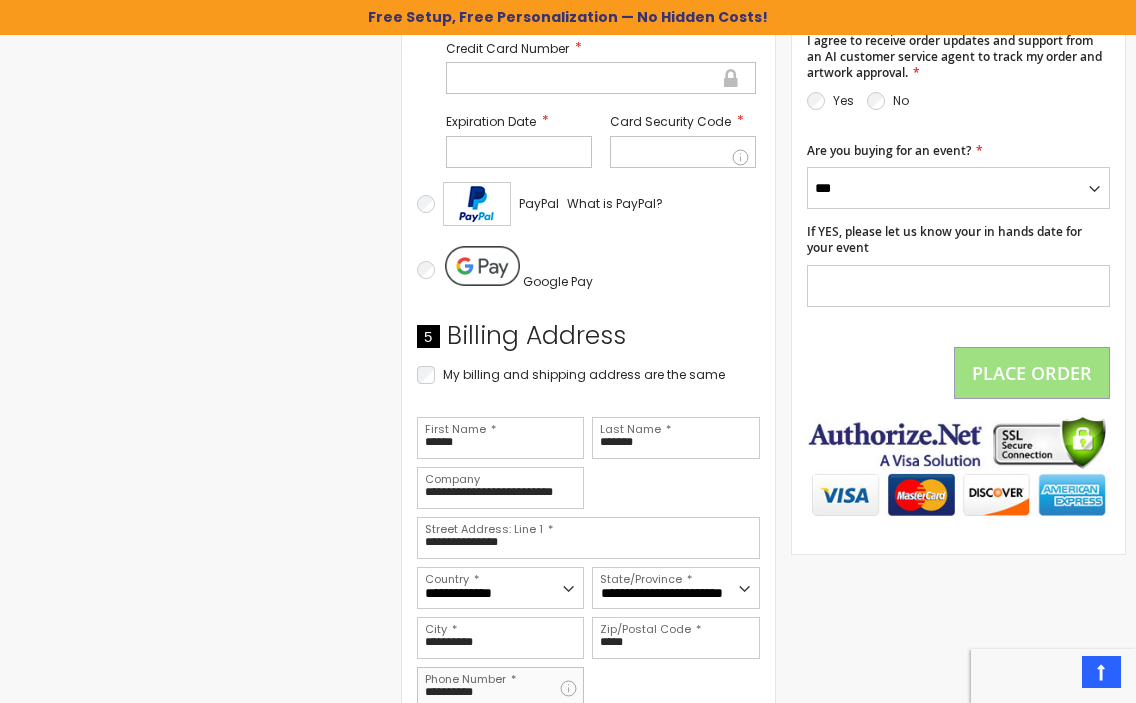 drag, startPoint x: 510, startPoint y: 687, endPoint x: 315, endPoint y: 687, distance: 195 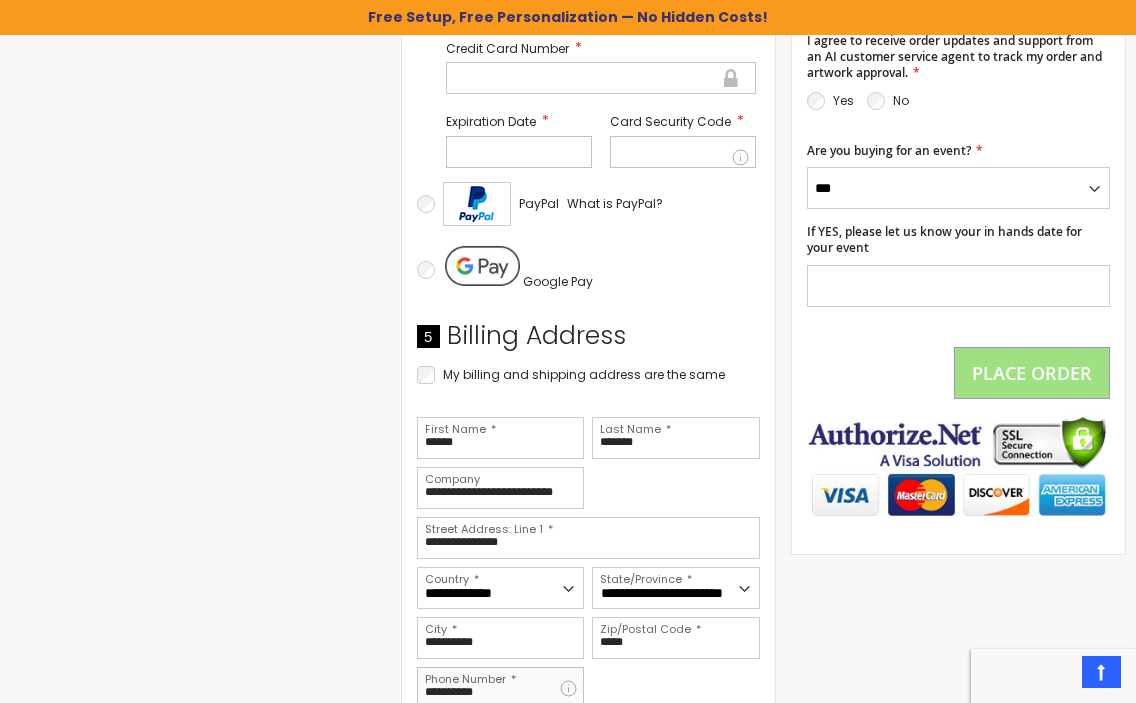 click on "**********" at bounding box center (400, 67) 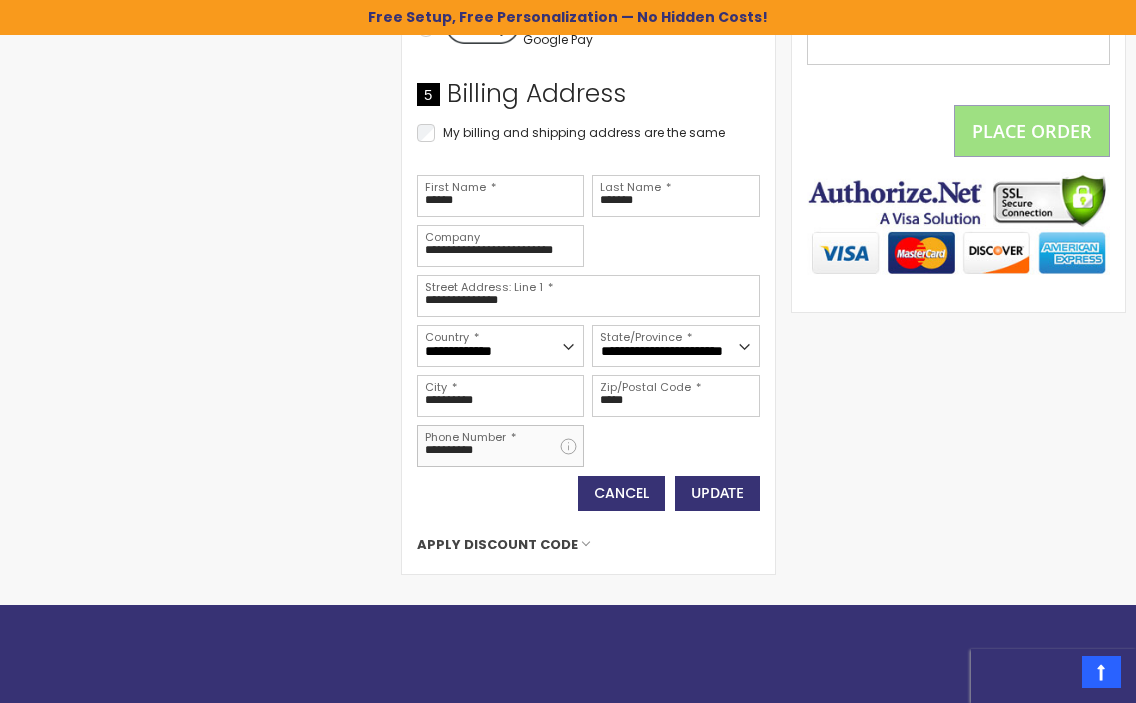 scroll, scrollTop: 1383, scrollLeft: 0, axis: vertical 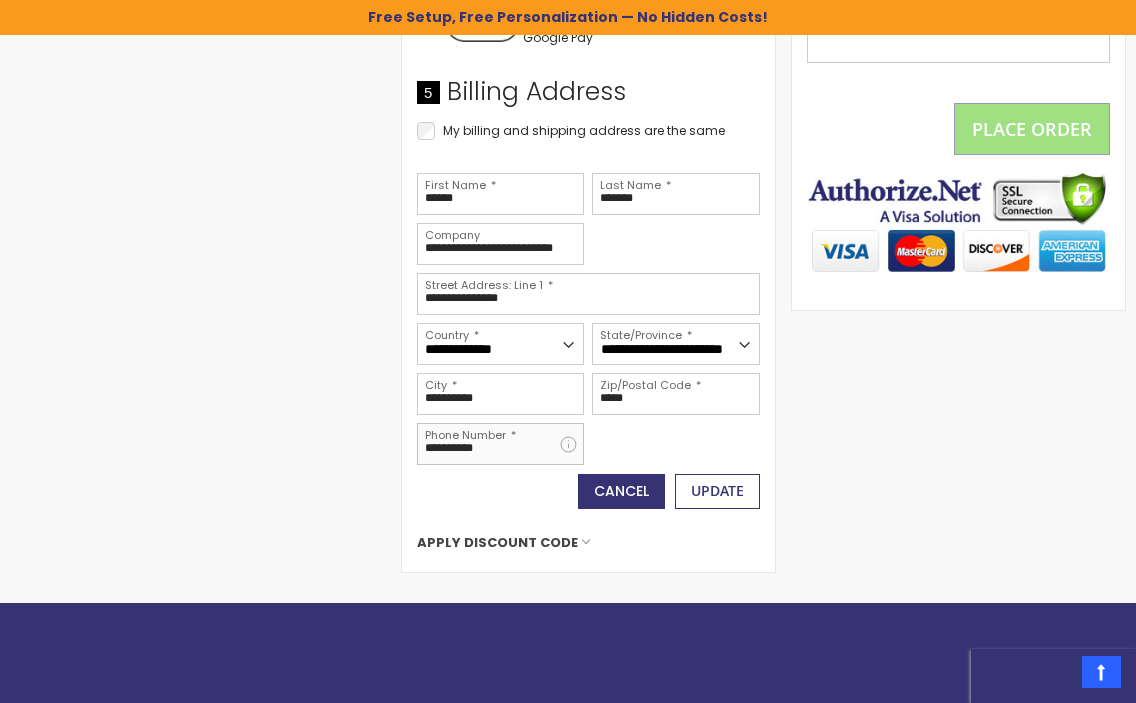 type on "**********" 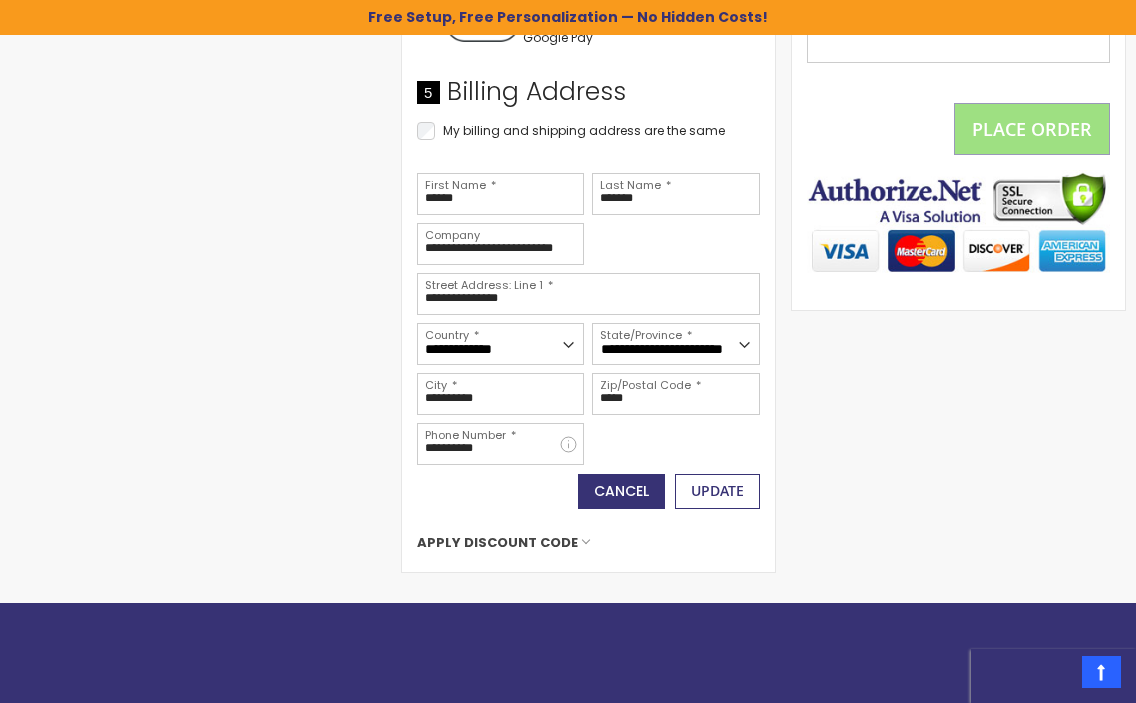 click on "Update" at bounding box center [717, 491] 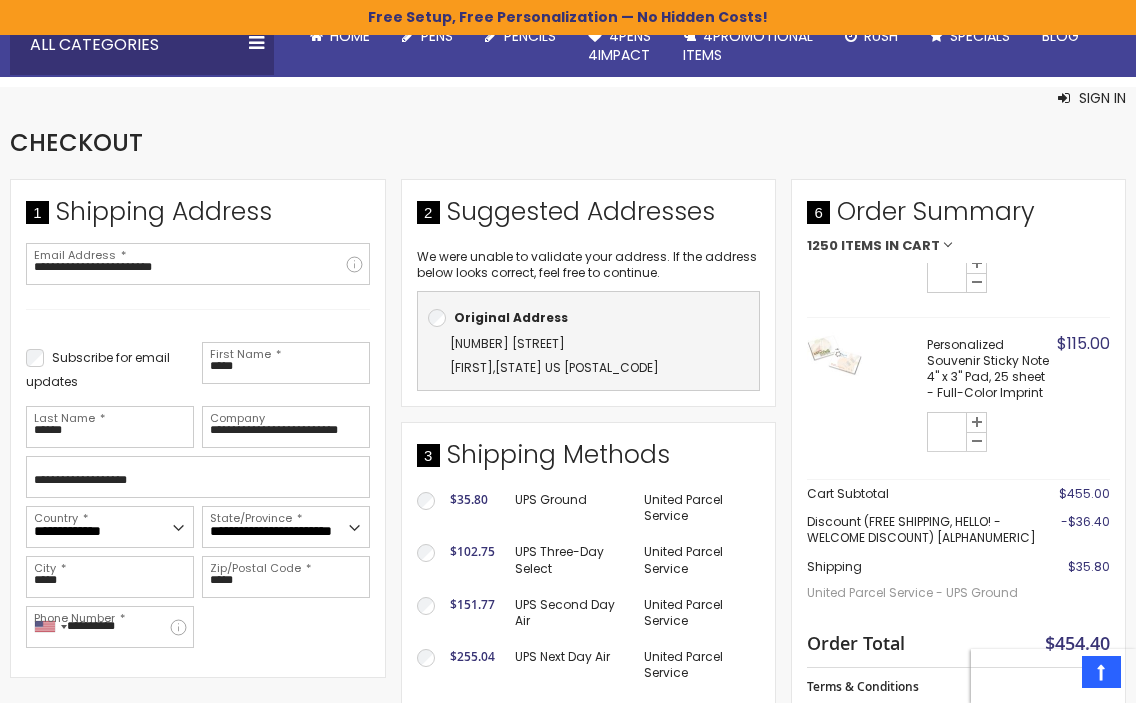scroll, scrollTop: 274, scrollLeft: 0, axis: vertical 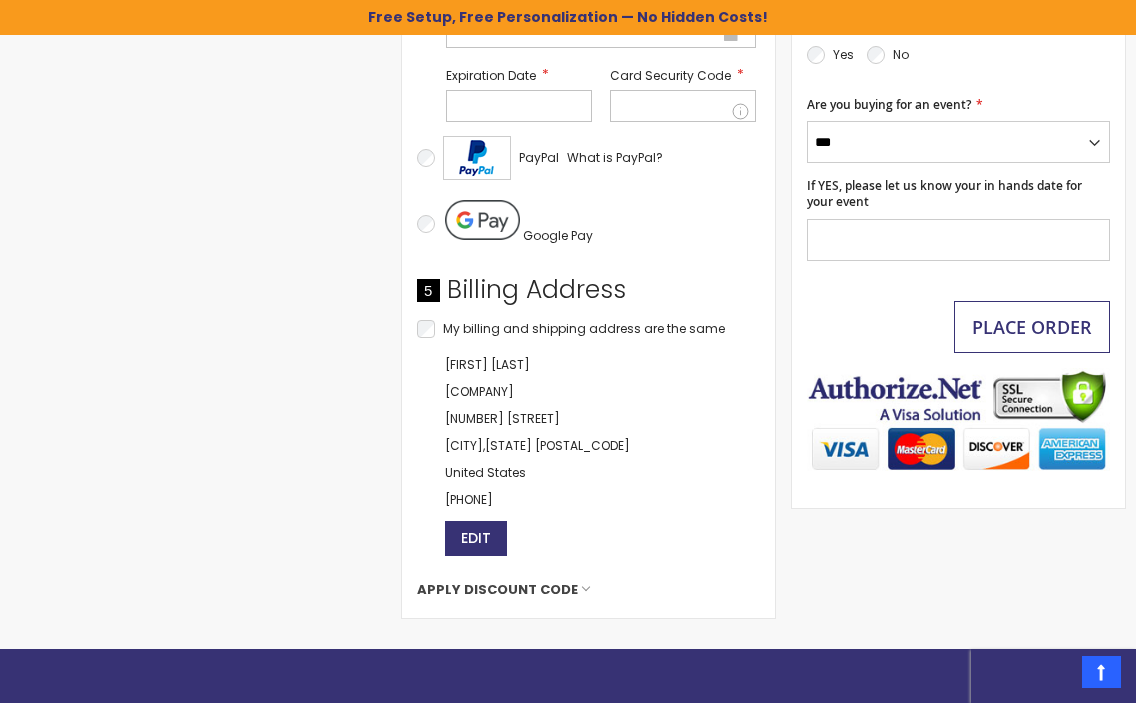 click on "Place Order" at bounding box center (1032, 327) 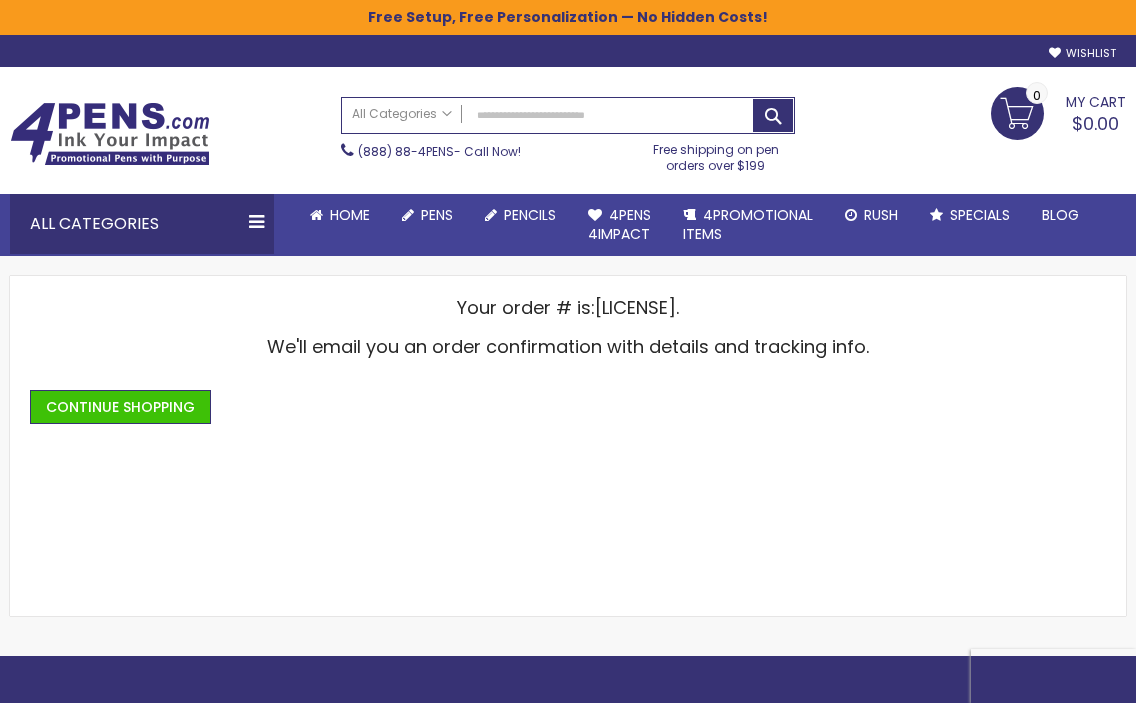 scroll, scrollTop: 0, scrollLeft: 0, axis: both 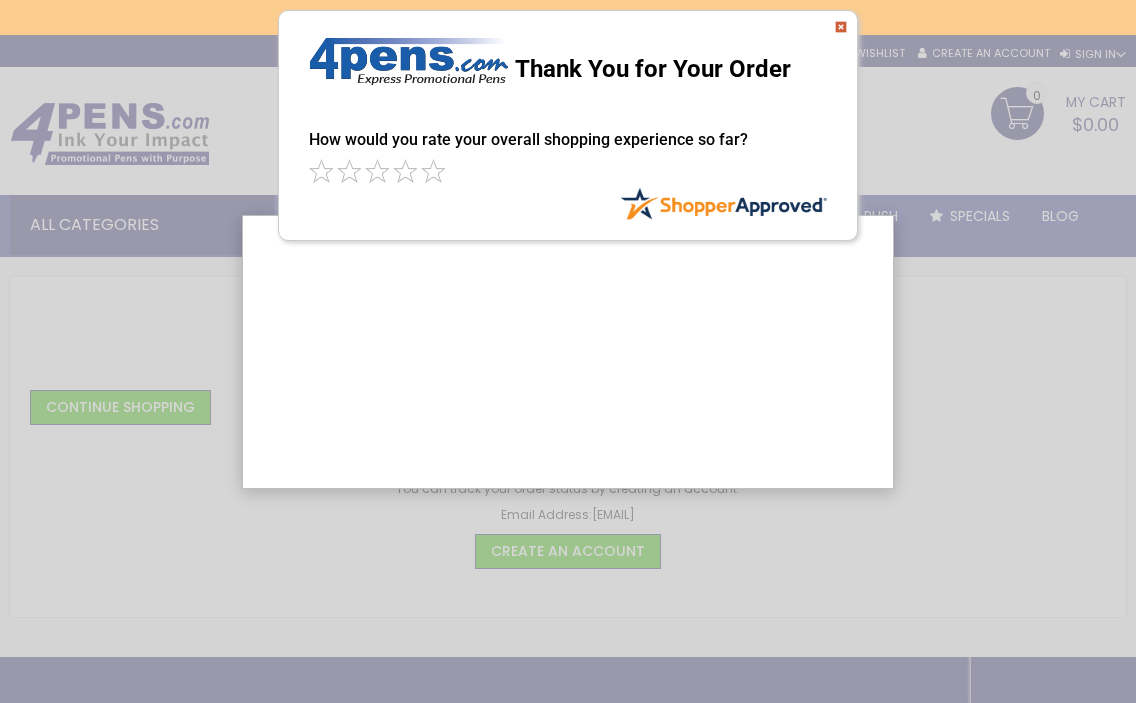 click at bounding box center (841, 27) 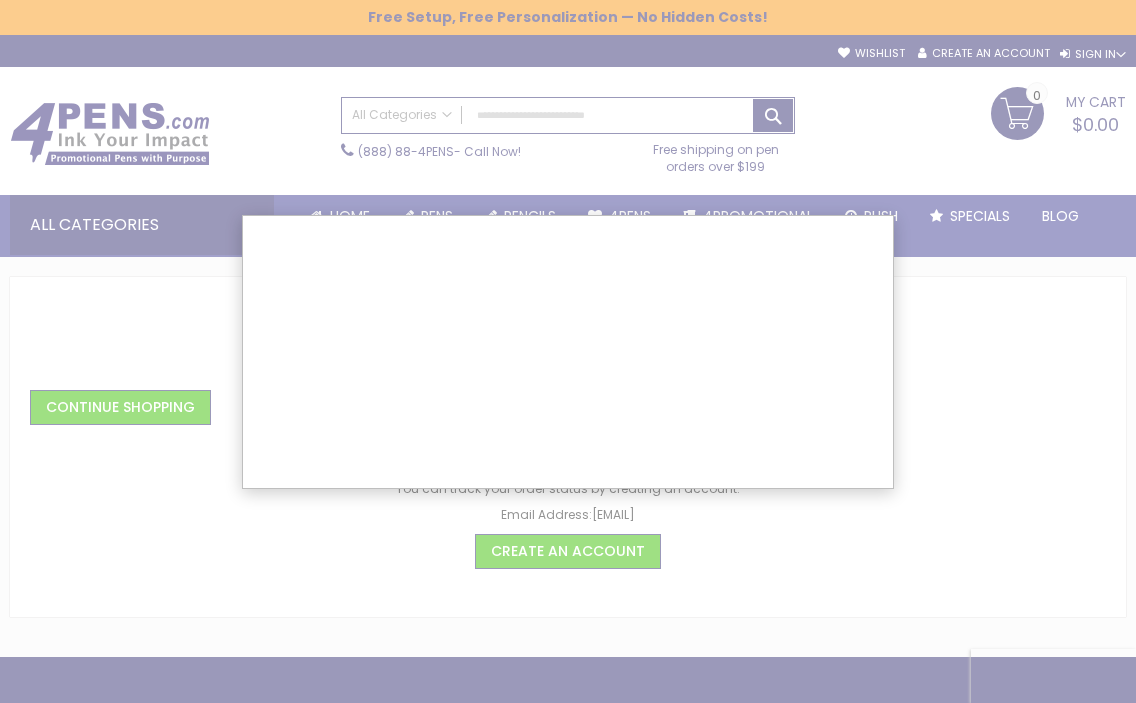 click at bounding box center [568, 614] 